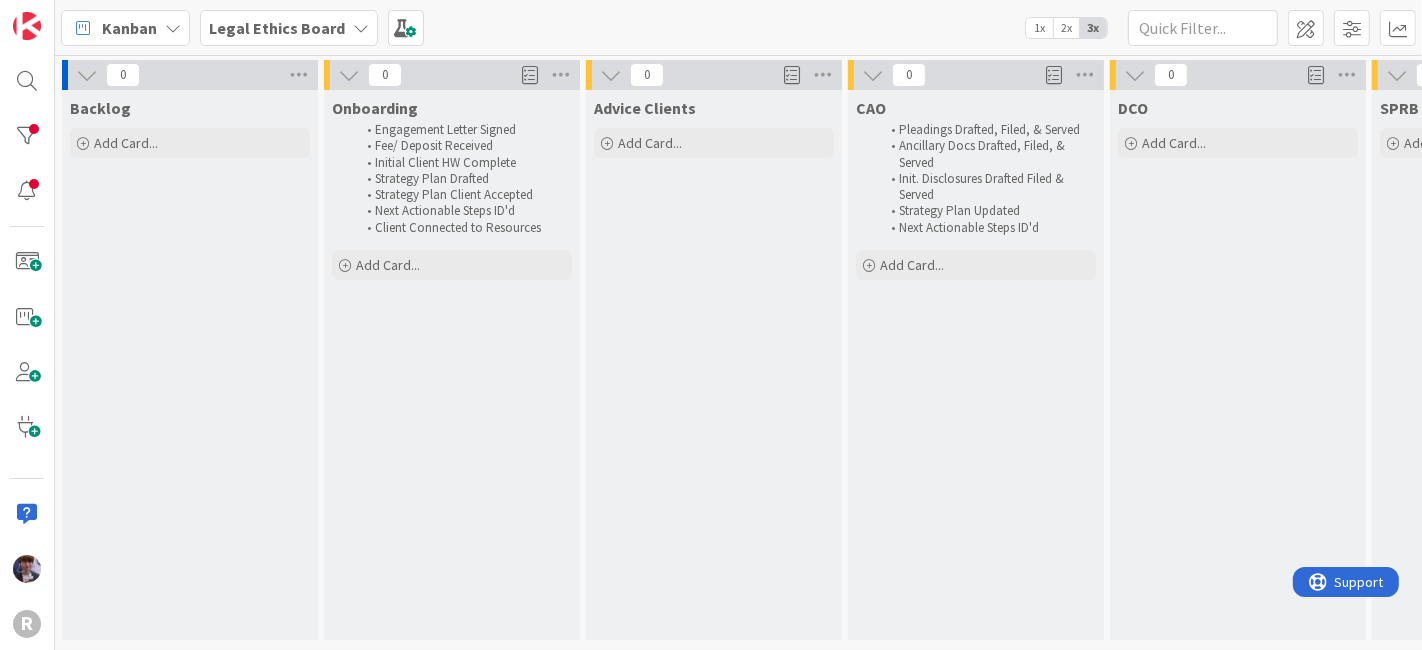 scroll, scrollTop: 0, scrollLeft: 0, axis: both 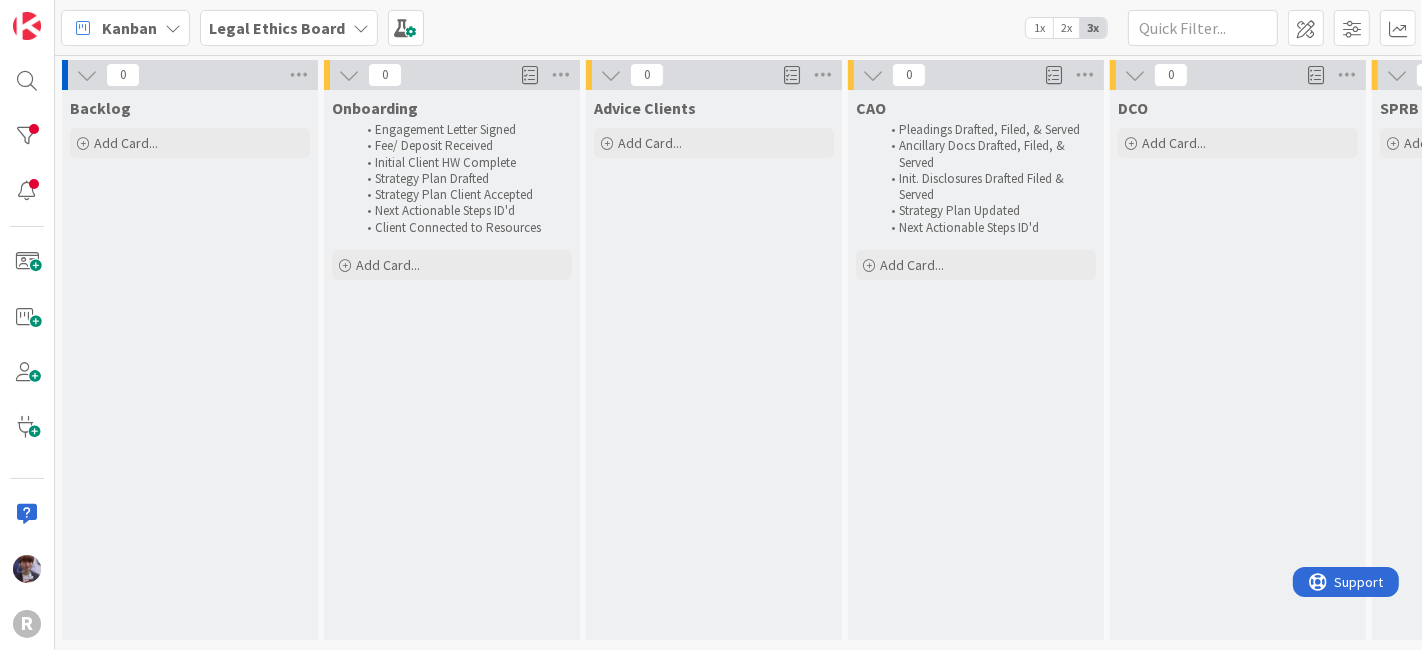 click on "Kanban" at bounding box center [129, 28] 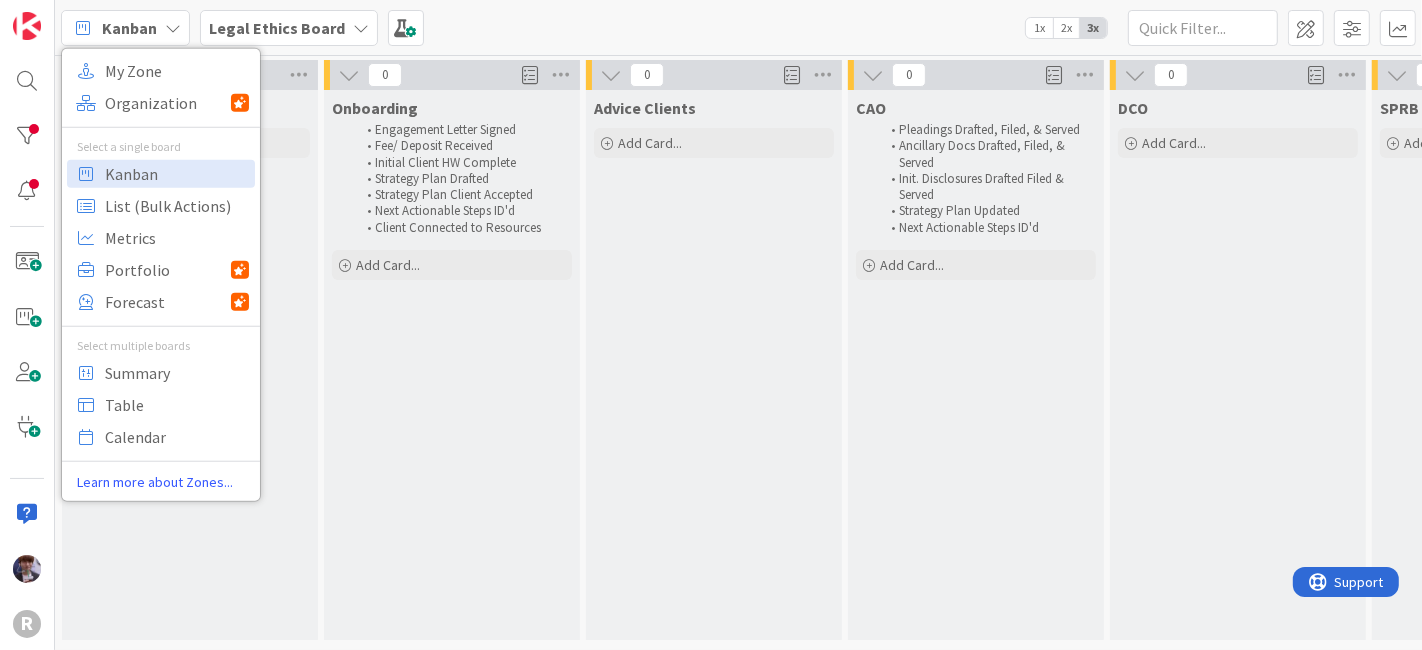 click on "Advice Clients Add Card..." at bounding box center [714, 365] 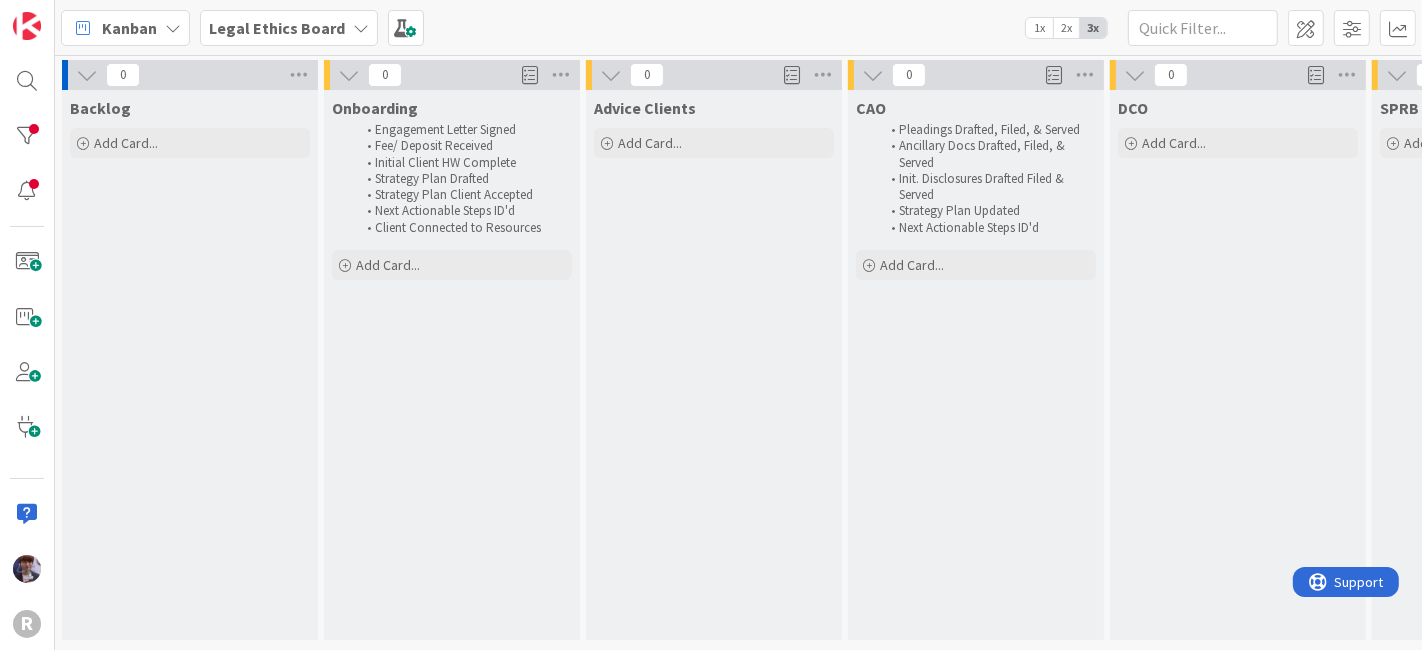click on "Legal Ethics Board" at bounding box center [277, 28] 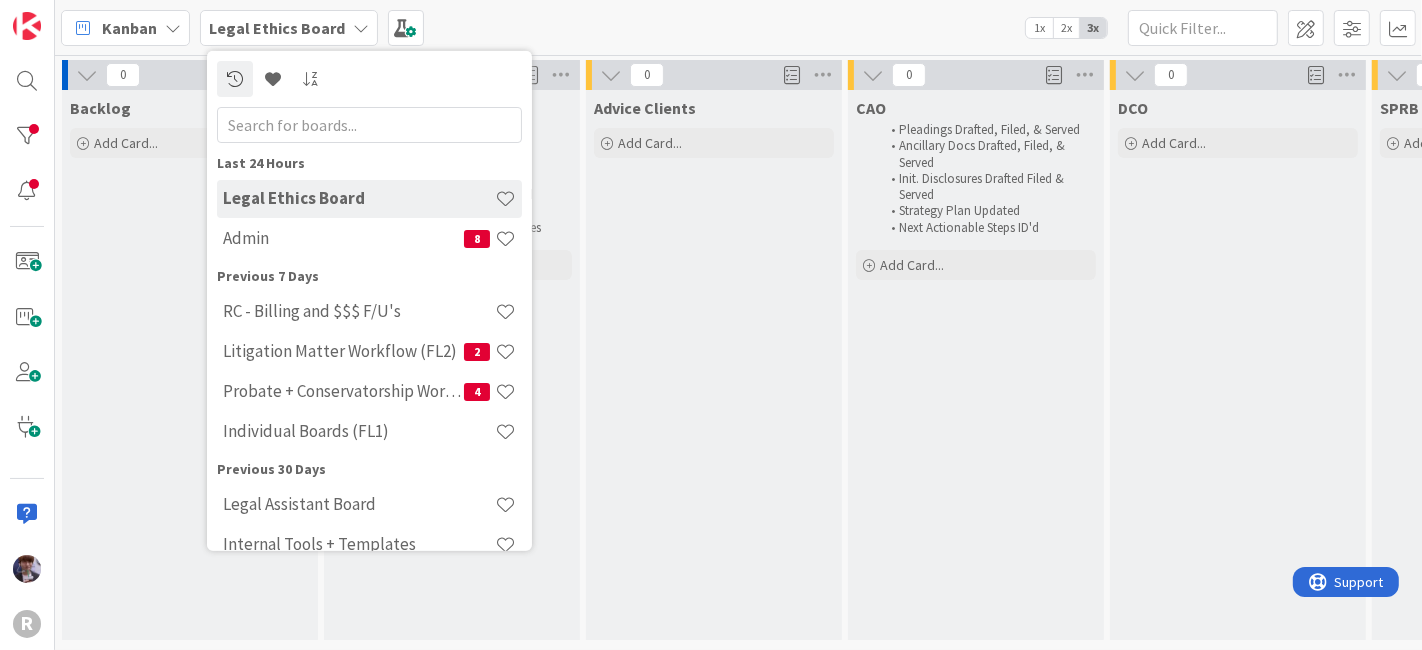 click on "Kanban" at bounding box center [129, 28] 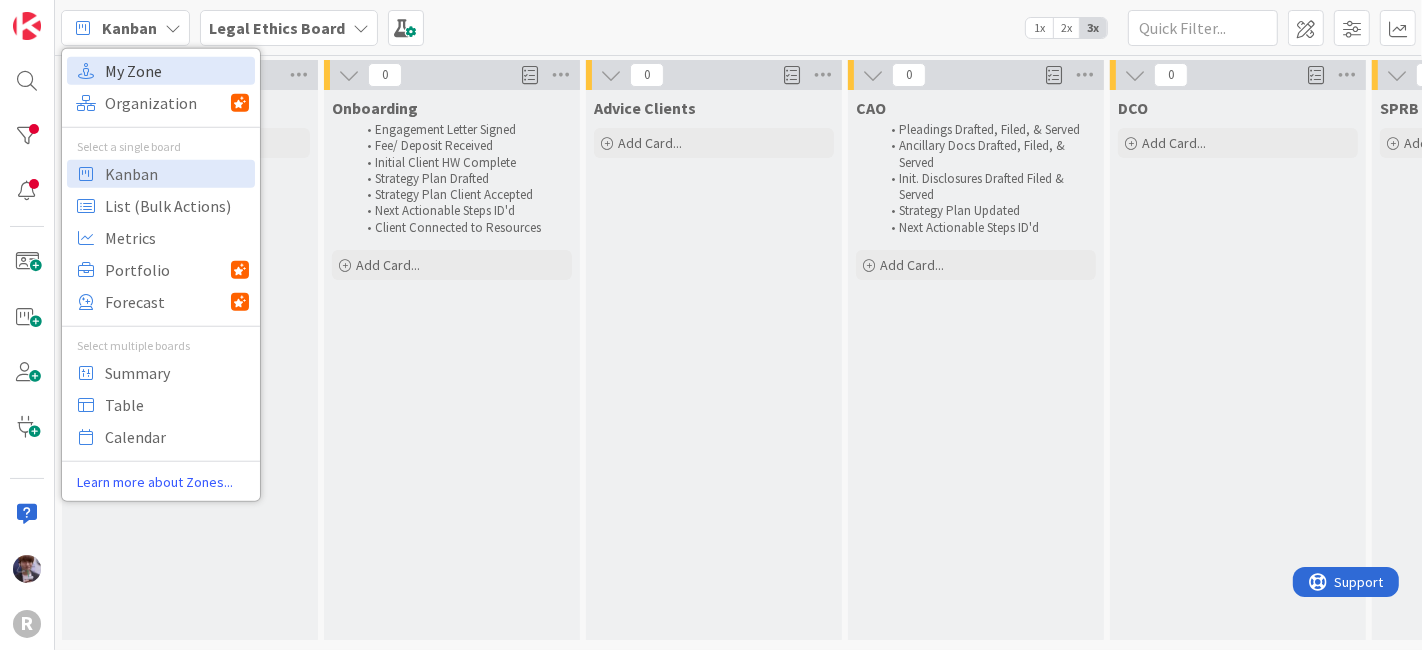 click on "My Zone" at bounding box center (177, 70) 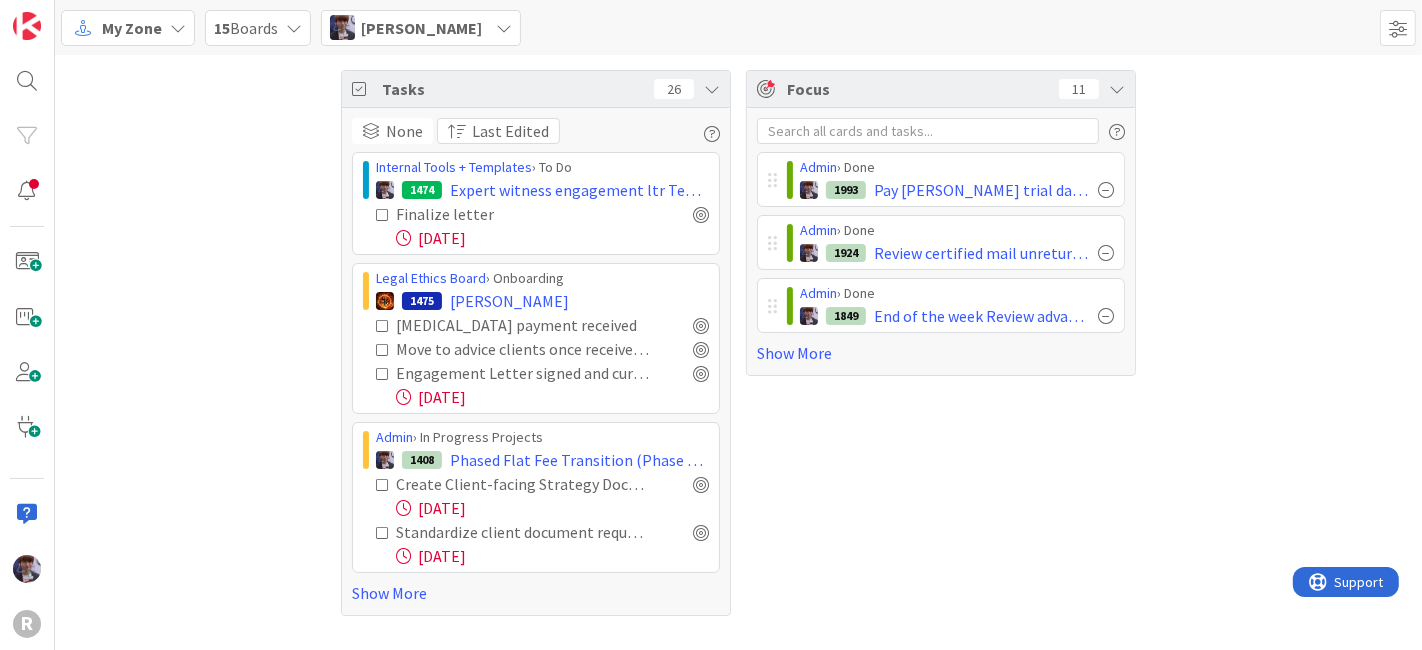 scroll, scrollTop: 0, scrollLeft: 0, axis: both 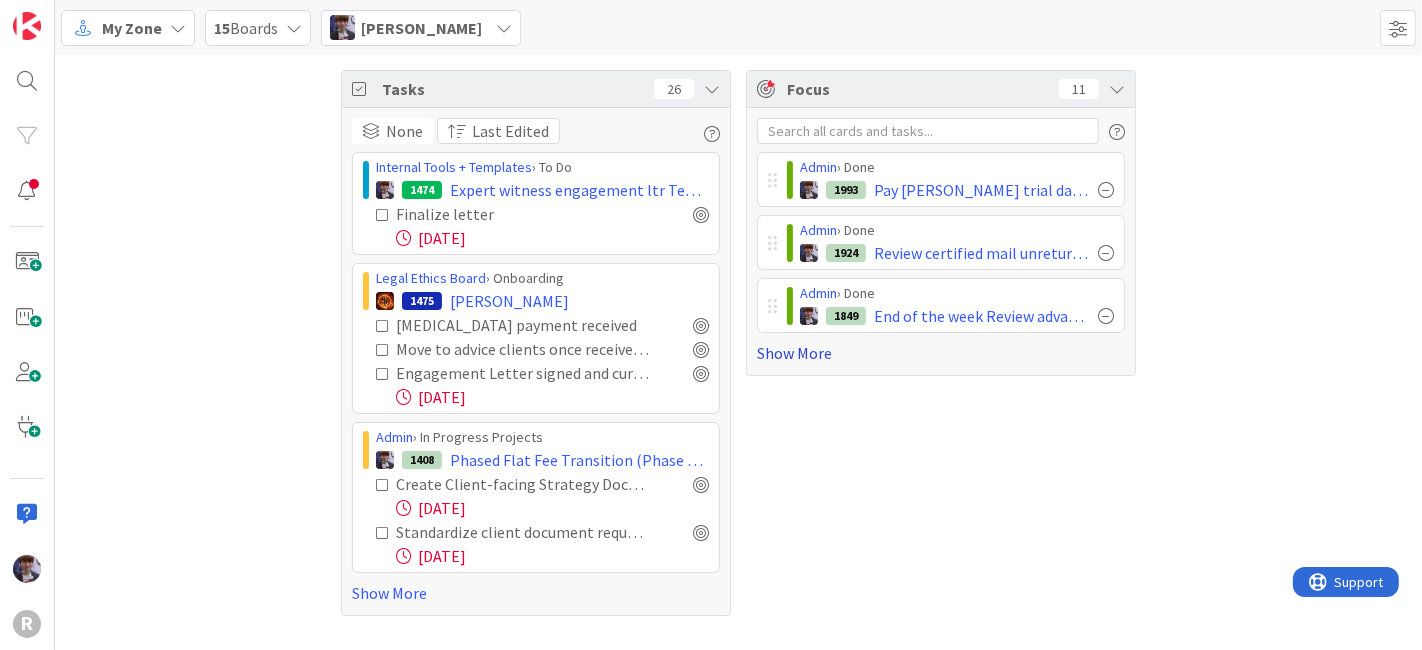 drag, startPoint x: 871, startPoint y: 455, endPoint x: 806, endPoint y: 352, distance: 121.79491 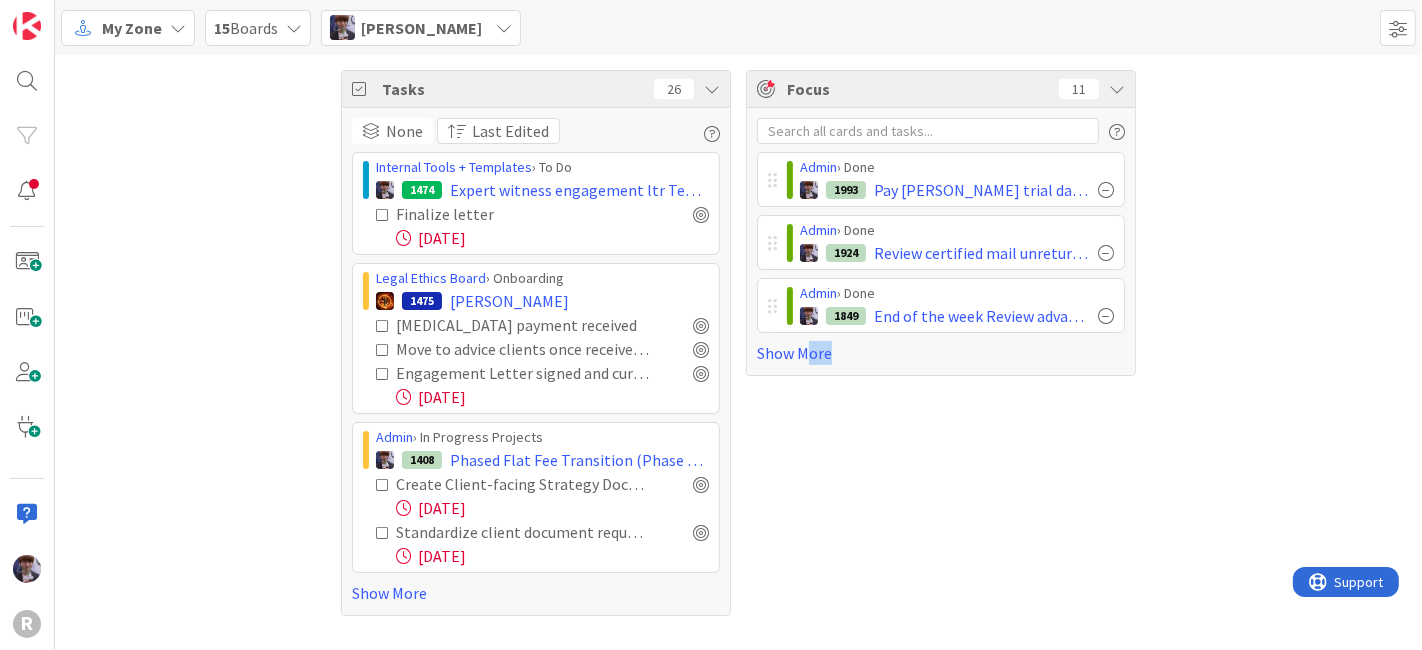 click at bounding box center [712, 89] 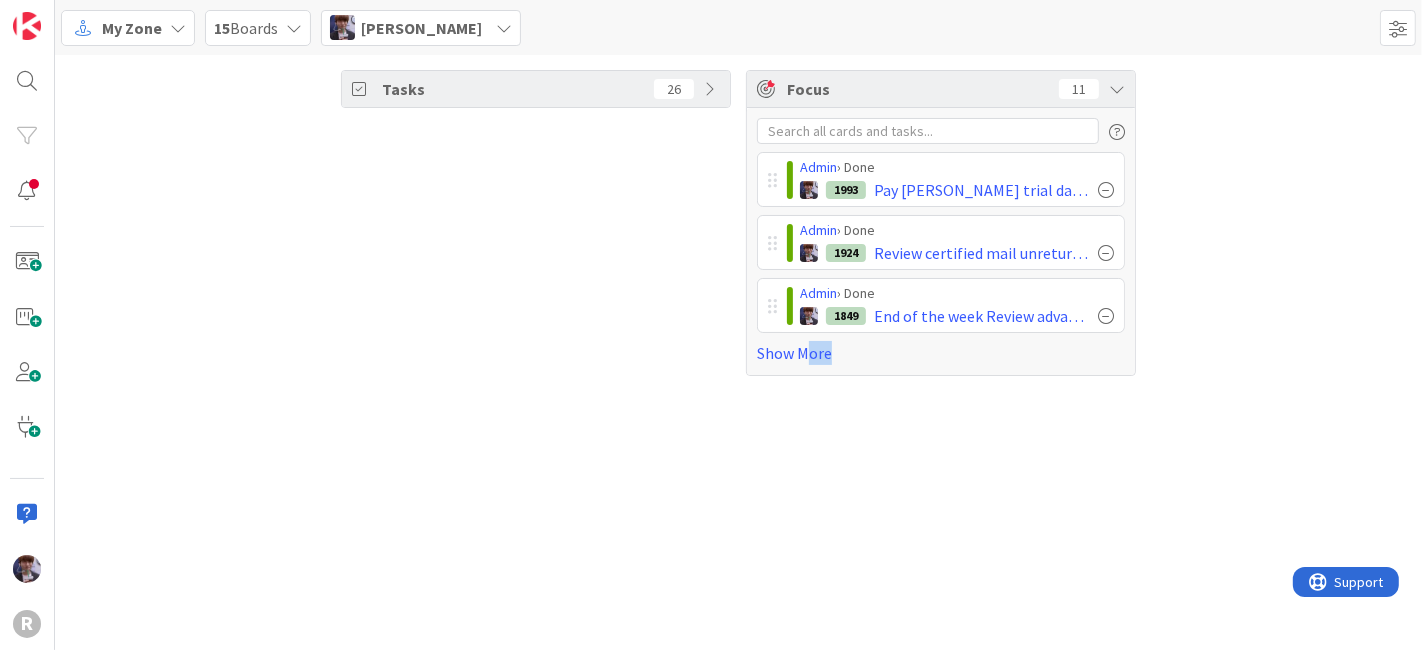 click on "Tasks 26 Focus 11 Admin  › Done 1993 Pay Lemke trial days 1-2 Admin  › Done 1924 Review certified mail unreturned - checks not cashed in the bank Admin  › Done 1849 End of the week Review advanced client costs in the bank &  Show More" at bounding box center [738, 352] 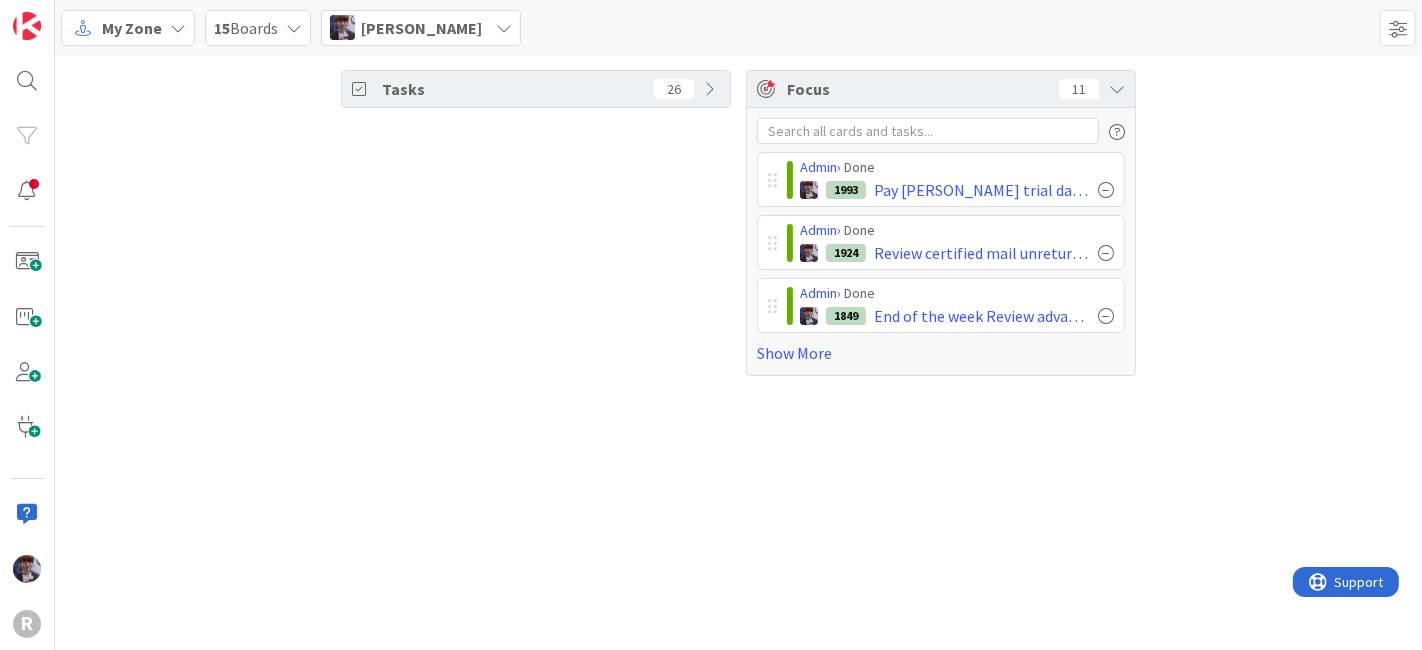 click on "[PERSON_NAME]" at bounding box center [421, 28] 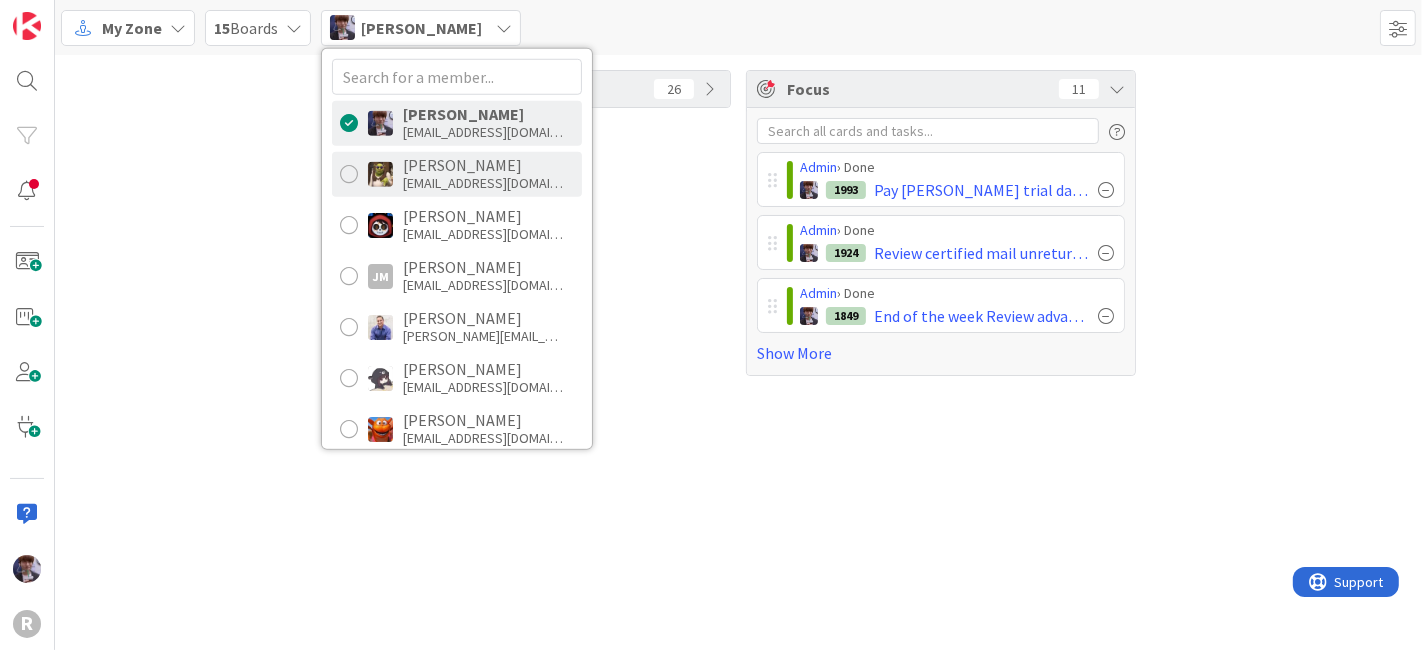 click on "dgines@reutercorbett.com" at bounding box center [483, 183] 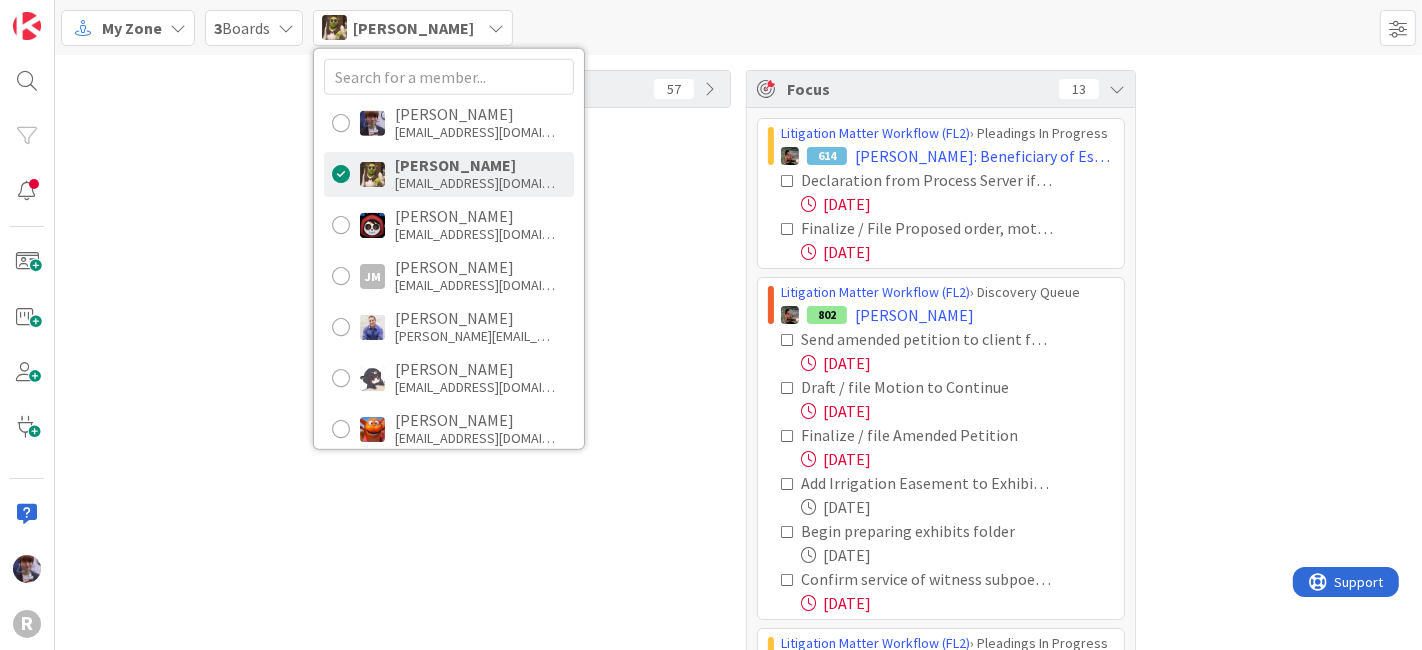 click on "Tasks 57" at bounding box center (536, 446) 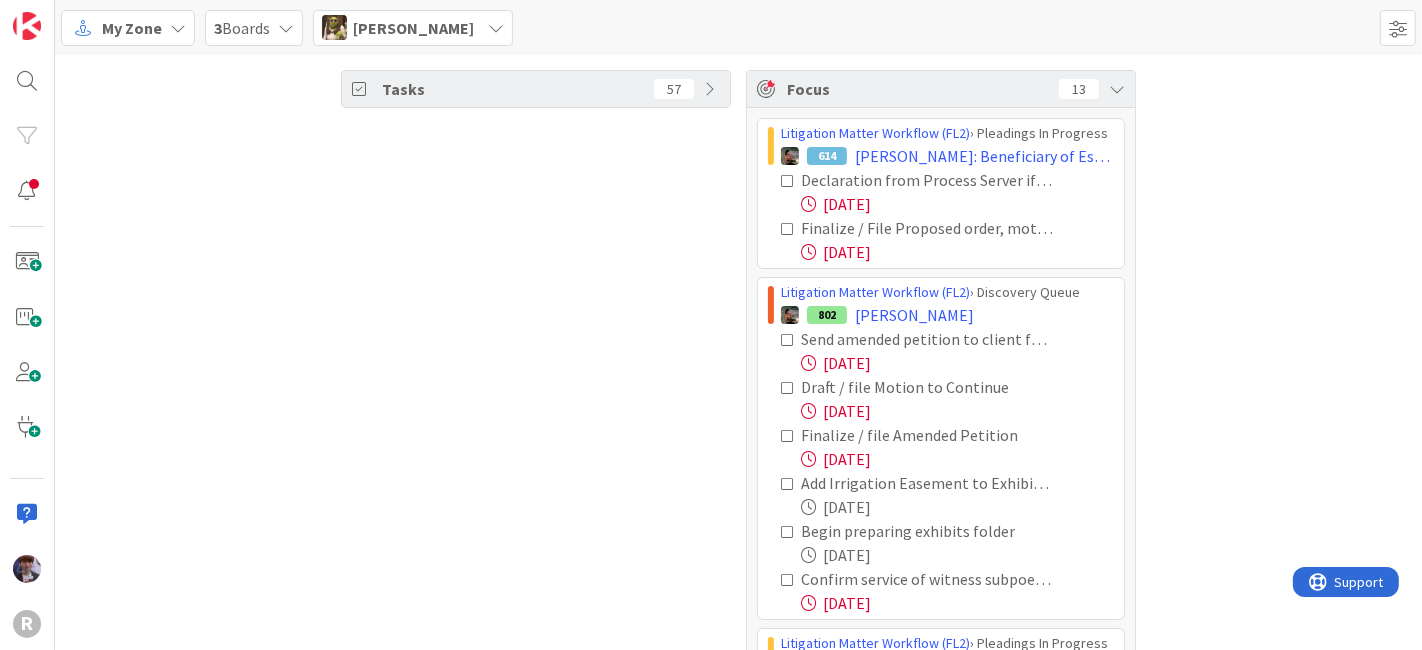 click on "Tasks 57 Focus 13 Litigation Matter Workflow (FL2)  › Pleadings In Progress 614 LAUGHERY: Beneficiary of Estate Declaration from Process Server if Unserved - Cole 07/09/2025 Finalize / File Proposed order, motion, and declarations - Alternative service 07/11/2025 Litigation Matter Workflow (FL2)  › Discovery Queue 802 HUGHES, Edwin Send amended petition to client for signature / file 07/10/2025 Draft / file Motion to Continue 07/10/2025 Finalize / file Amended Petition 07/11/2025 Add Irrigation Easement to Exhibit list 07/14/2025 Begin preparing exhibits folder 07/14/2025 Confirm service of witness subpoenas 07/11/2025 Litigation Matter Workflow (FL2)  › Pleadings In Progress 573 DIXSON: Estate of Pamela Dykman Check SLR / Call court and find out how judge want to receive working copies 07/14/2025 Confirm there is a hookup / HDMI for iPad in courtroom 07/14/2025 Show More" at bounding box center (738, 446) 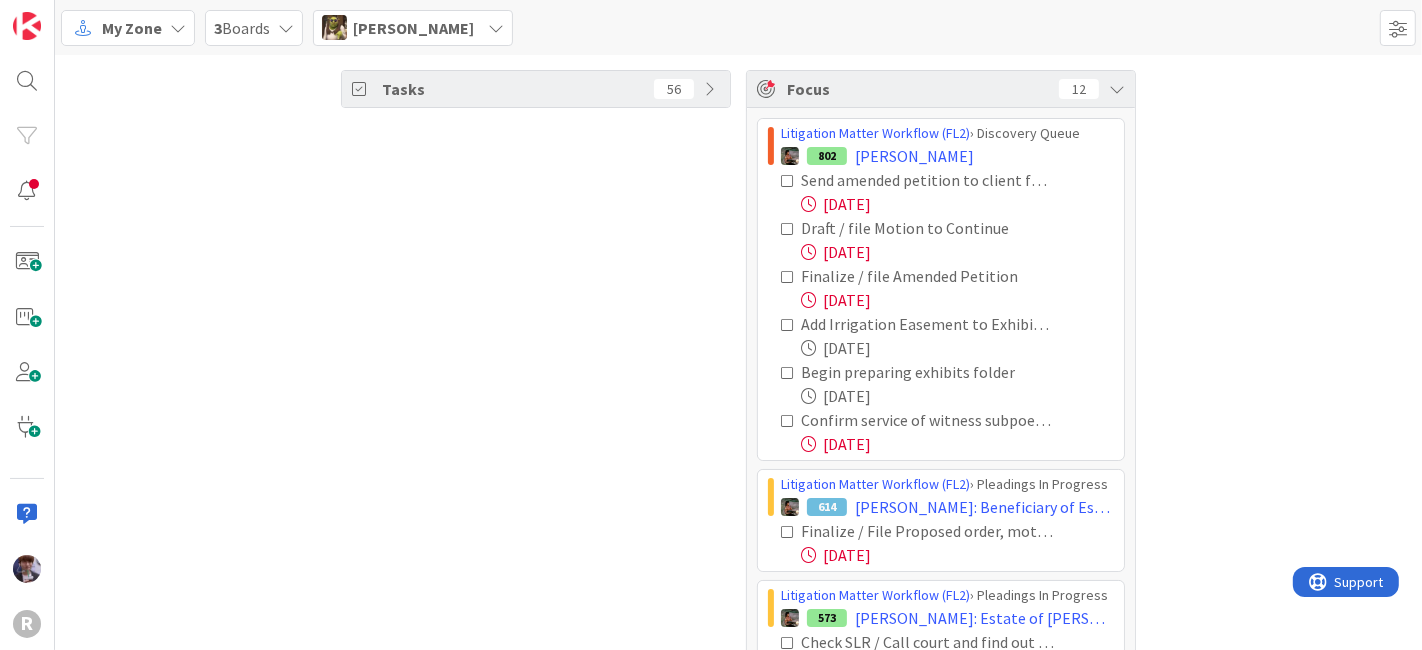 click at bounding box center (788, 532) 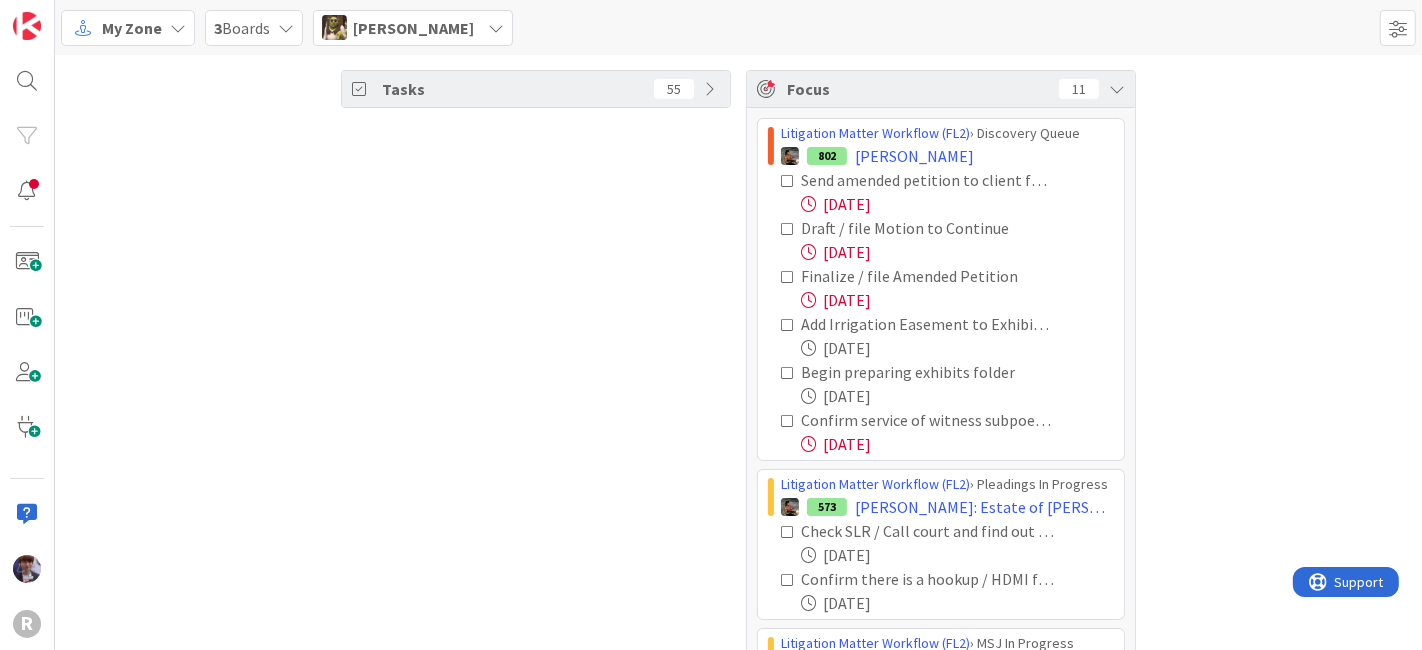 click at bounding box center (788, 181) 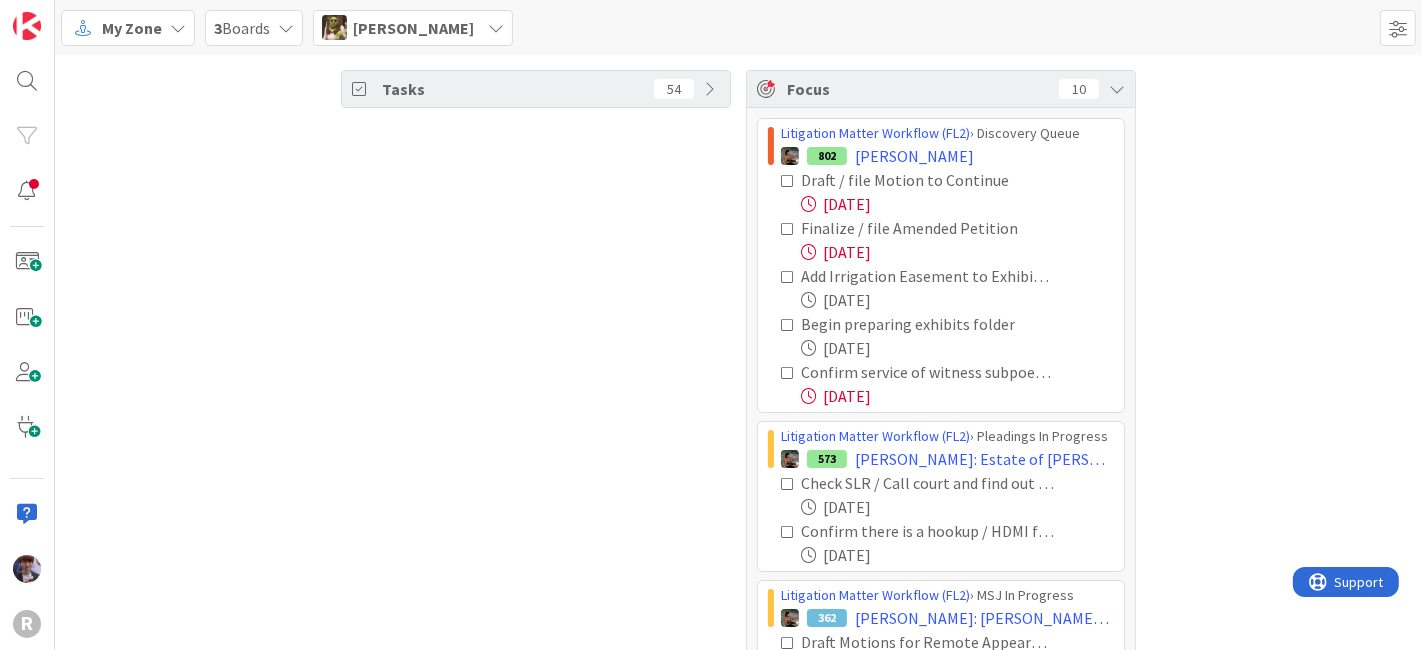 click at bounding box center (788, 181) 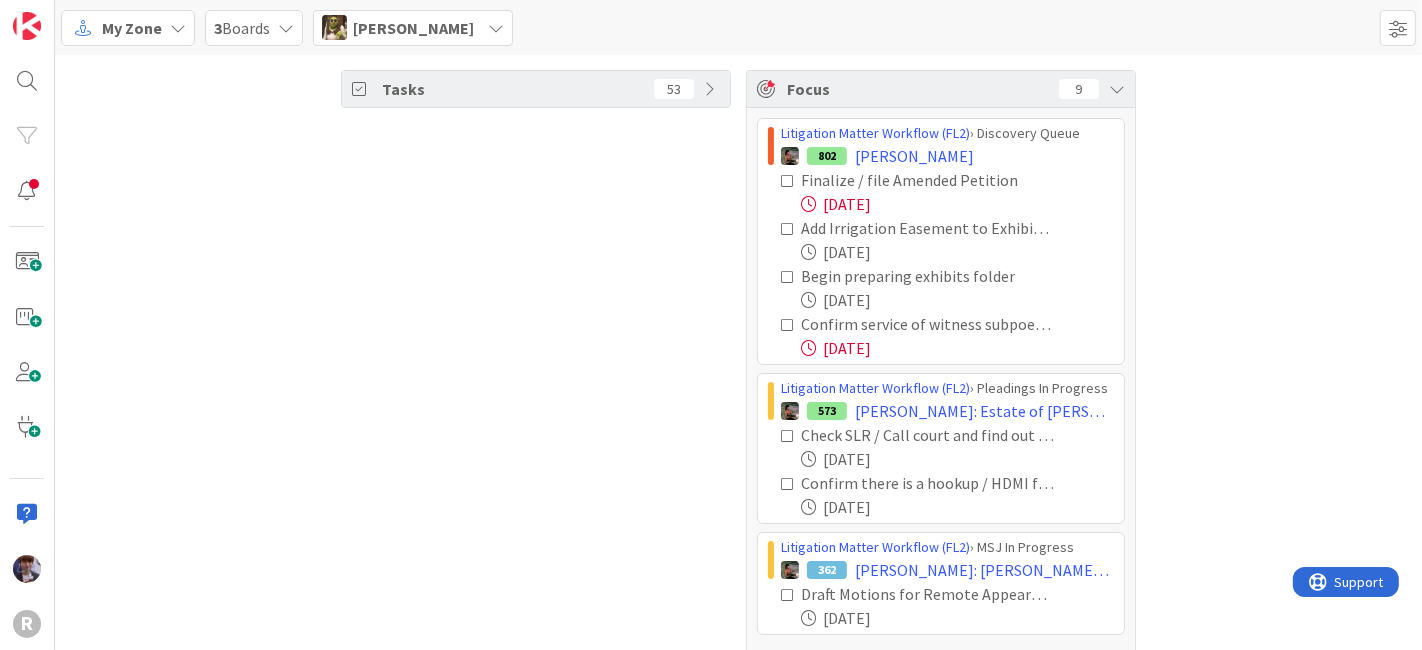 click at bounding box center [788, 181] 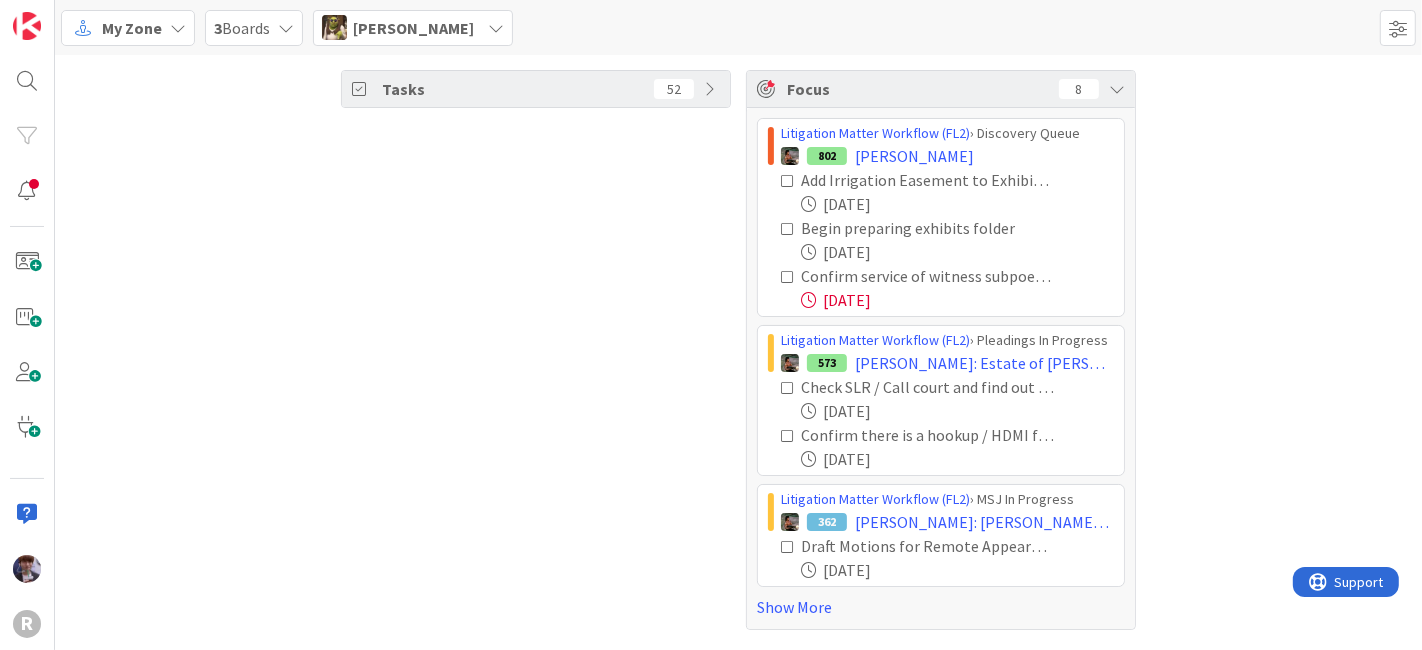 click at bounding box center [788, 277] 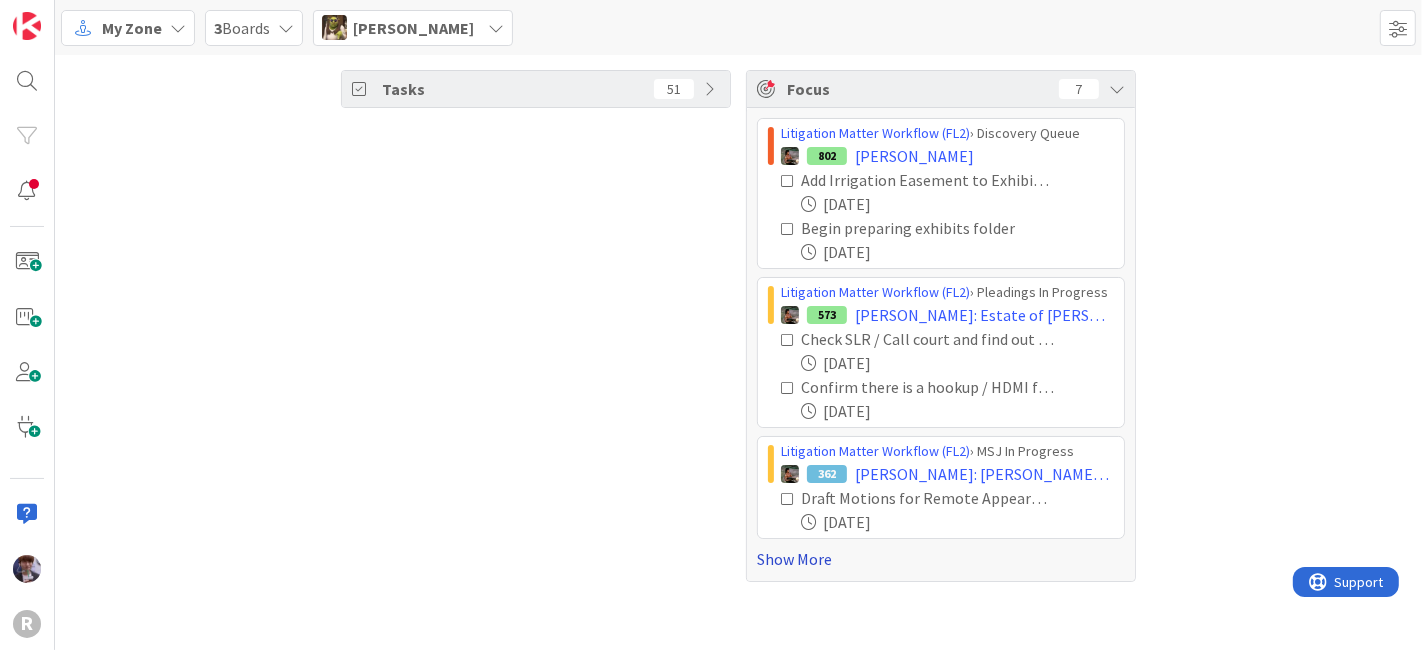 click on "Show More" at bounding box center [941, 559] 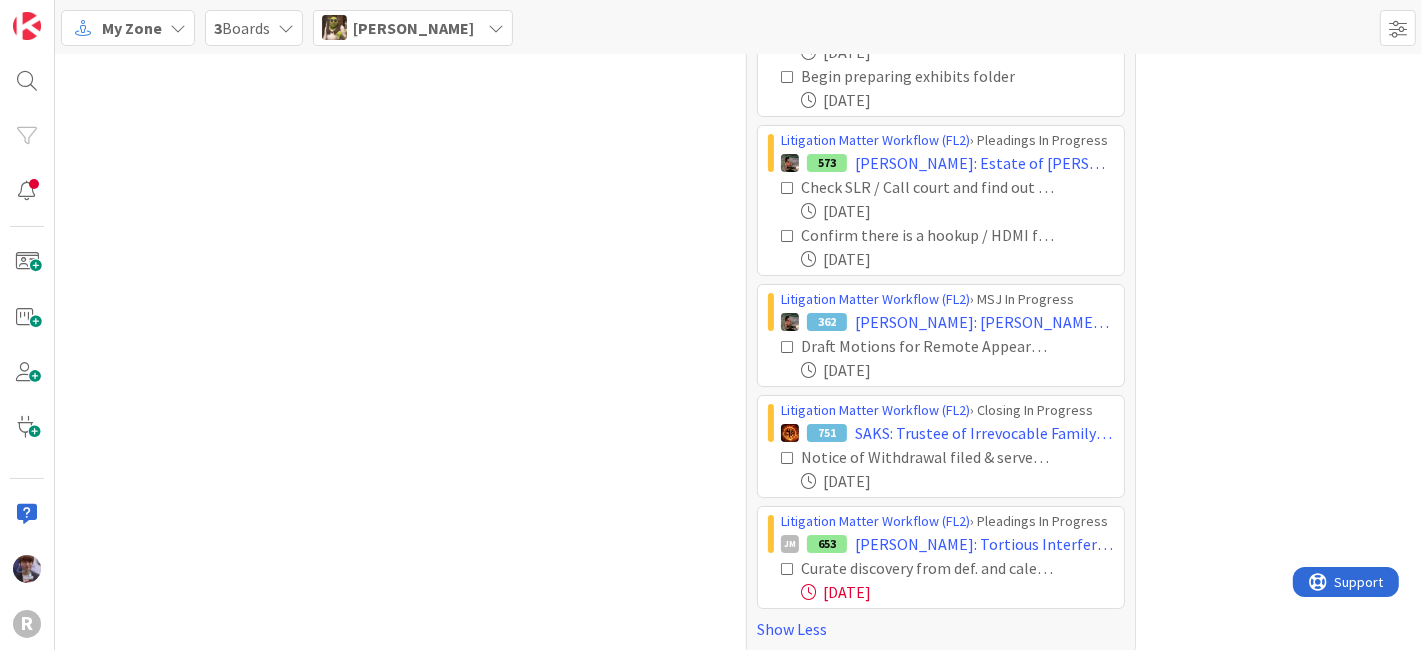 scroll, scrollTop: 165, scrollLeft: 0, axis: vertical 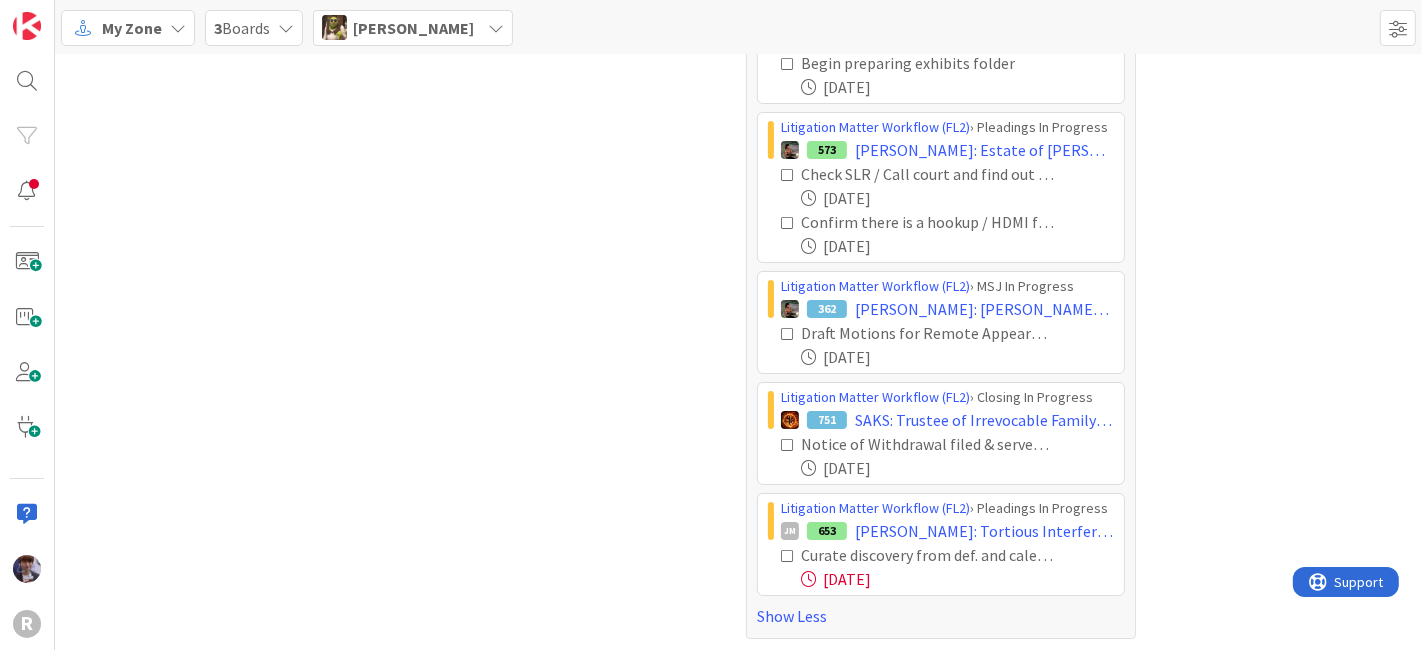 click on "Devine Gines" at bounding box center [413, 28] 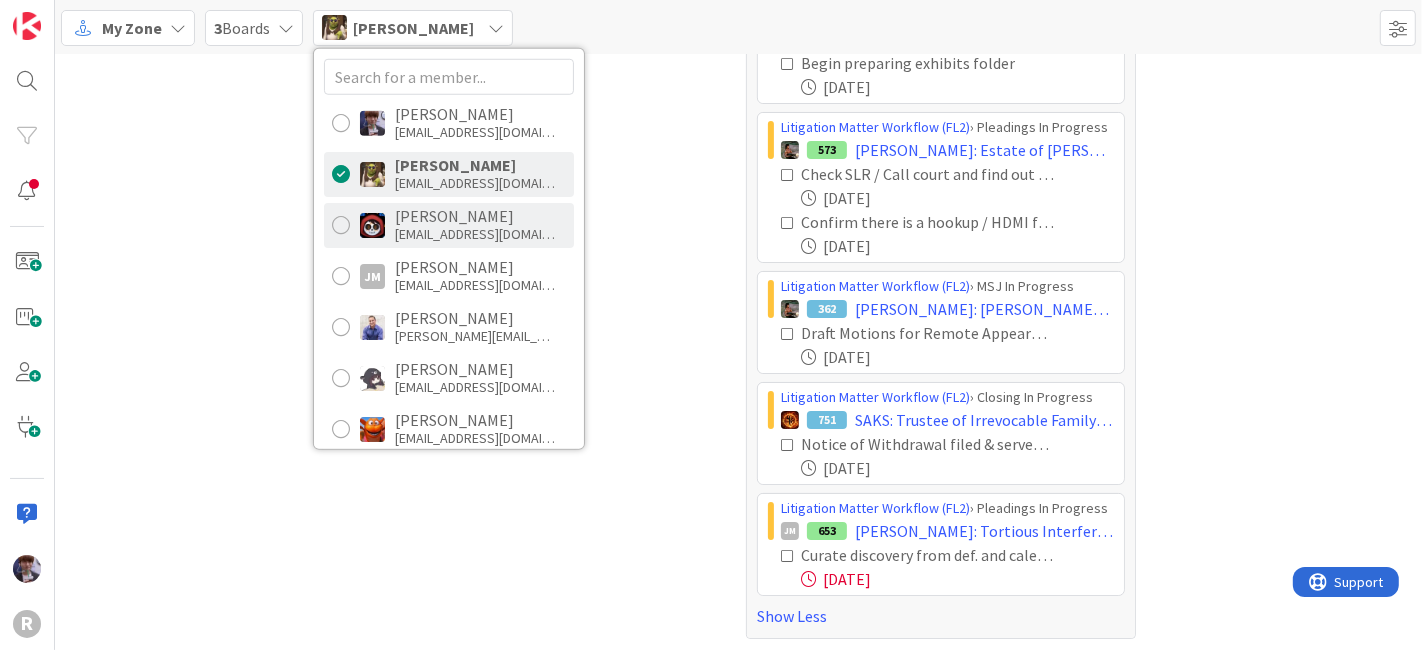 click on "jsanchez@reutercorbett.com" at bounding box center [475, 234] 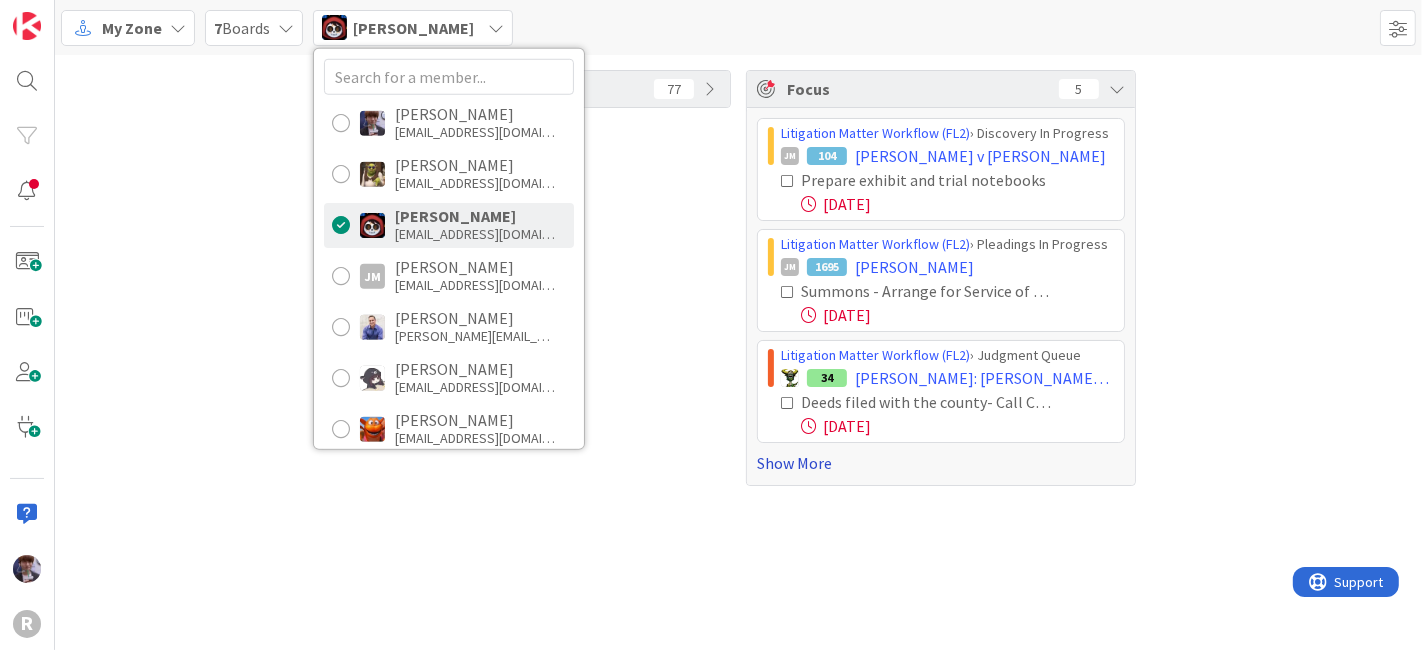 click on "Show More" at bounding box center [941, 463] 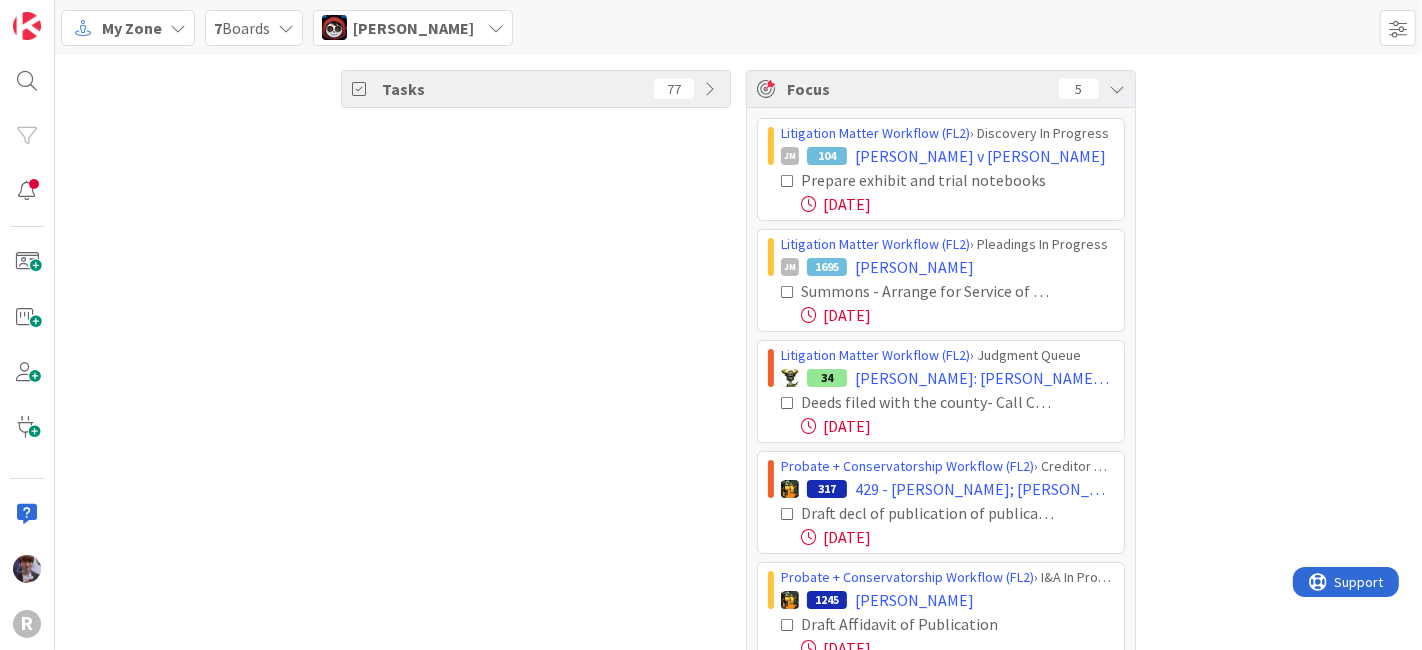 click on "Tasks 77" at bounding box center [536, 389] 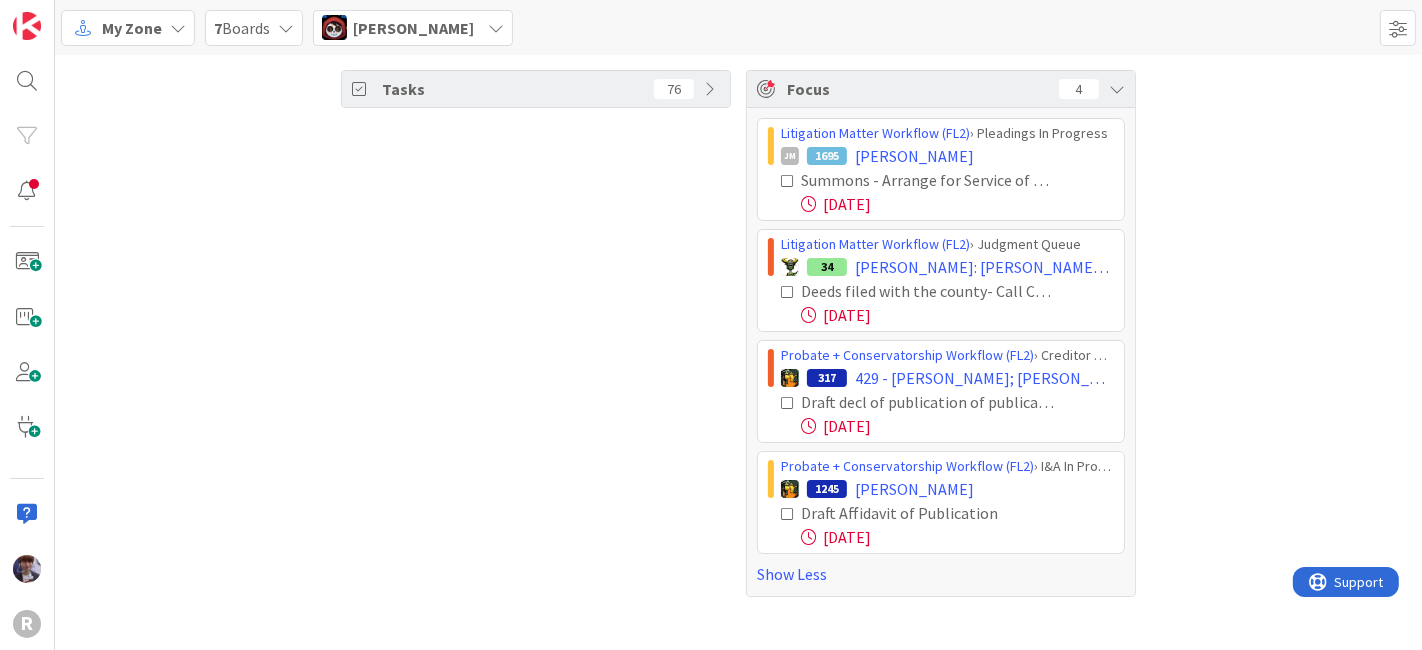 click on "[PERSON_NAME]" at bounding box center [413, 28] 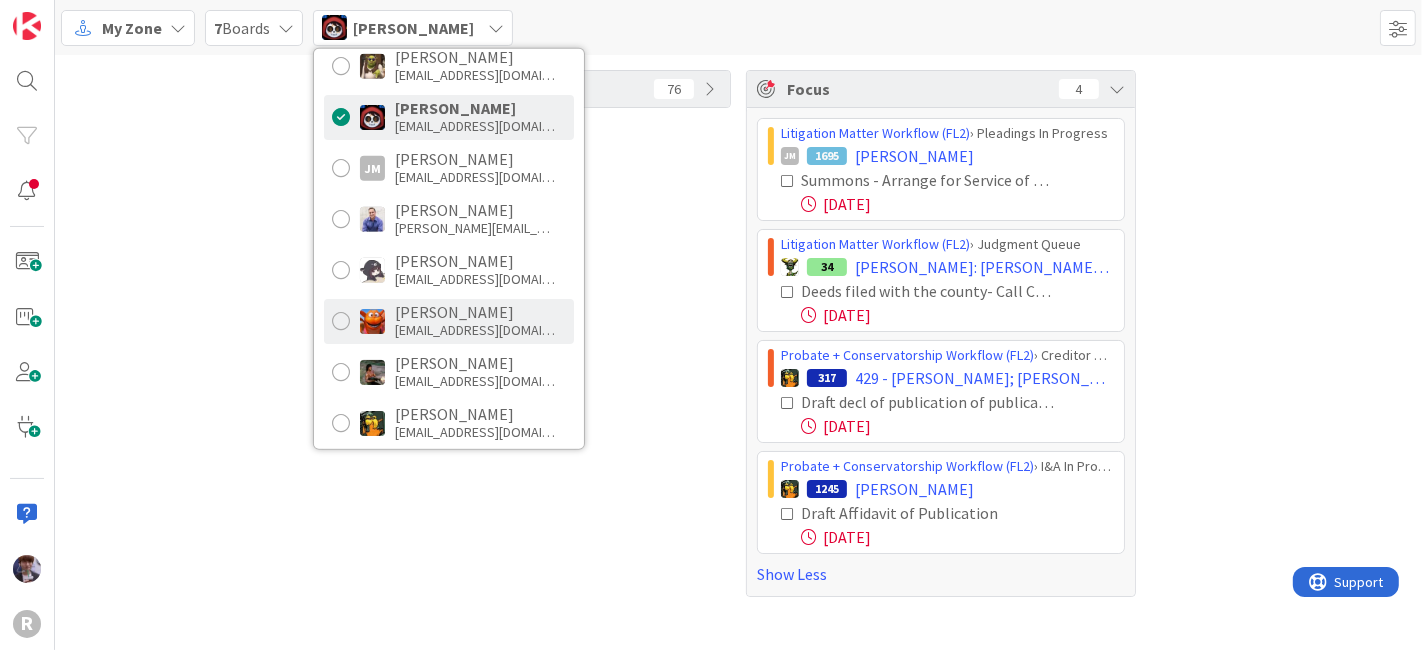 click on "[PERSON_NAME]" at bounding box center (475, 312) 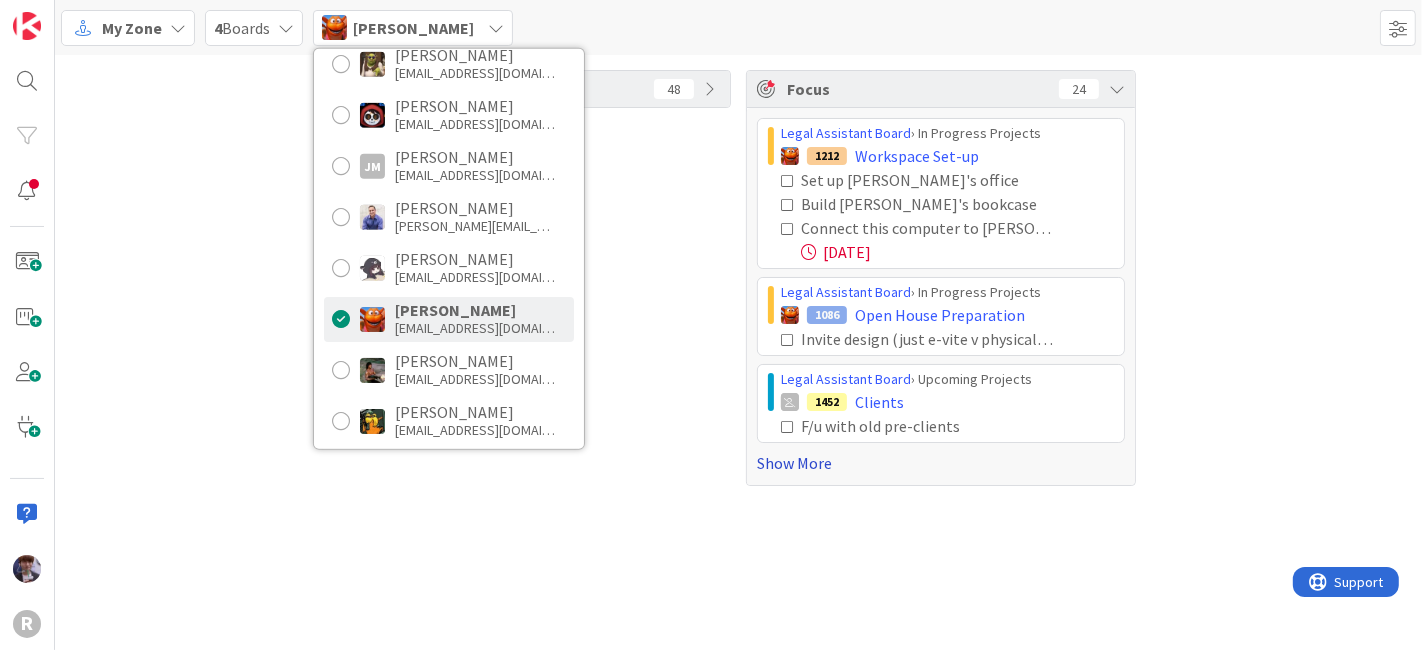click on "Show More" at bounding box center [941, 463] 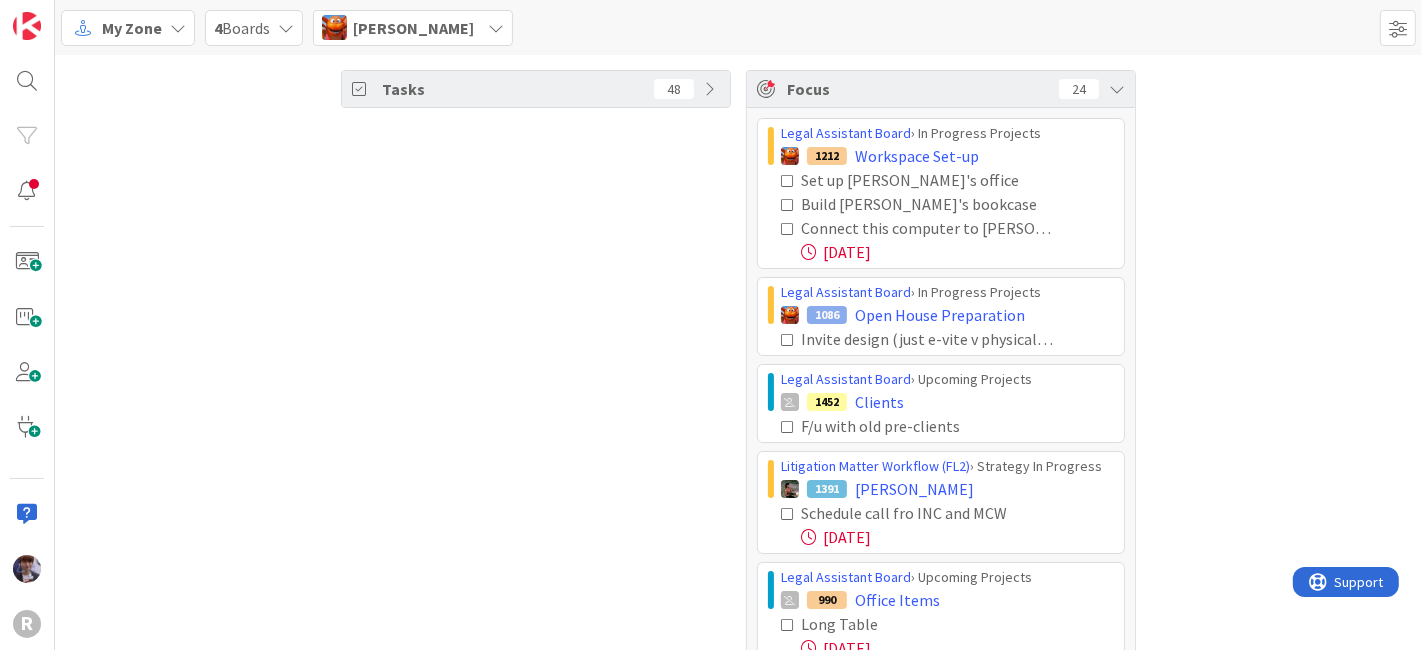 click on "Tasks 48" at bounding box center (536, 1047) 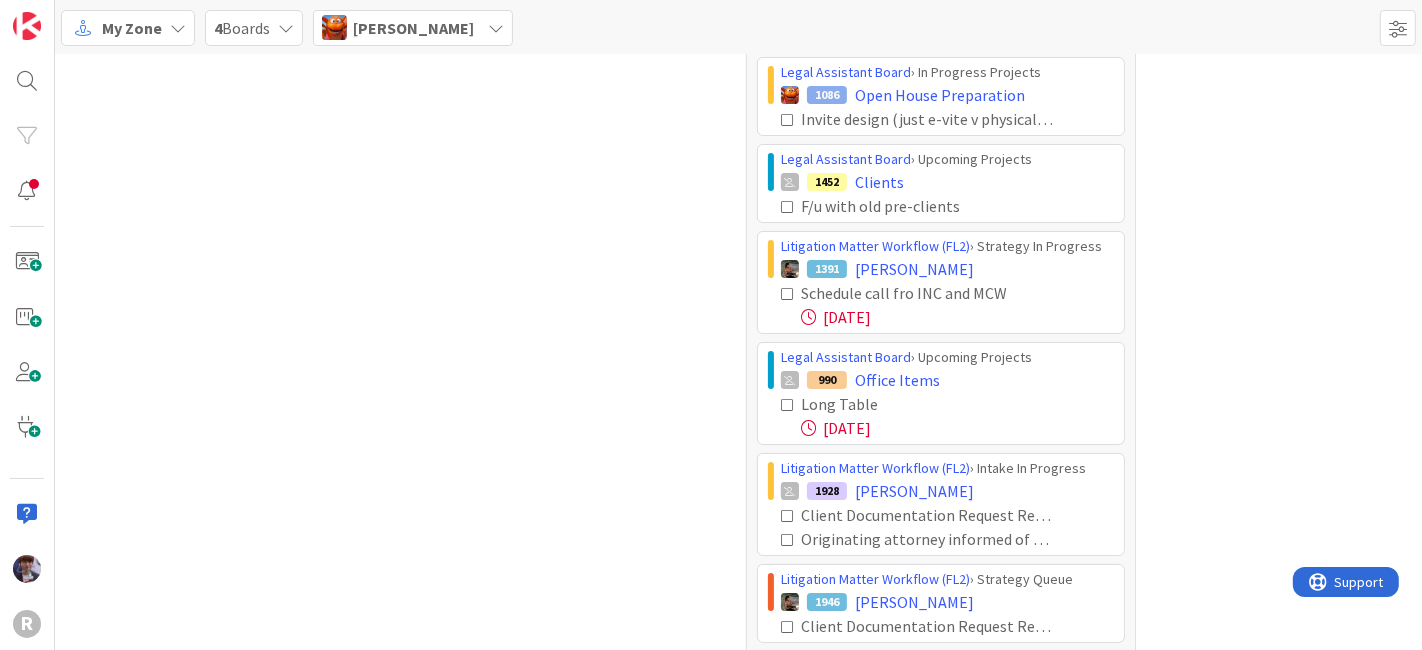 scroll, scrollTop: 221, scrollLeft: 0, axis: vertical 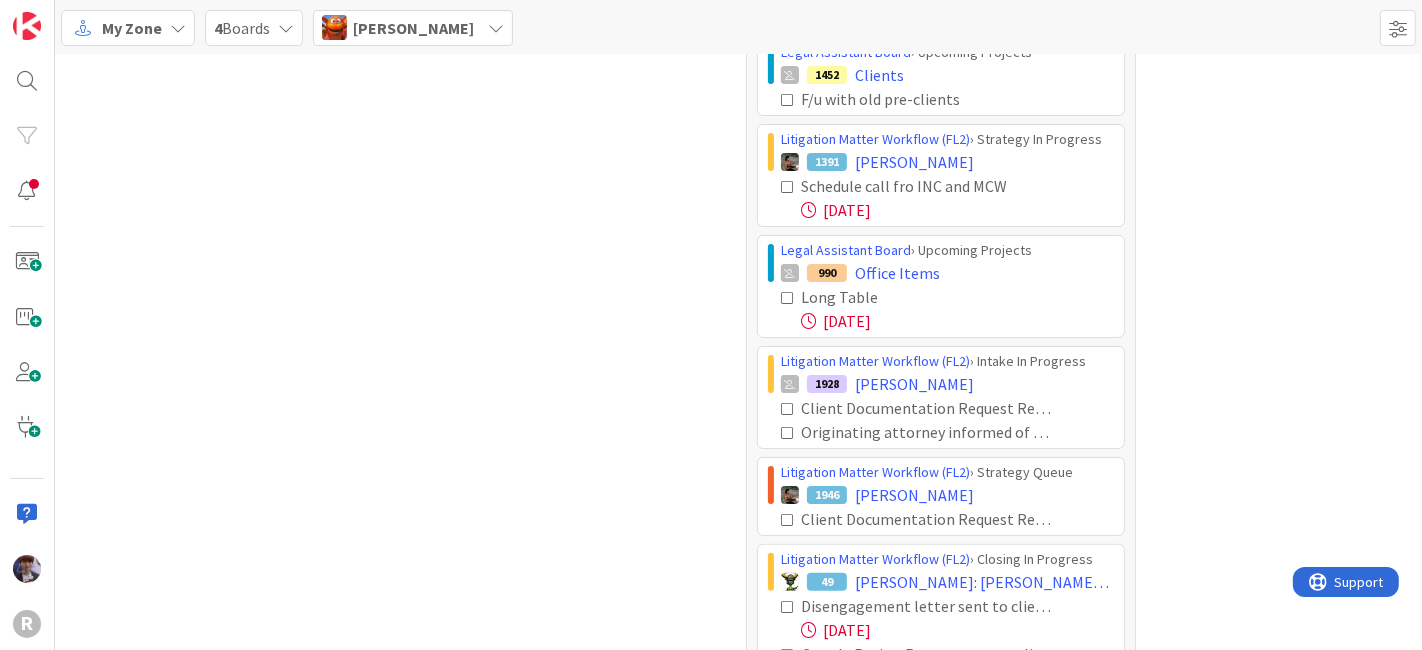 click at bounding box center (788, 409) 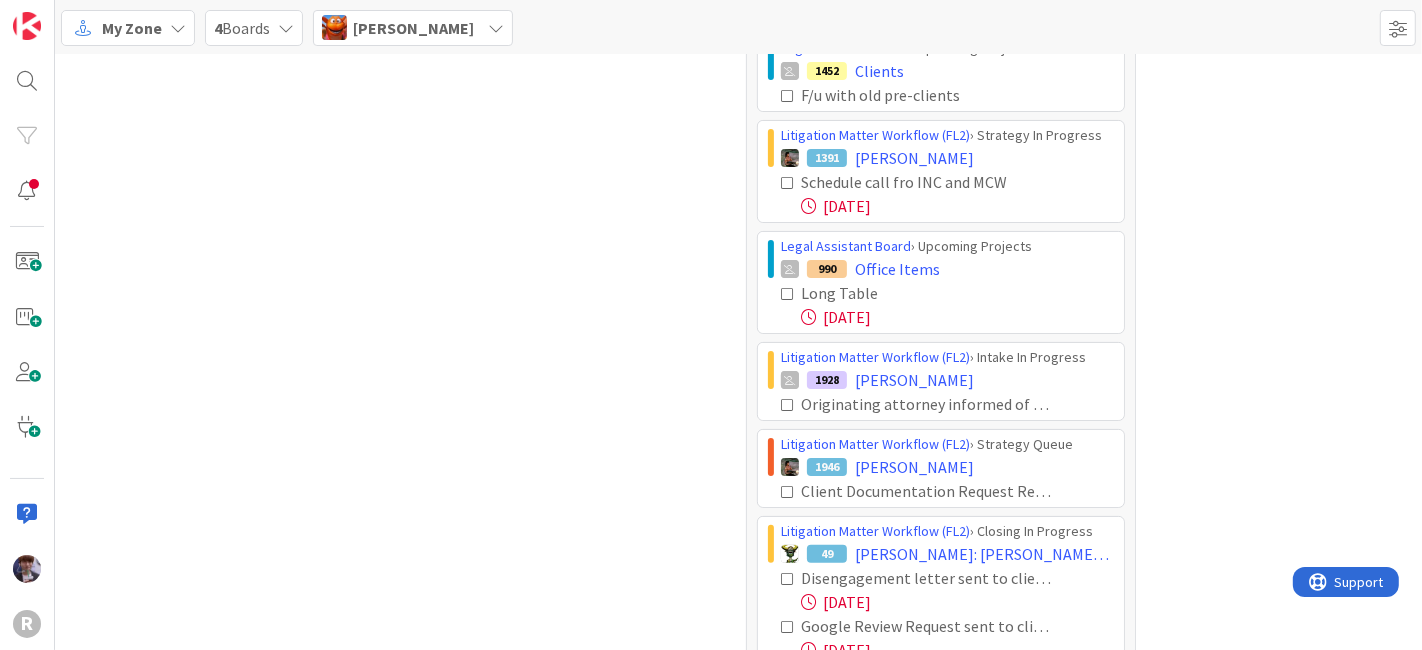 scroll, scrollTop: 331, scrollLeft: 0, axis: vertical 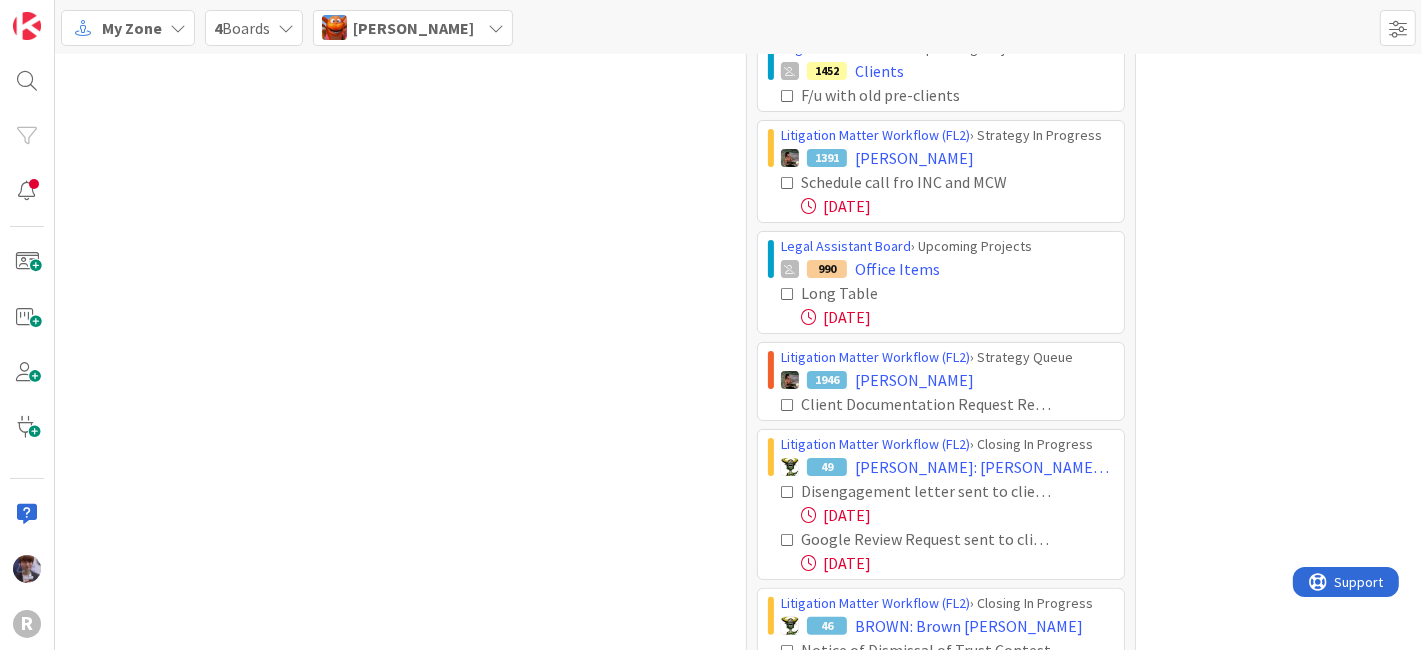 click on "Client Documentation Request Returned by Client + curated to Original Client Docs folder" at bounding box center (941, 404) 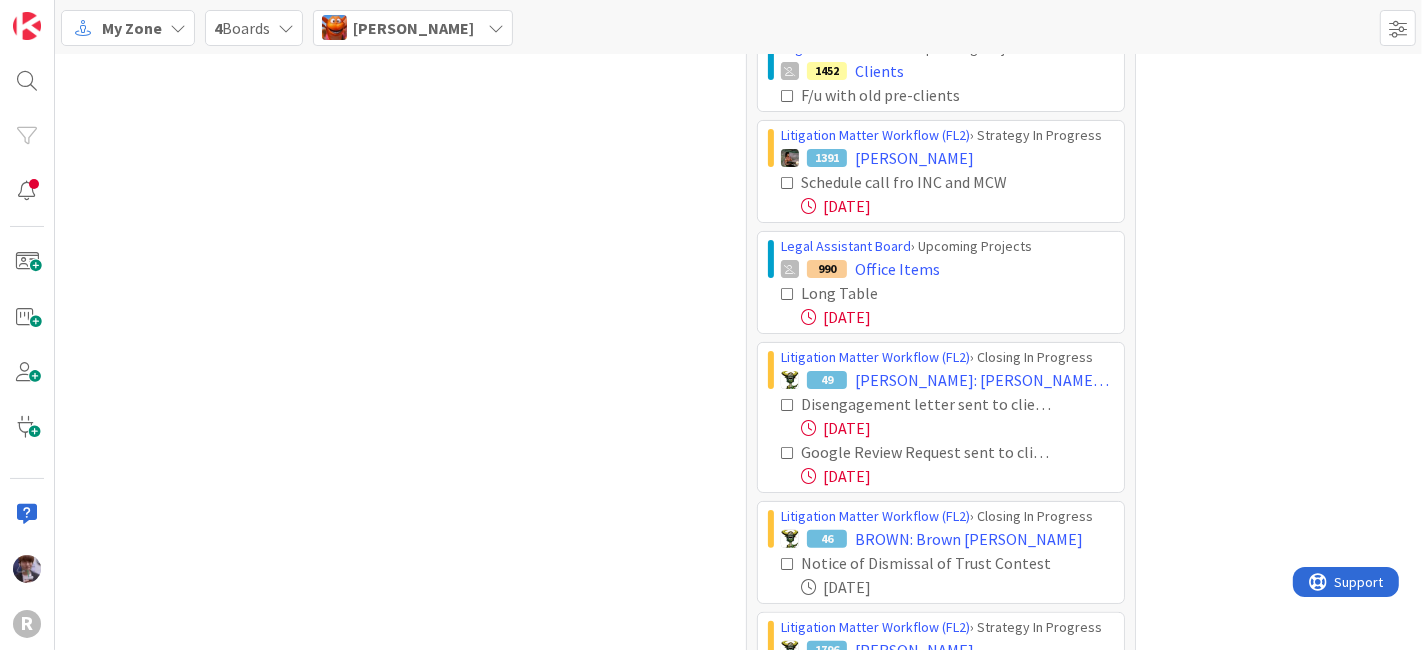 click at bounding box center (788, 405) 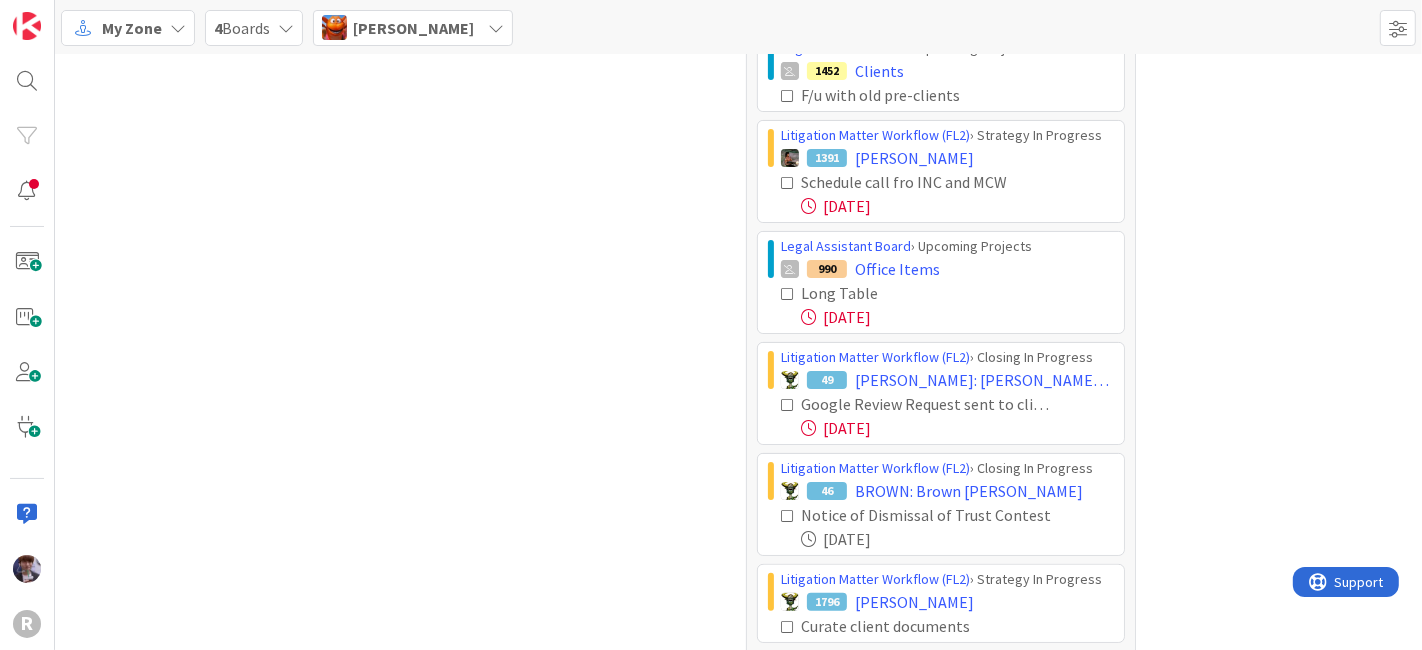 click at bounding box center (788, 405) 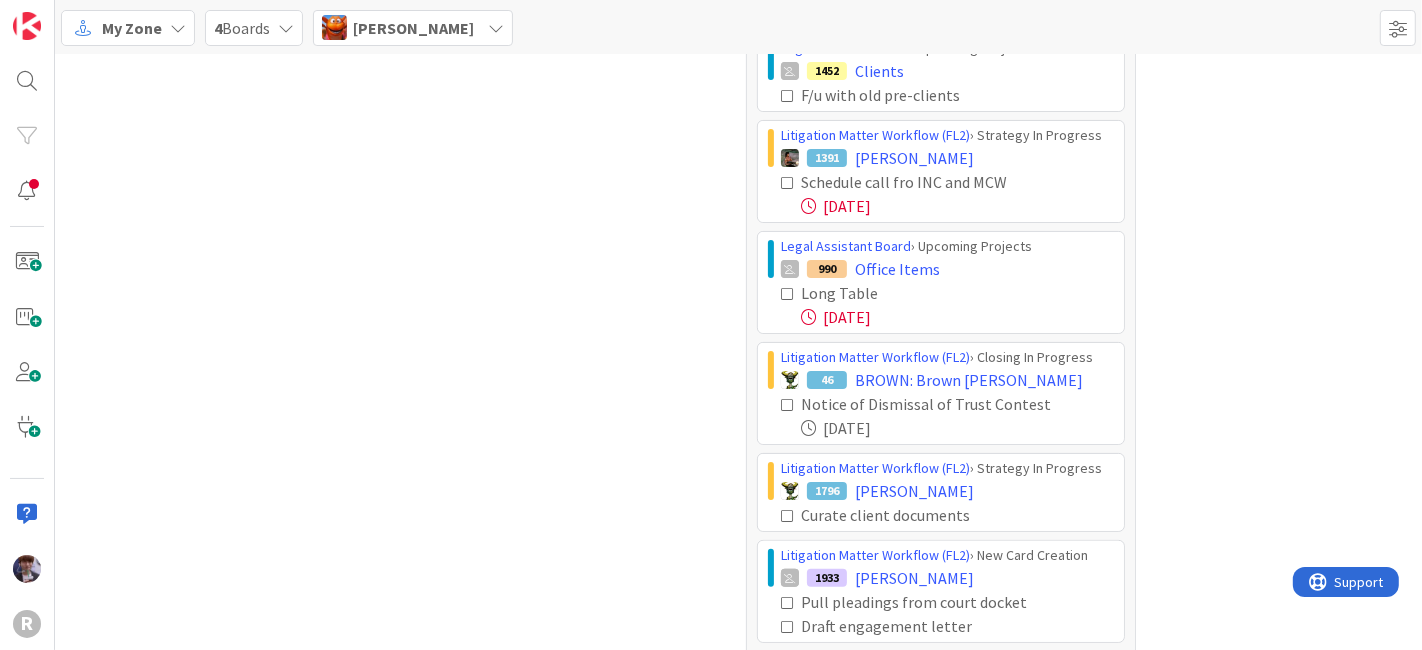 click at bounding box center [788, 516] 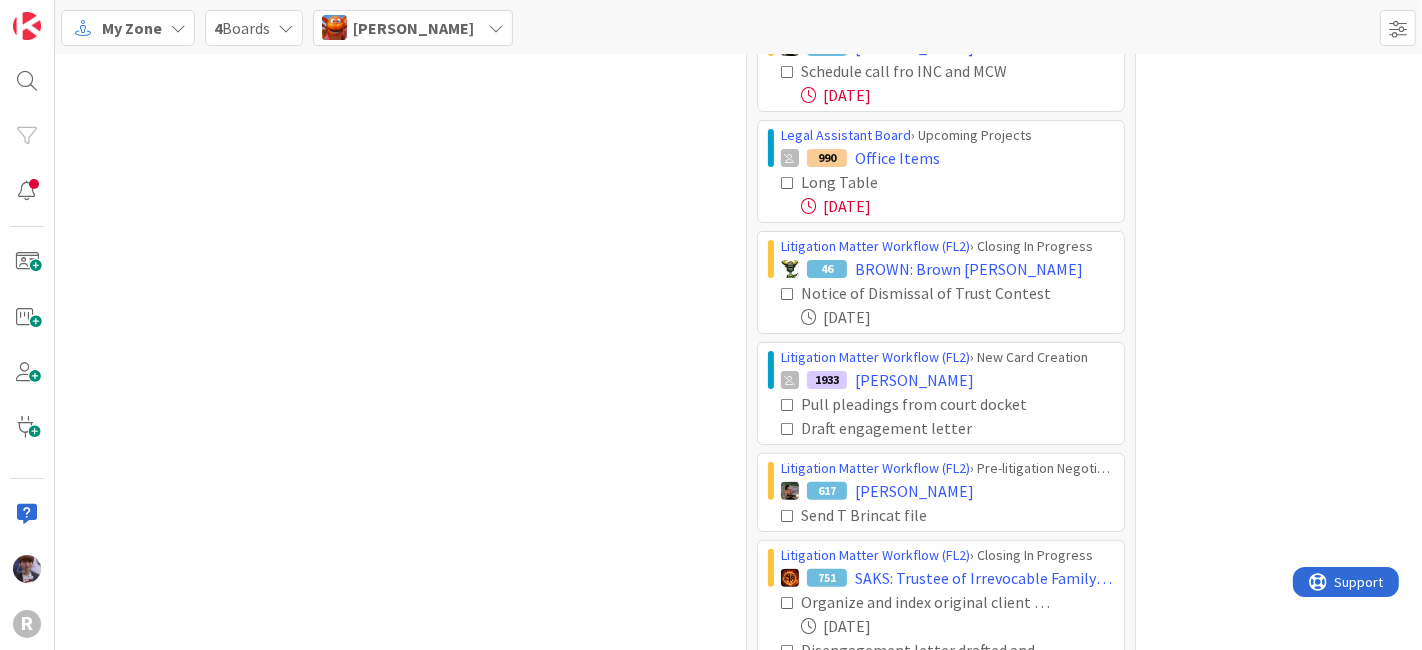 scroll, scrollTop: 442, scrollLeft: 0, axis: vertical 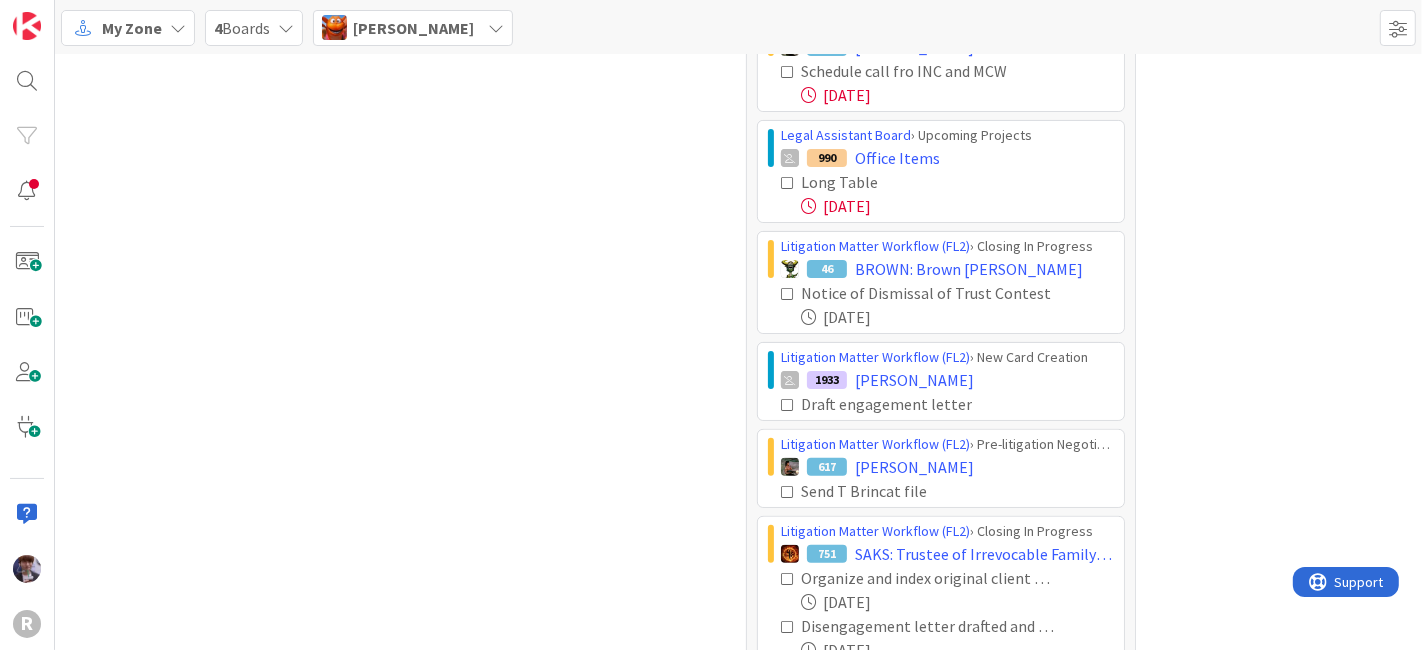 click at bounding box center (788, 405) 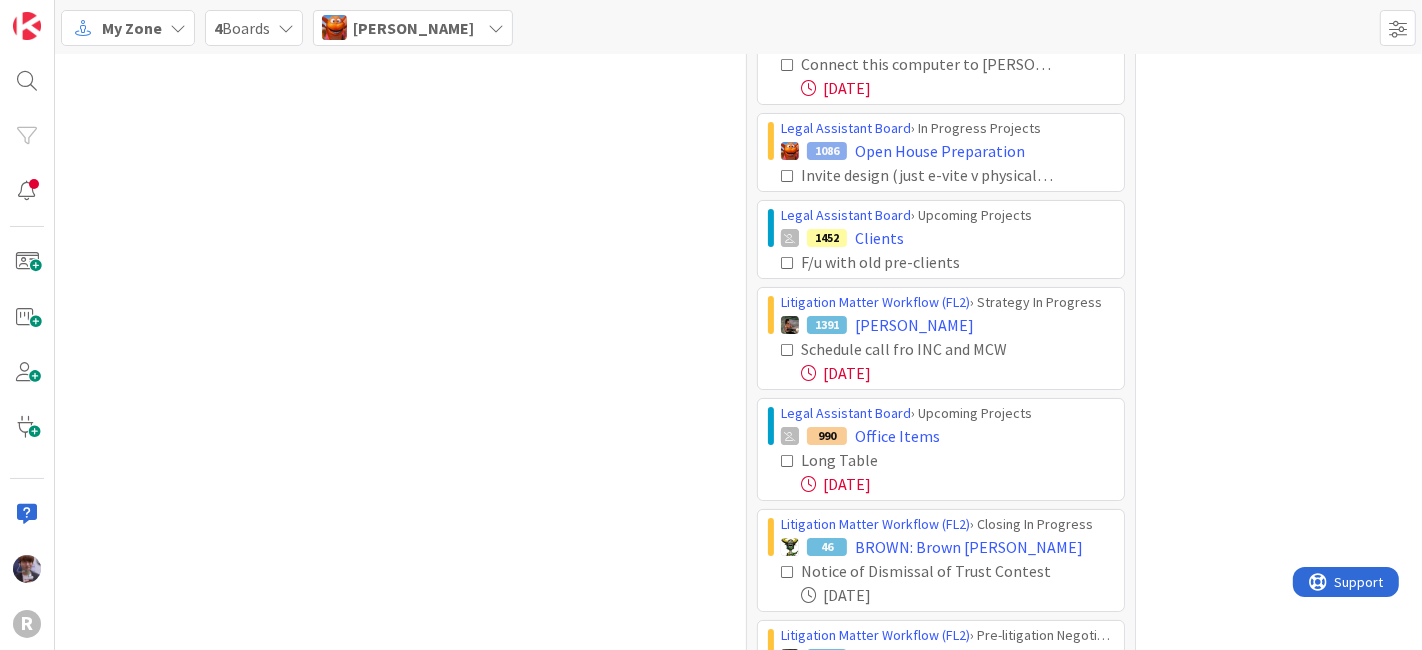 scroll, scrollTop: 161, scrollLeft: 0, axis: vertical 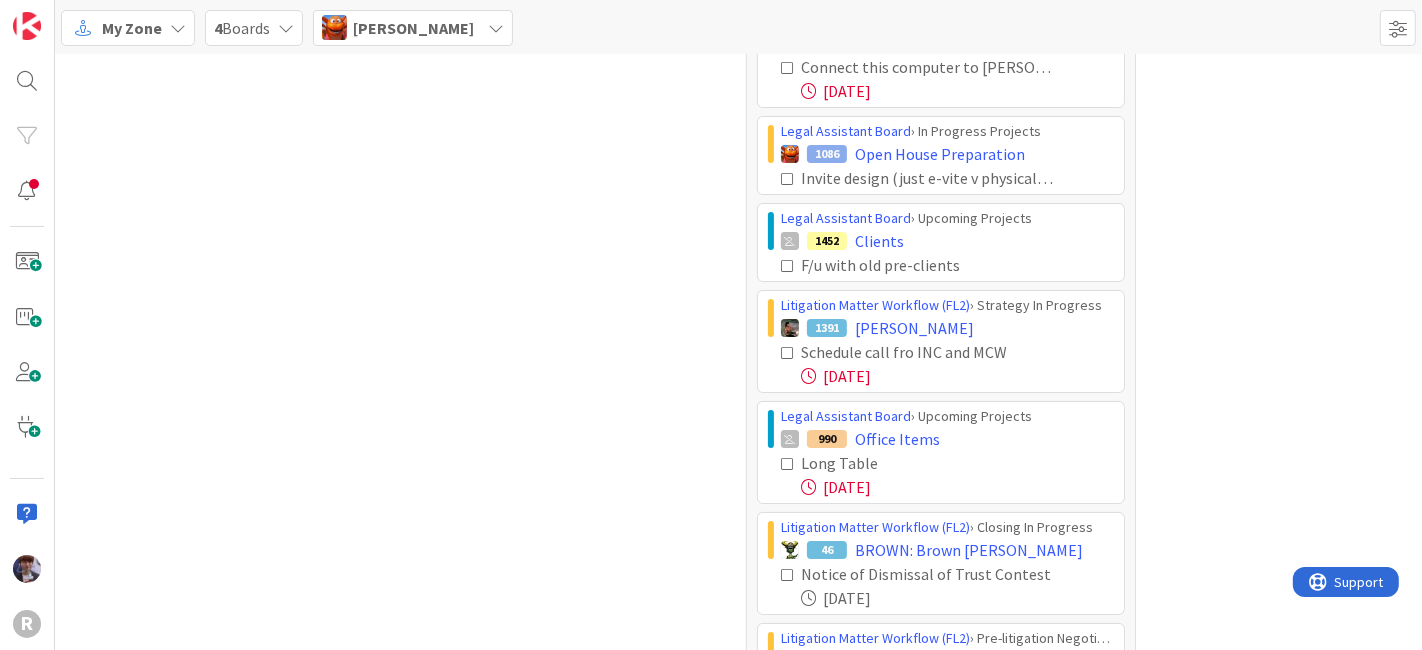 click on "[PERSON_NAME]" at bounding box center (413, 28) 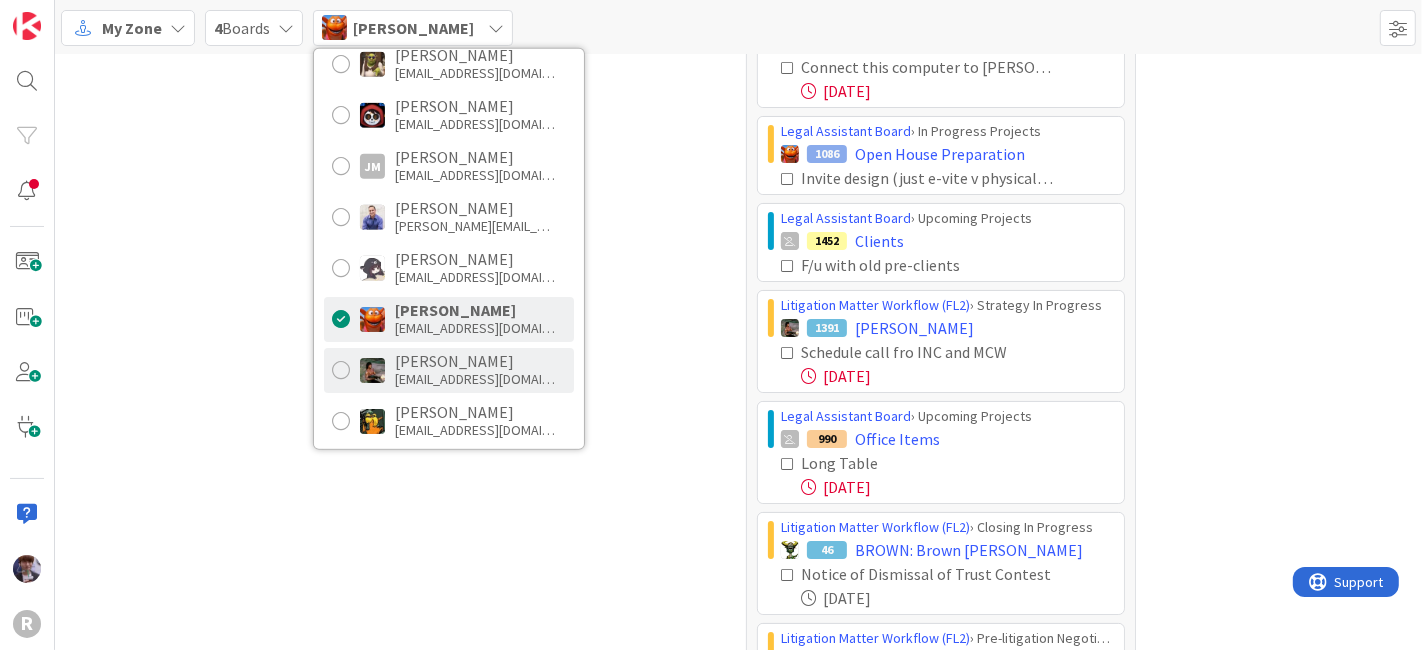click on "mwhittington@reutercorbett.com" at bounding box center (475, 379) 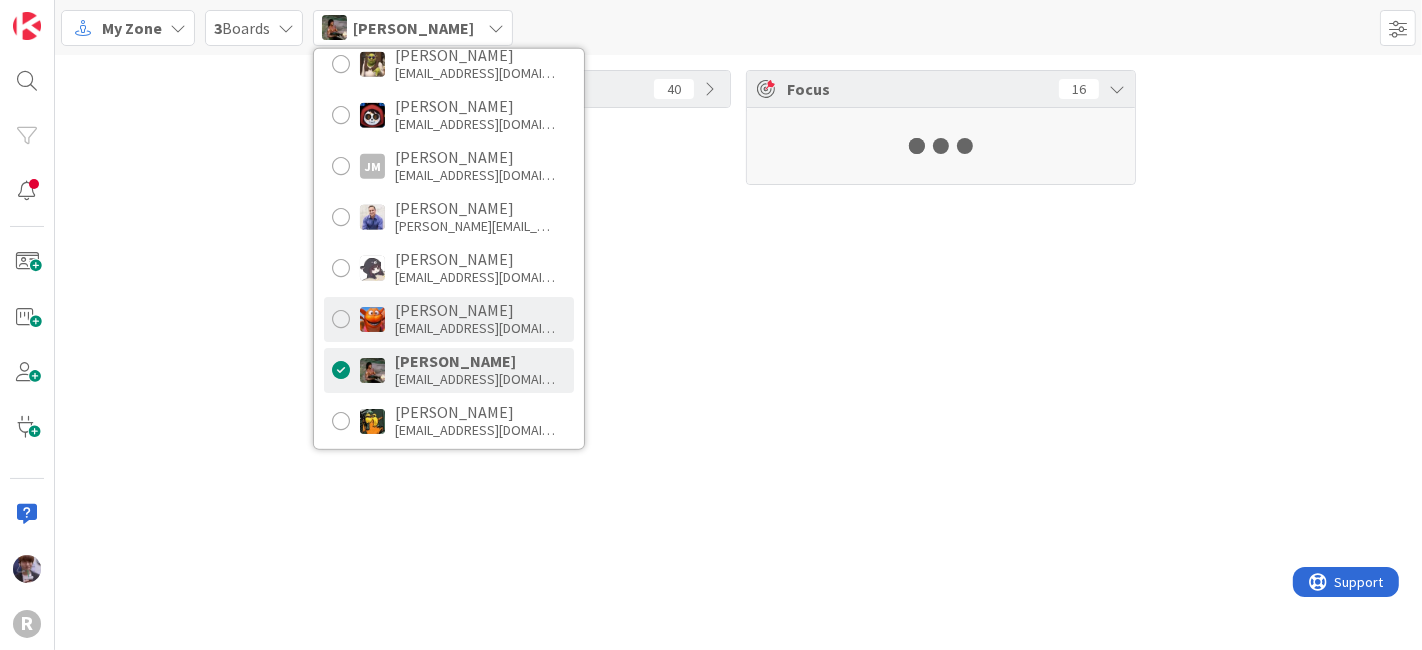 scroll, scrollTop: 0, scrollLeft: 0, axis: both 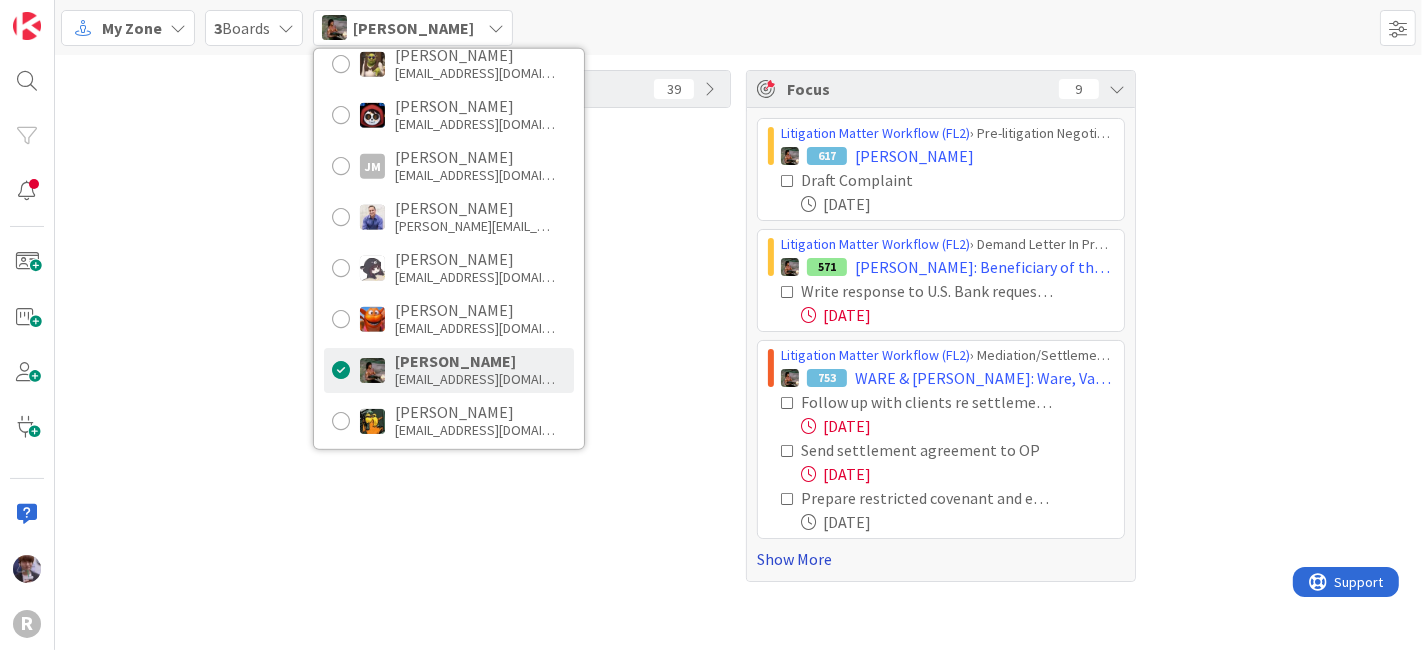 click on "Show More" at bounding box center (941, 559) 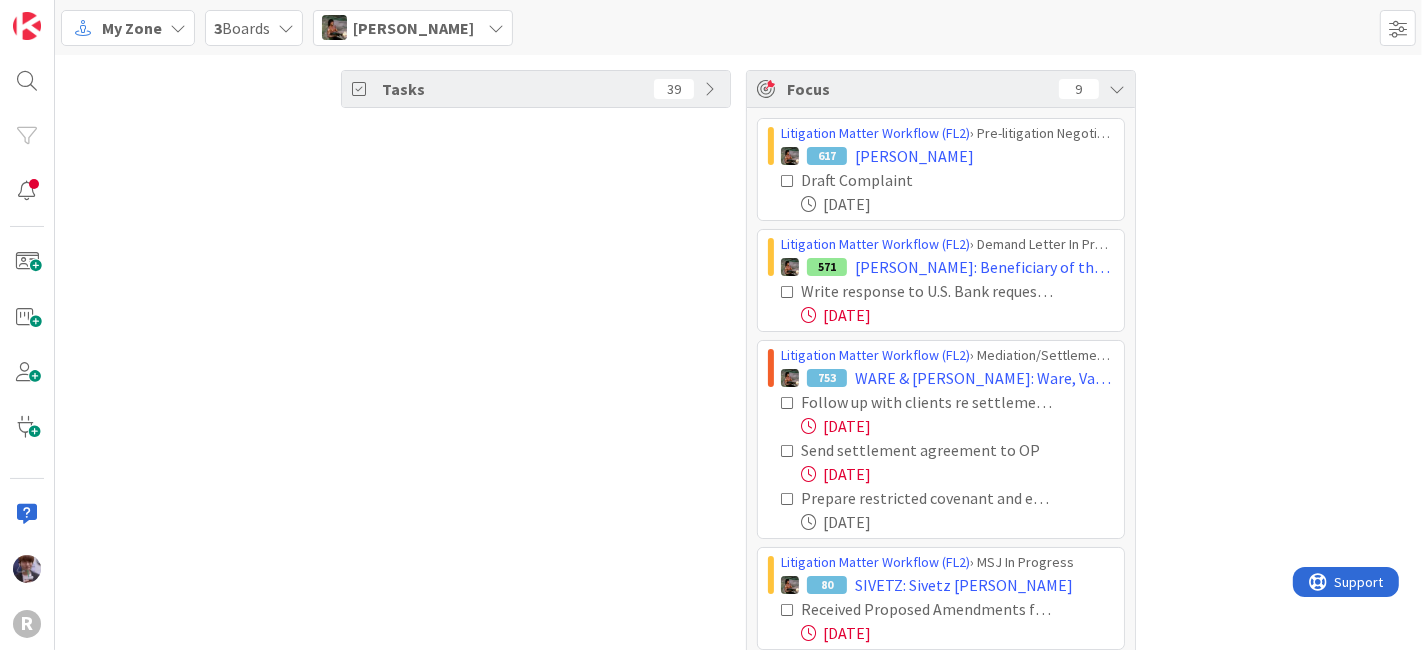 click on "Tasks 39" at bounding box center [536, 524] 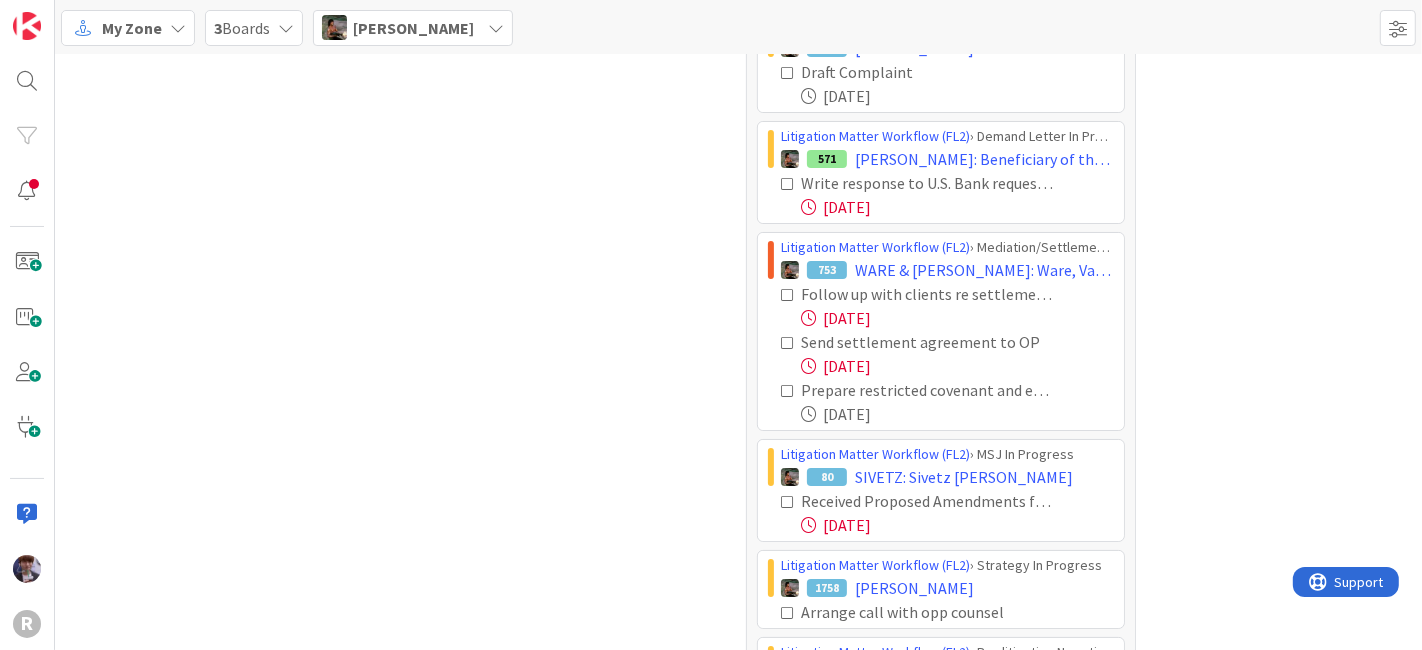 scroll, scrollTop: 109, scrollLeft: 0, axis: vertical 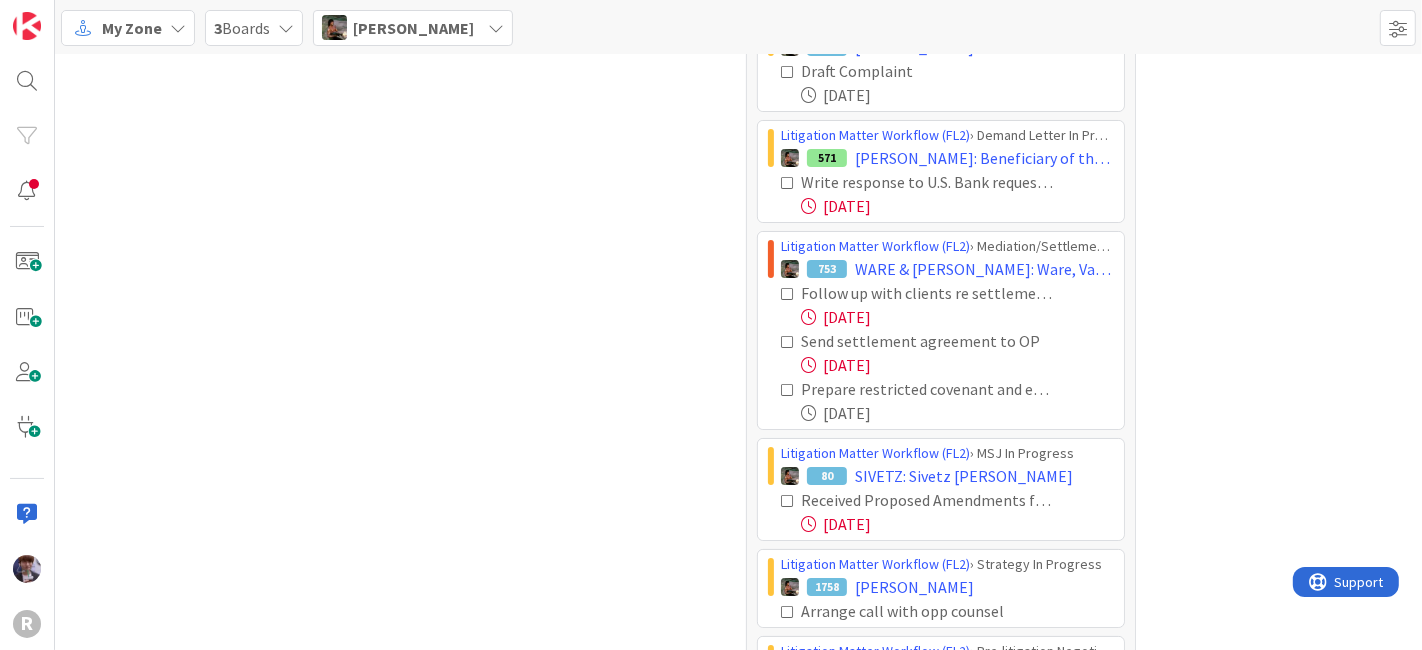 click at bounding box center [788, 183] 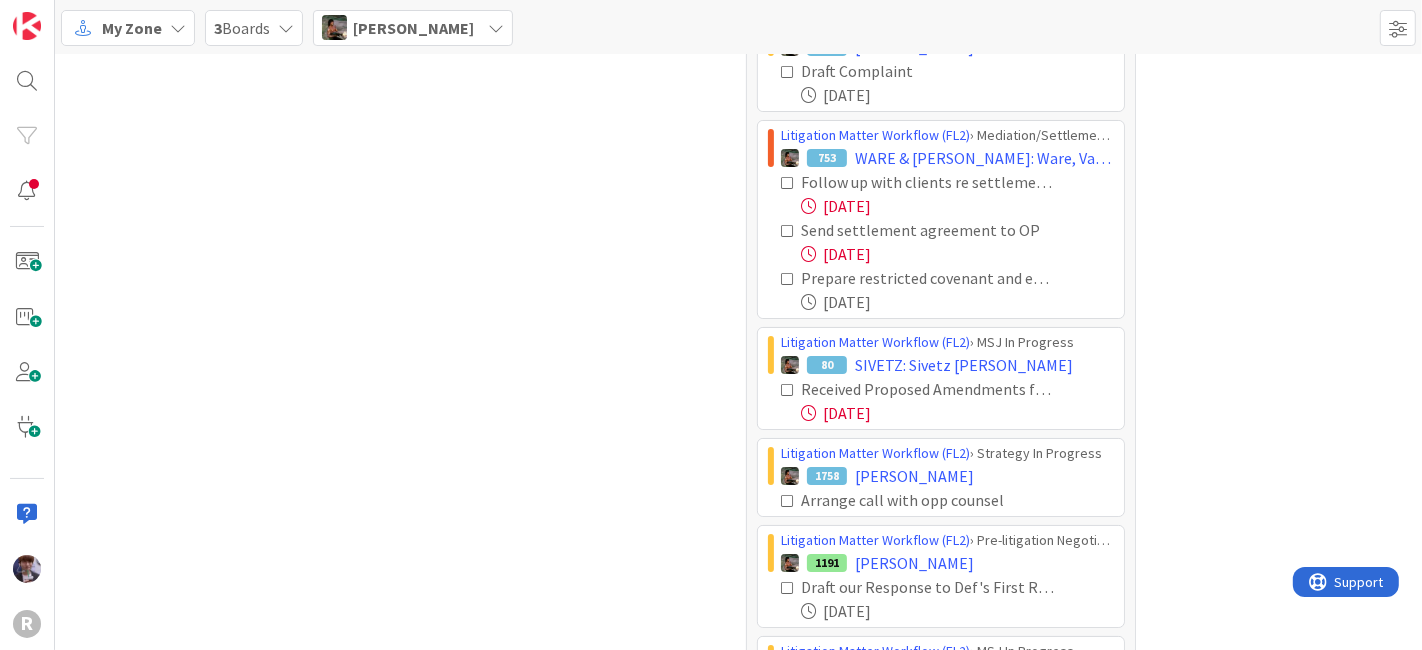 click at bounding box center (788, 183) 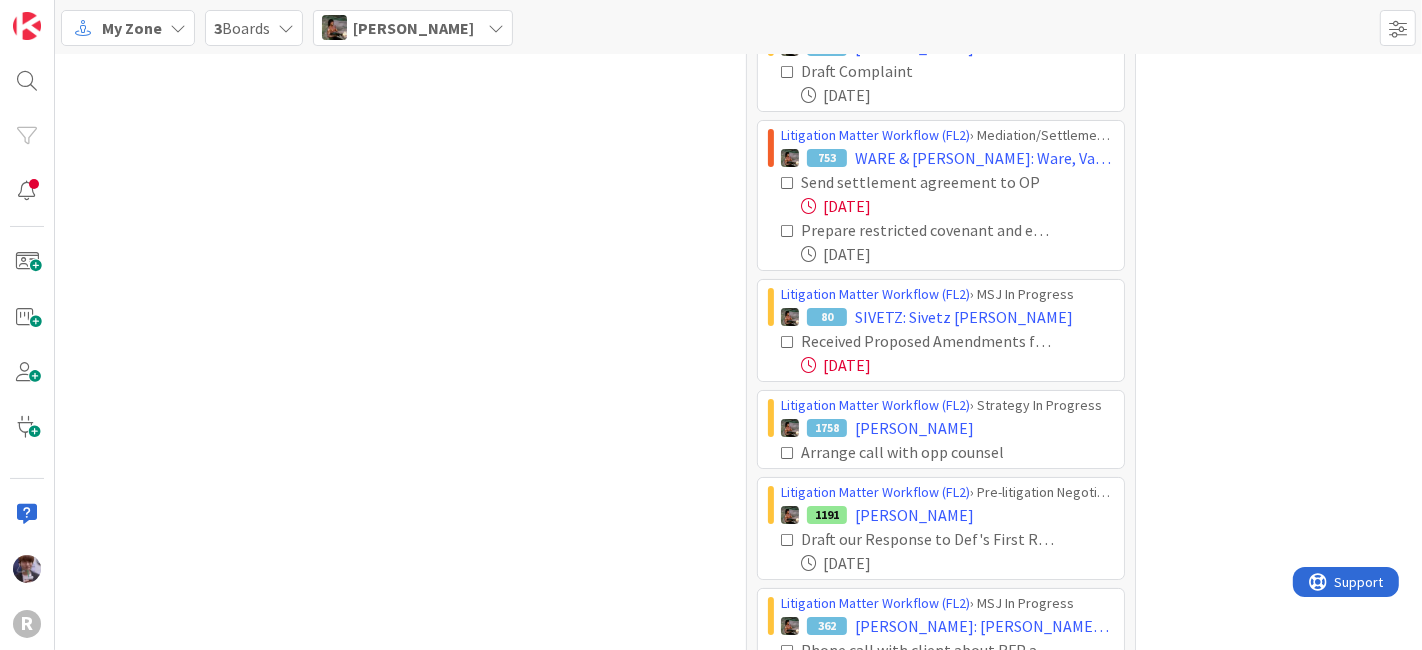 click at bounding box center [788, 183] 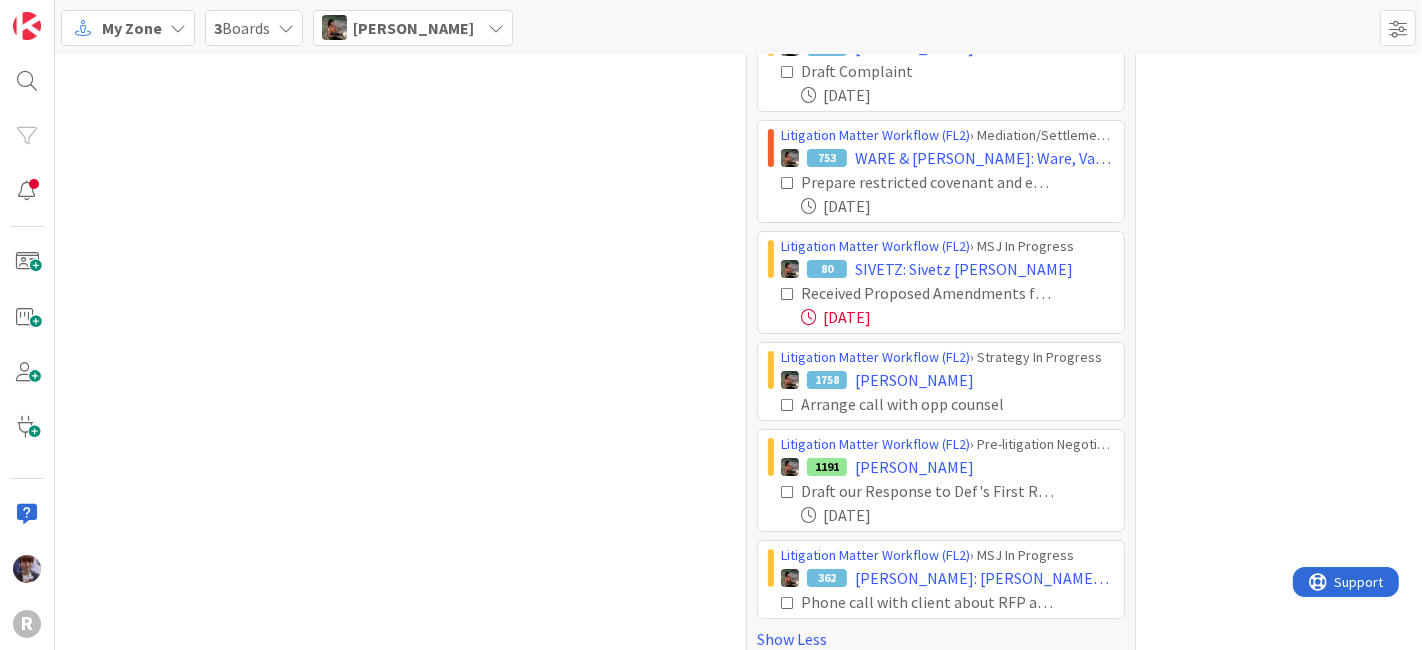 click at bounding box center (788, 183) 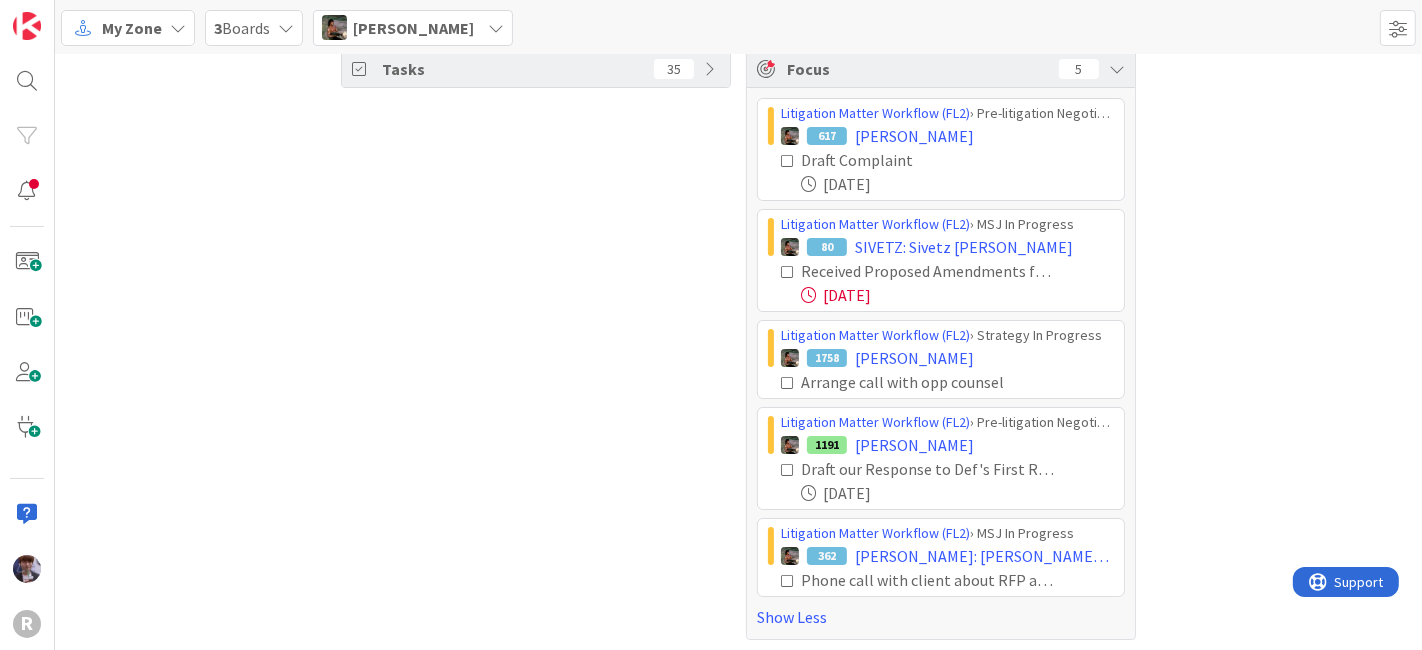 click on "Tasks 35 Focus 5 Litigation Matter Workflow (FL2)  › Pre-litigation Negotiation 617 MORADI, Shaian Draft Complaint 07/25/2025 Litigation Matter Workflow (FL2)  › MSJ In Progress 80 SIVETZ: Sivetz v. Wehrmann Received Proposed Amendments from opposing counsel 07/08/2025 Litigation Matter Workflow (FL2)  › Strategy In Progress 1758 STANDRIDGE, Amanda Arrange call with opp counsel Litigation Matter Workflow (FL2)  › Pre-litigation Negotiation 1191 ROBERTS, Amy Draft our Response to Def's First ROGS and RFPS (Christopher Roberts and Amy Roberts) 07/15/2025 Litigation Matter Workflow (FL2)  › MSJ In Progress 362 ANDERSON: Elder Abuse Claim Phone call with client about RFP and Hearing Show Less" at bounding box center (738, 345) 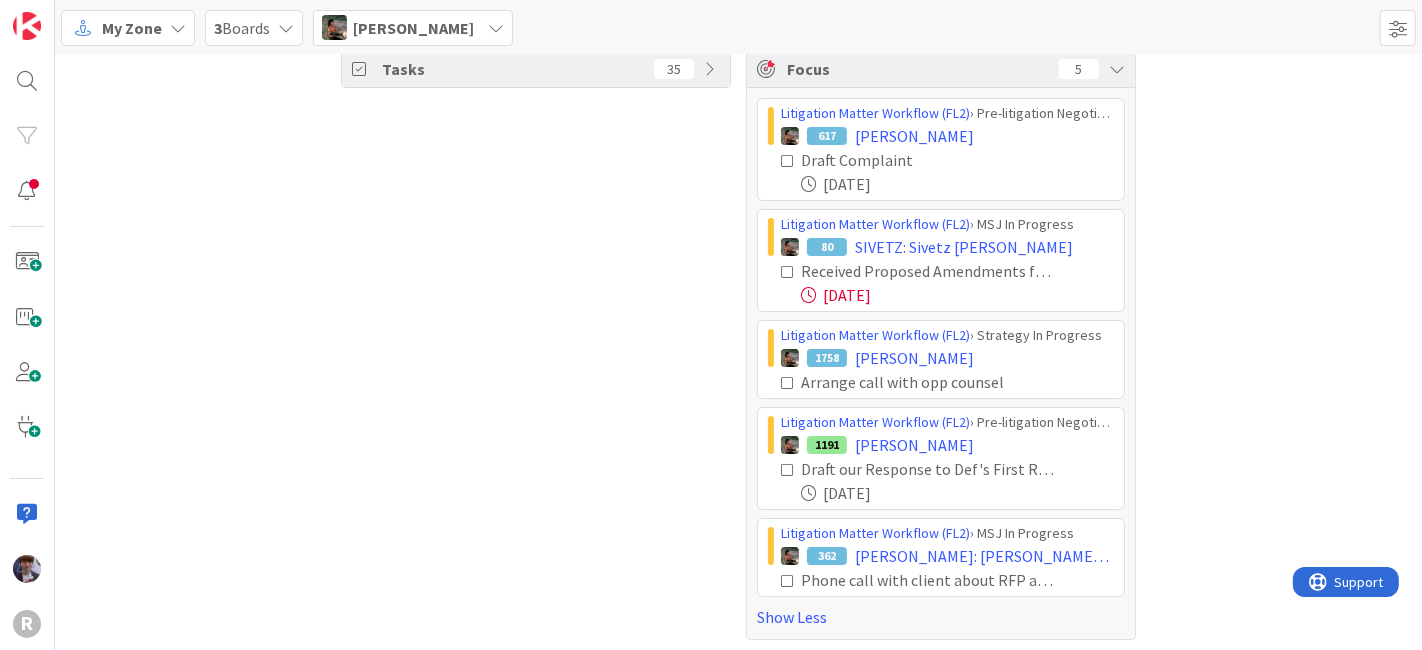 click at bounding box center [788, 383] 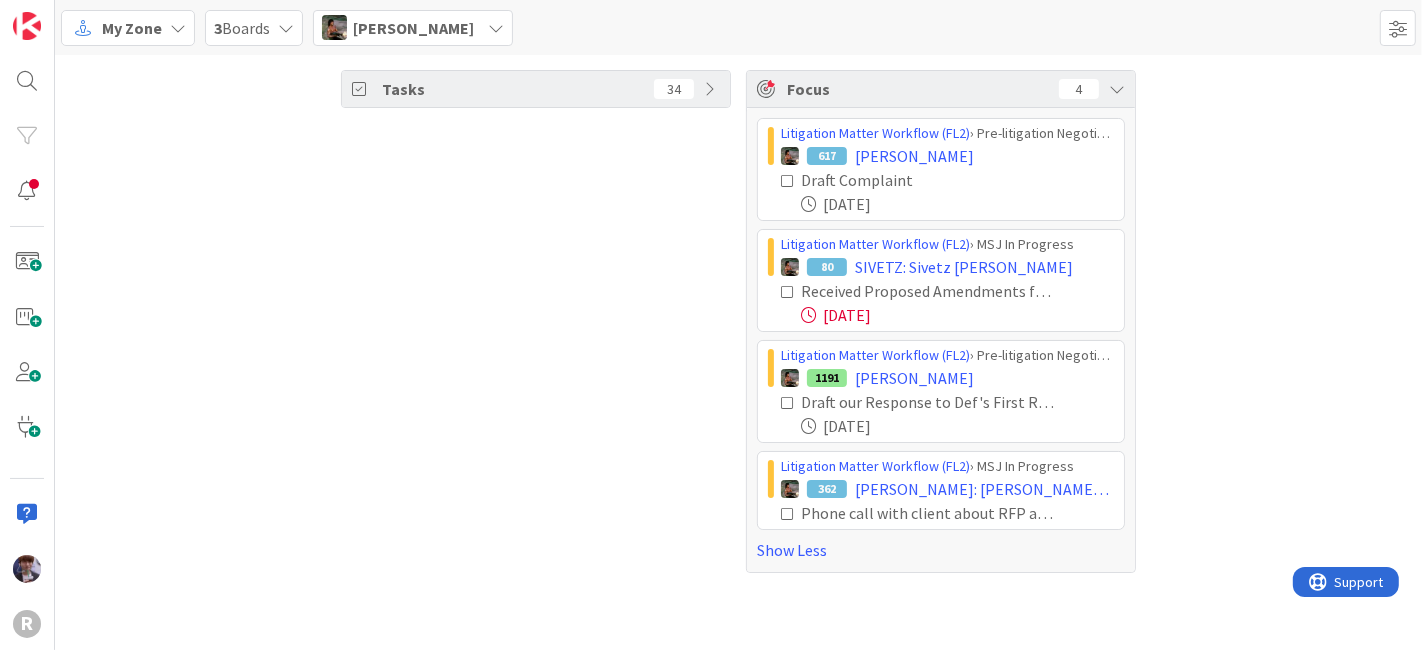 click at bounding box center (788, 514) 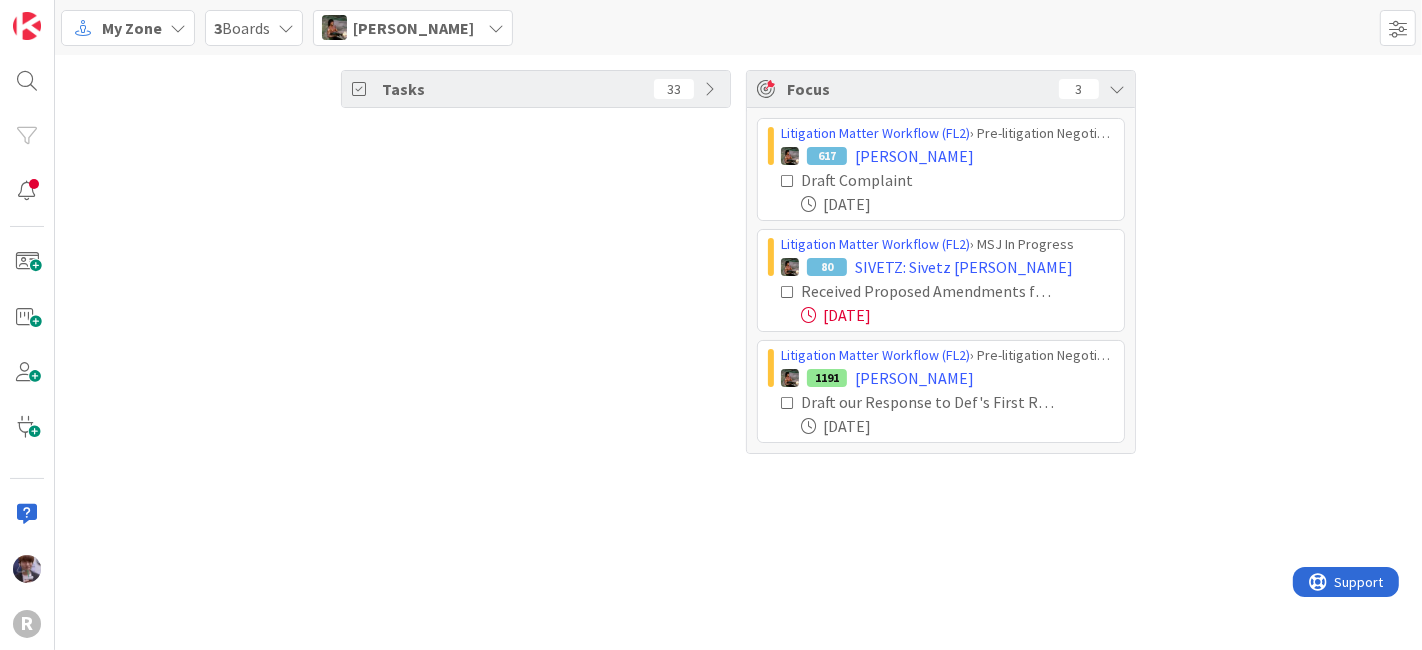 click on "Max Whittington" at bounding box center [413, 28] 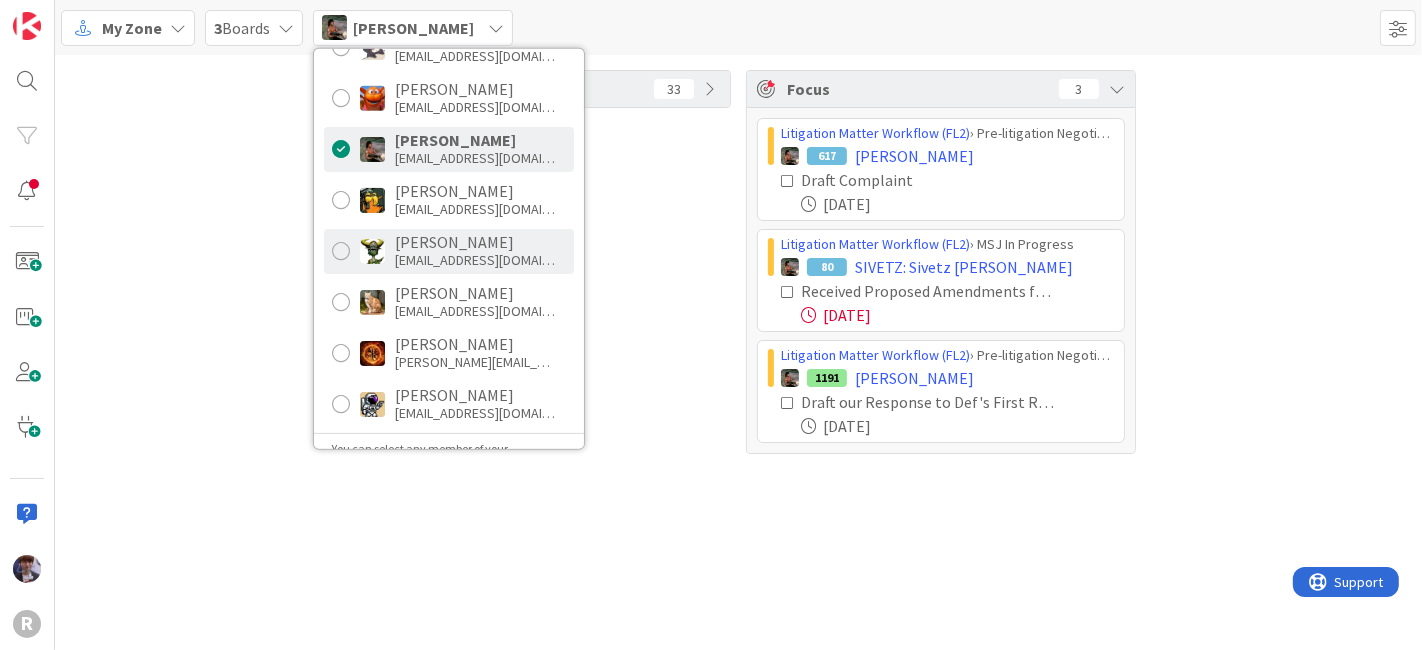 scroll, scrollTop: 331, scrollLeft: 0, axis: vertical 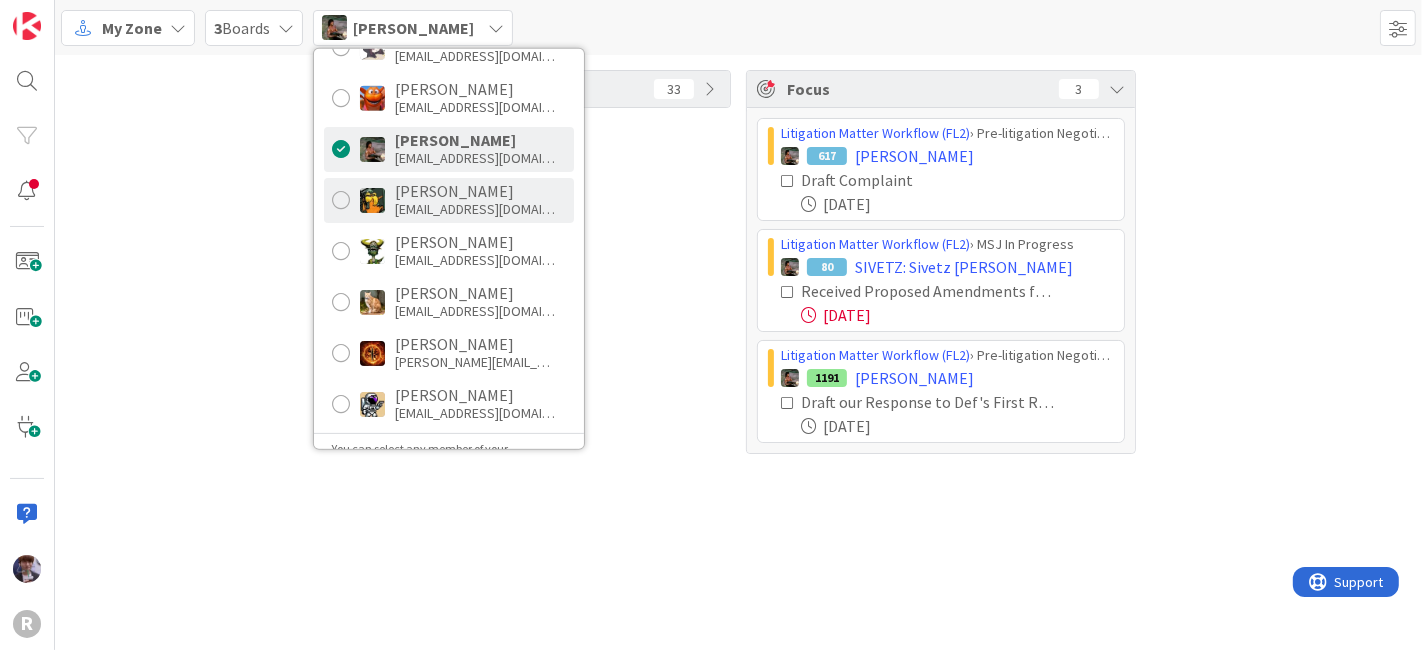 click on "mrobb@reutercorbett.com" at bounding box center [475, 209] 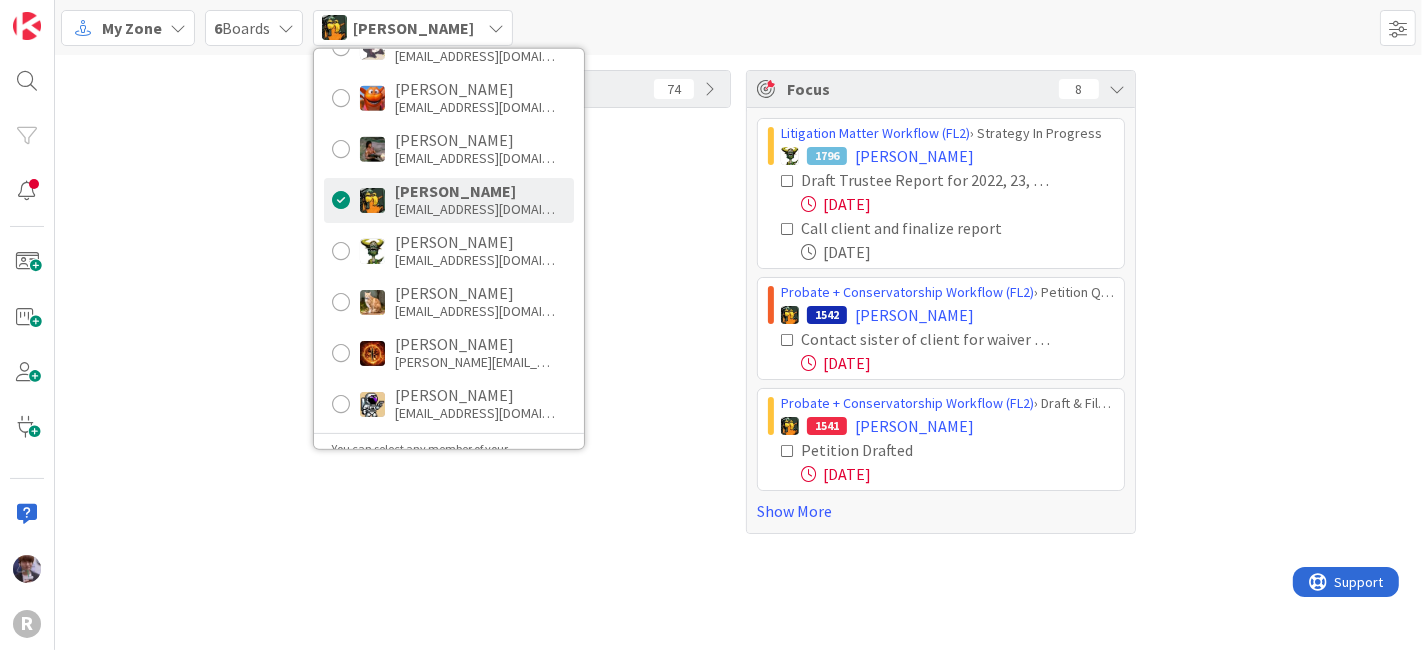 click on "Tasks 74" at bounding box center (536, 302) 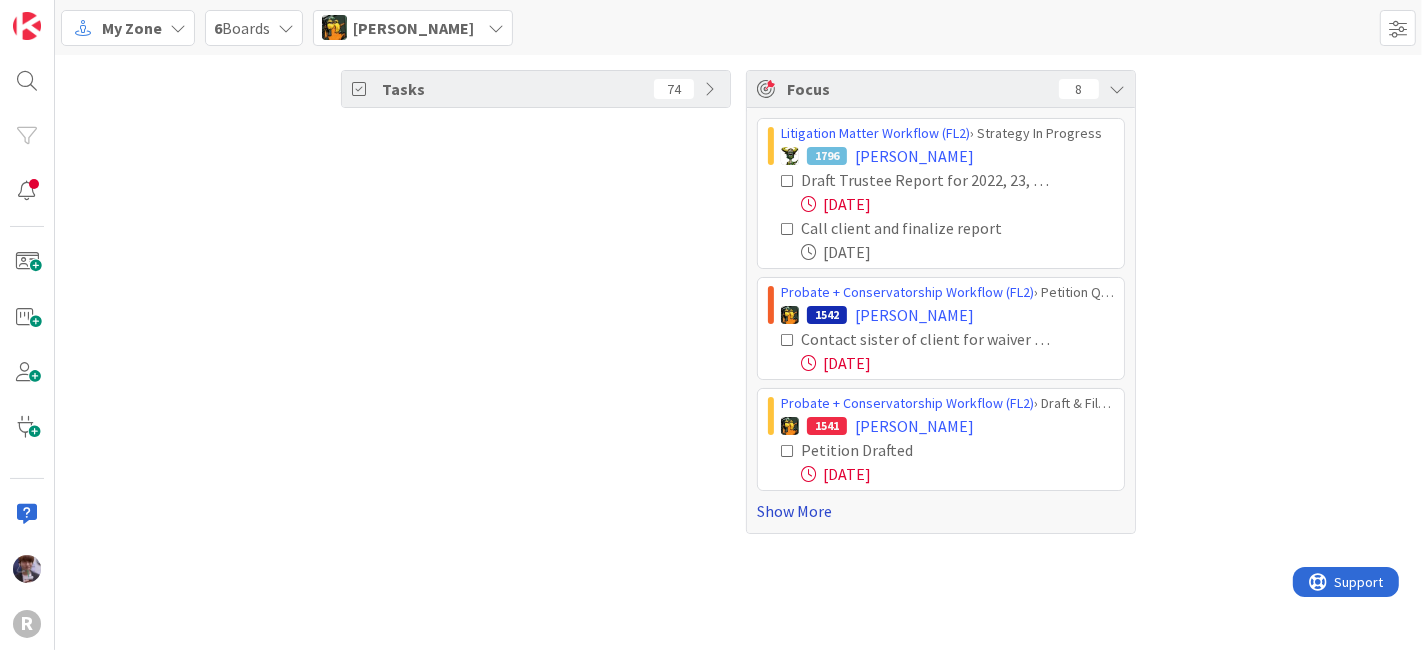 click on "Show More" at bounding box center [941, 511] 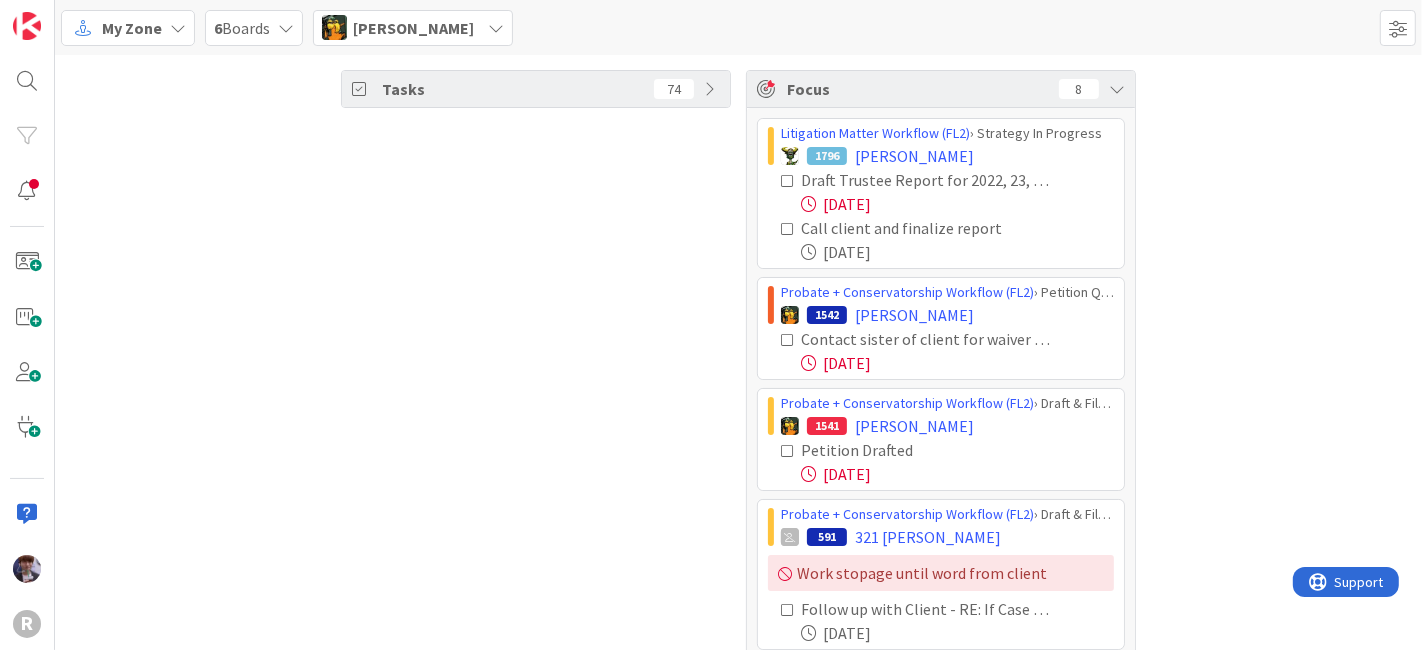 click at bounding box center (788, 181) 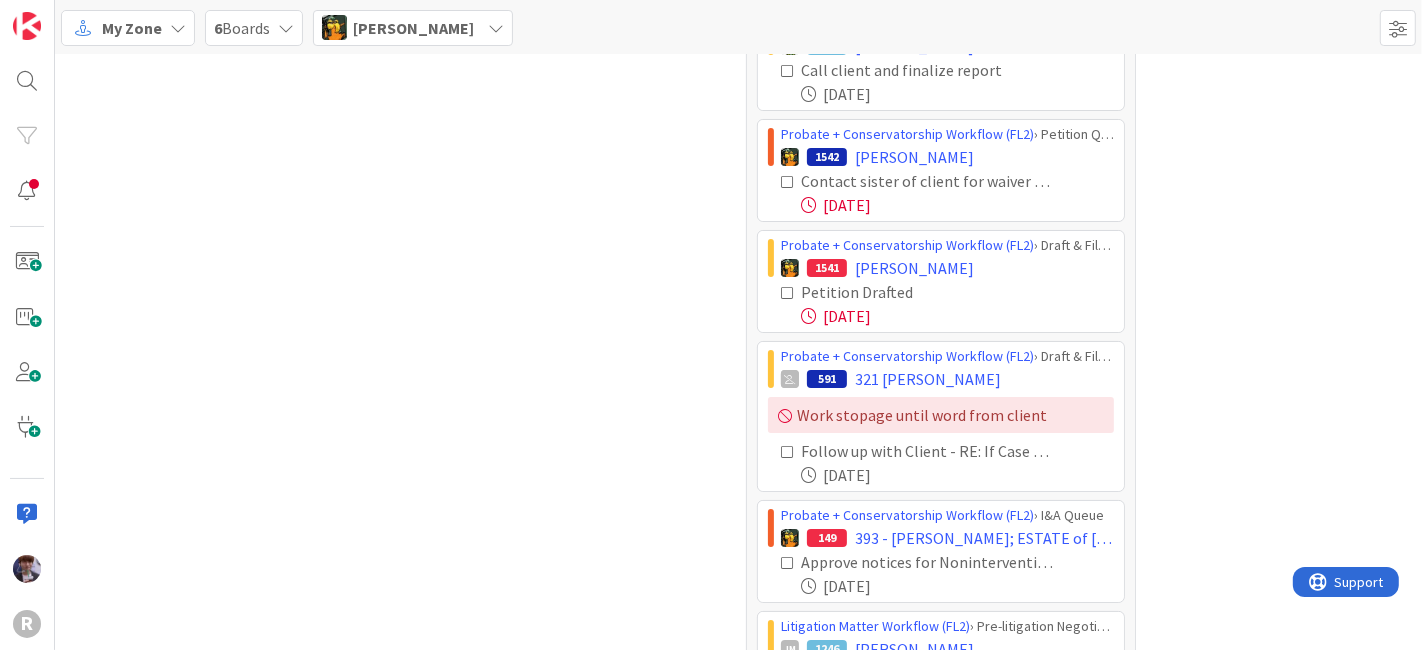 scroll, scrollTop: 111, scrollLeft: 0, axis: vertical 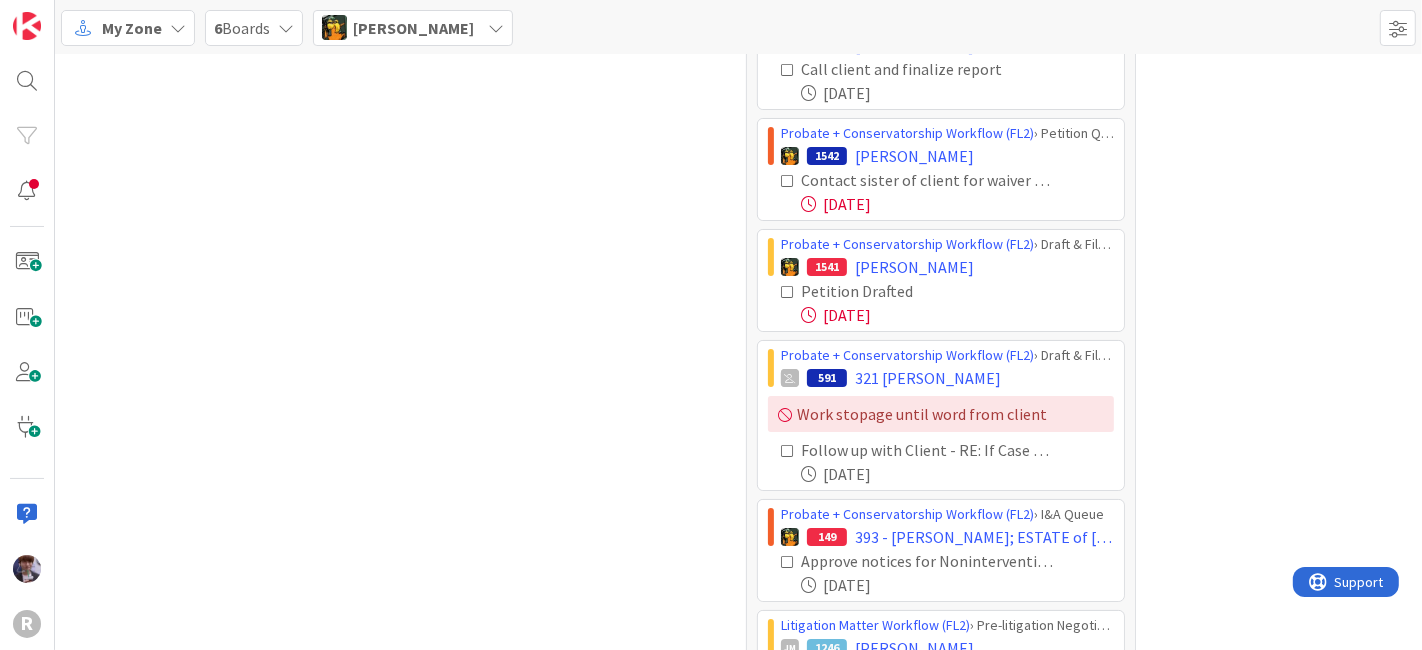 click at bounding box center [788, 181] 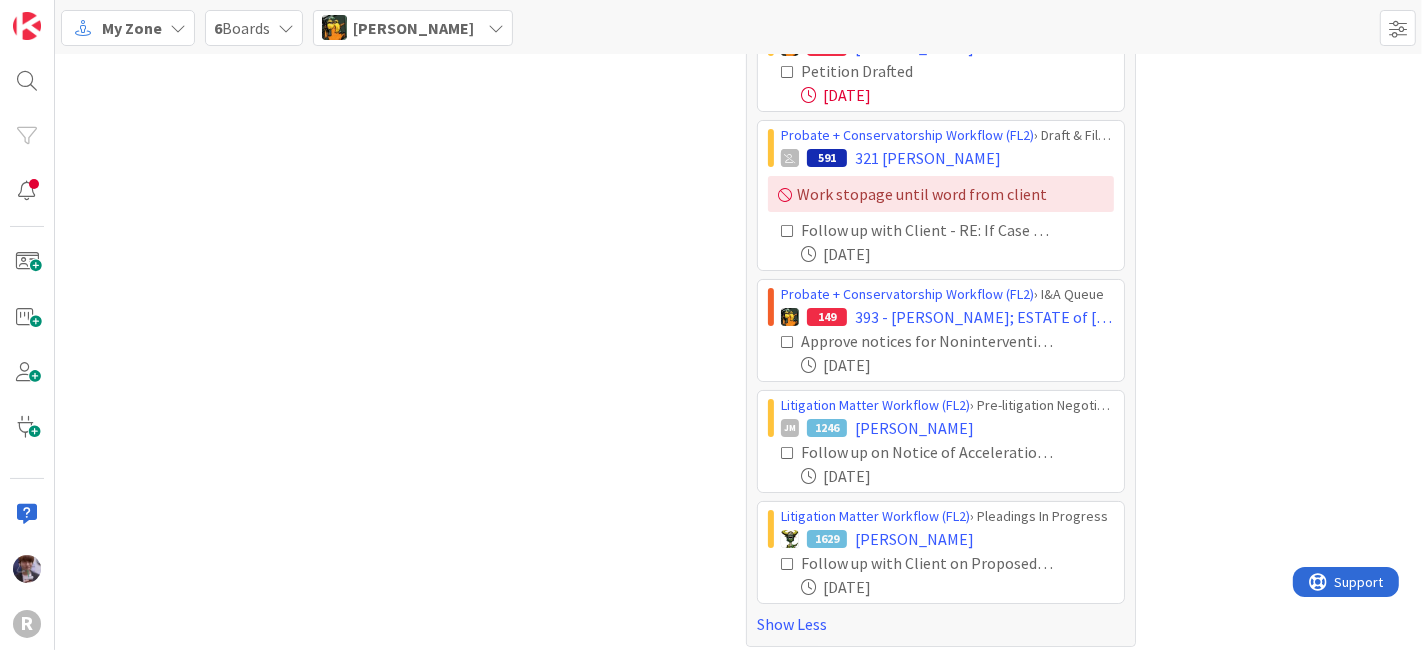 scroll, scrollTop: 221, scrollLeft: 0, axis: vertical 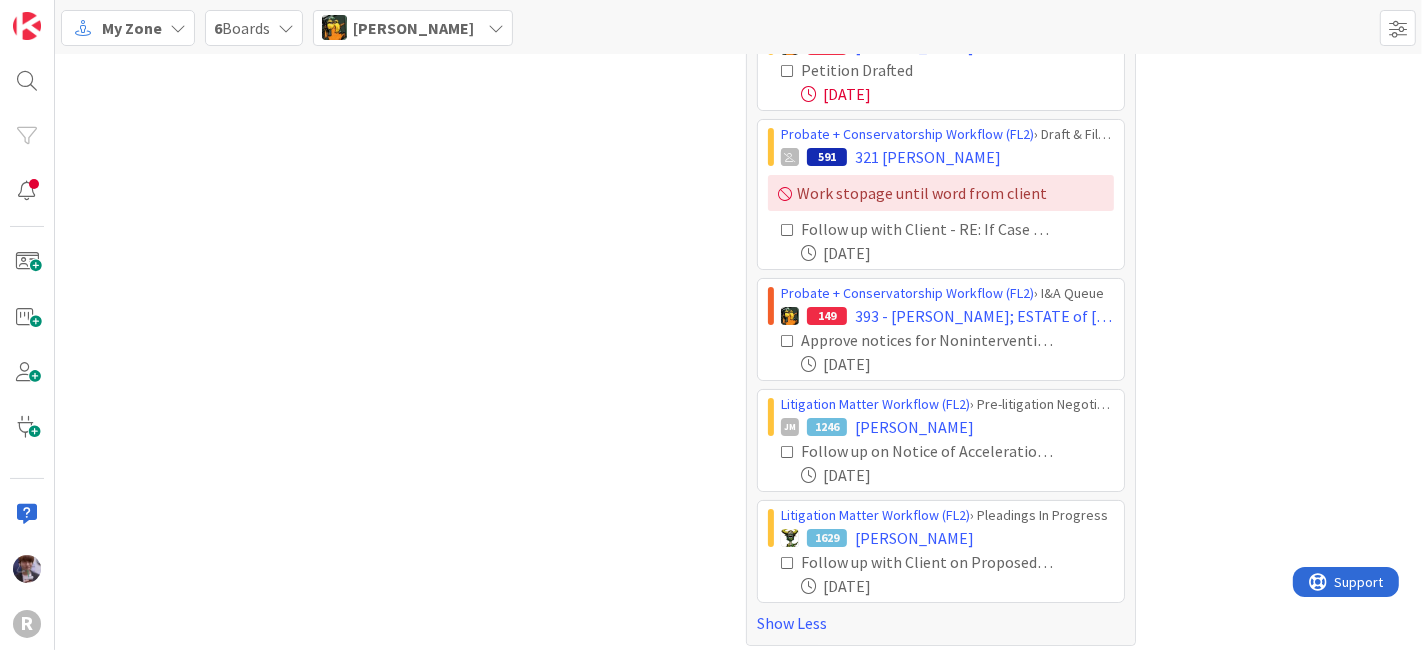 click on "[PERSON_NAME]" at bounding box center [413, 28] 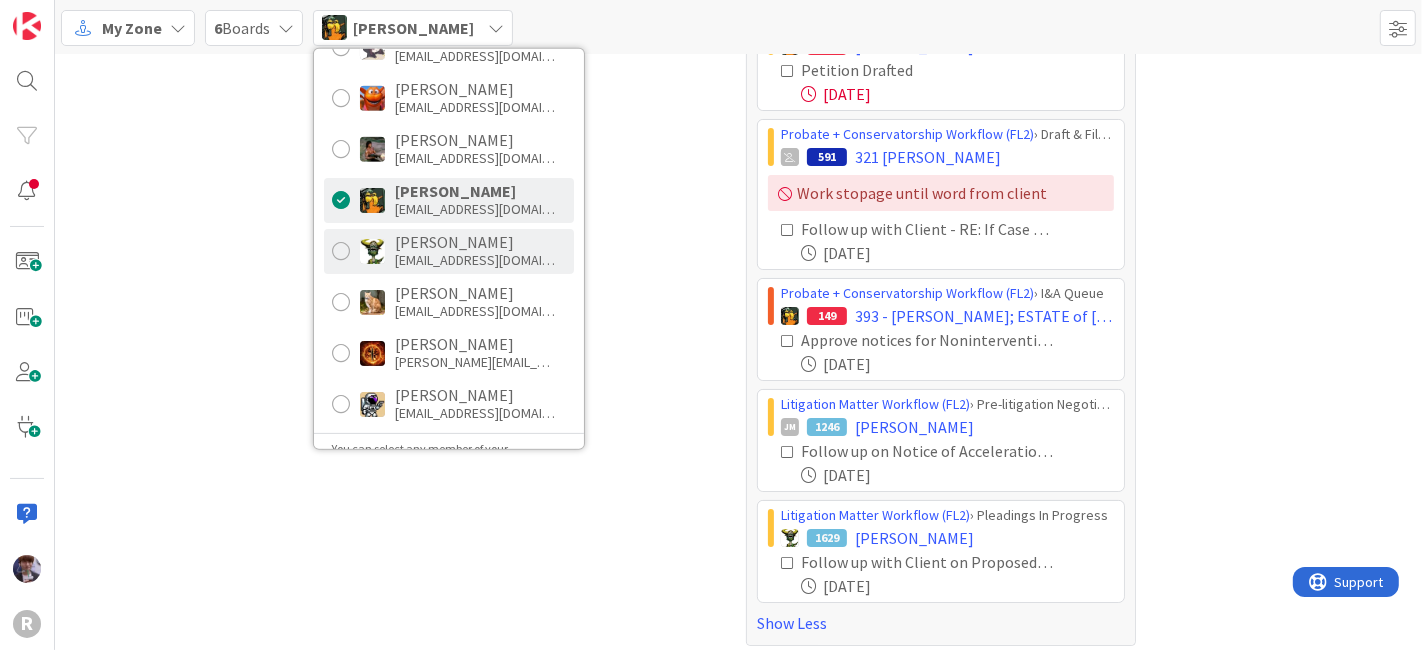 click on "ncorbett@reutercorbett.com" at bounding box center [475, 260] 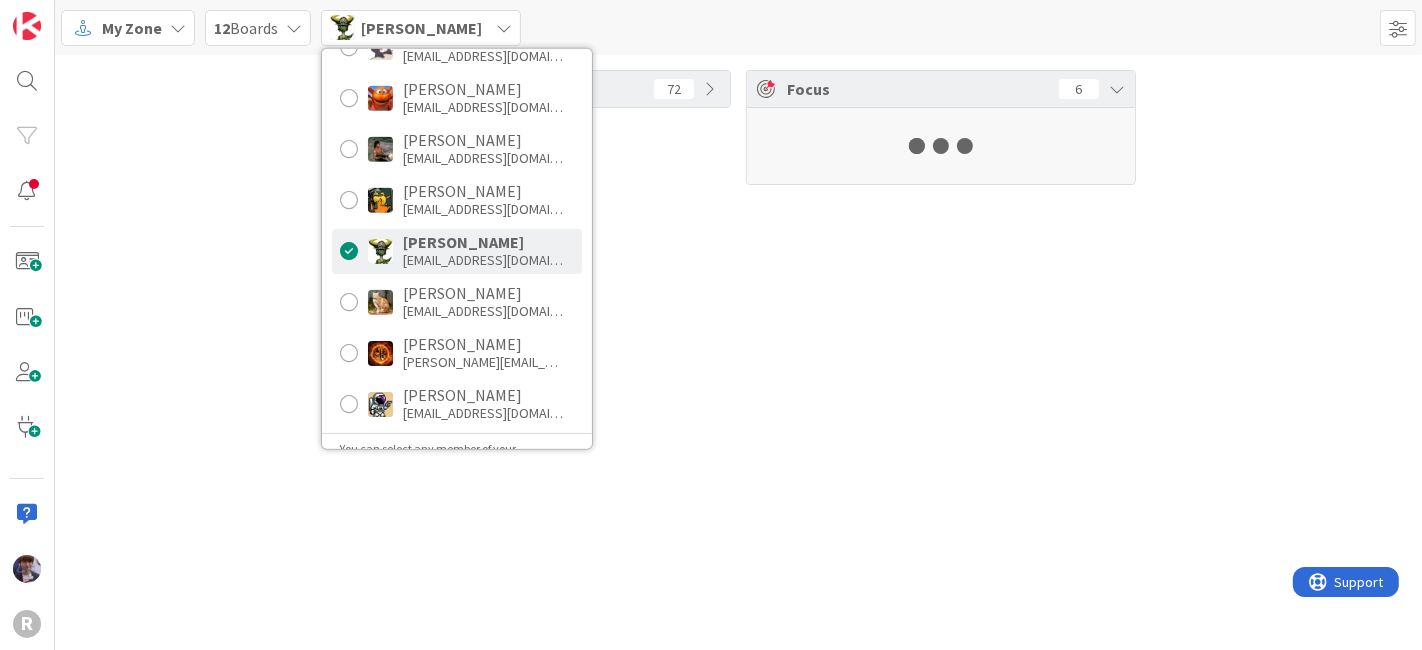 scroll, scrollTop: 0, scrollLeft: 0, axis: both 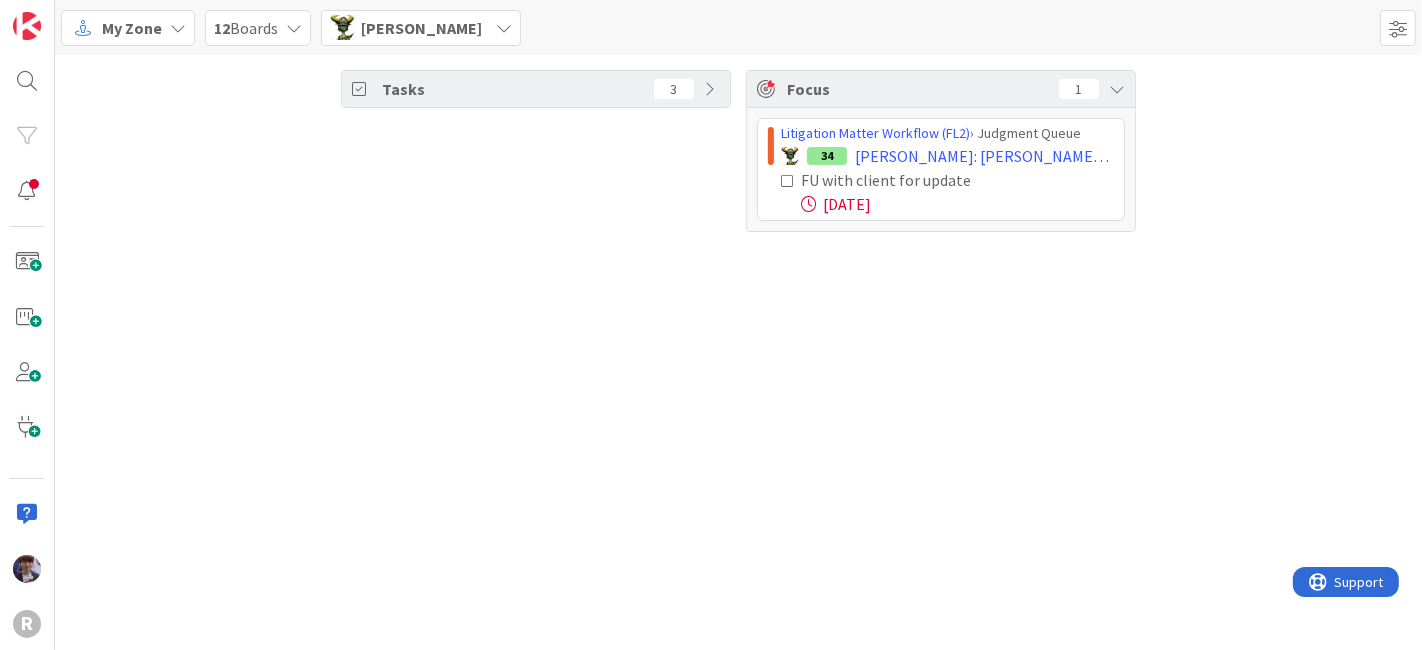 click on "[PERSON_NAME]" at bounding box center (421, 28) 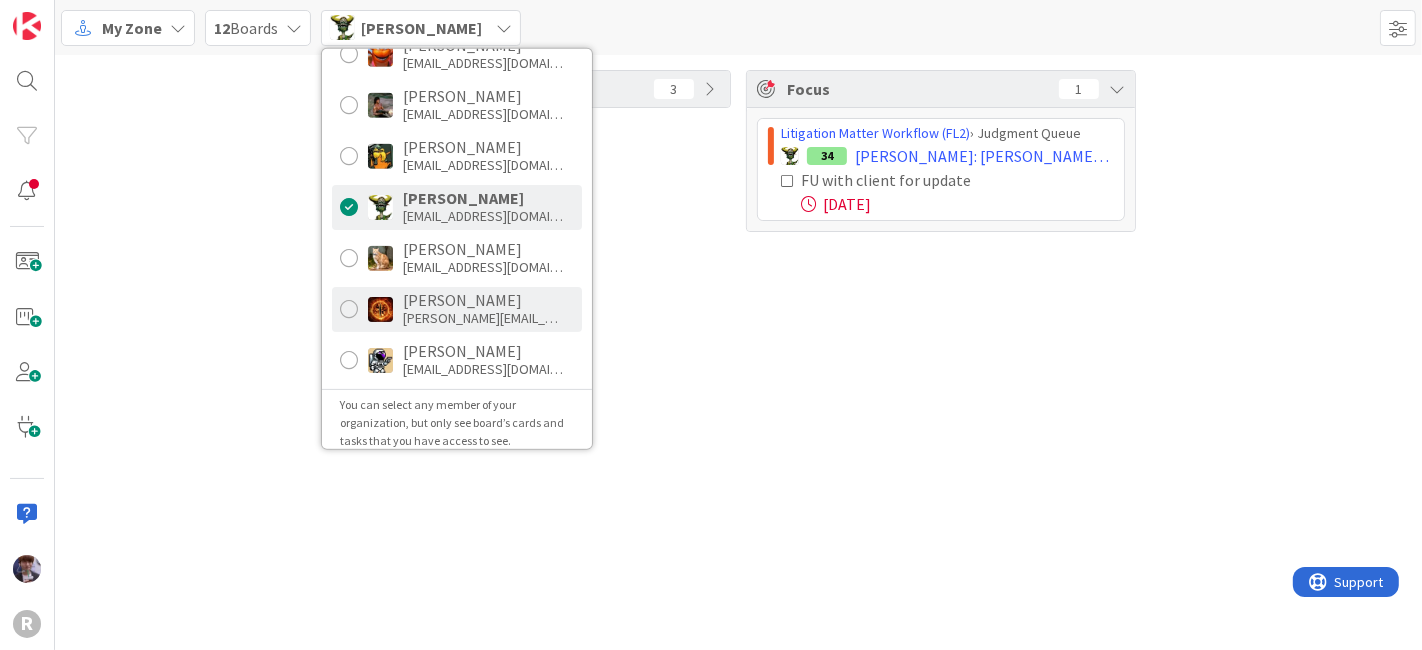 scroll, scrollTop: 385, scrollLeft: 0, axis: vertical 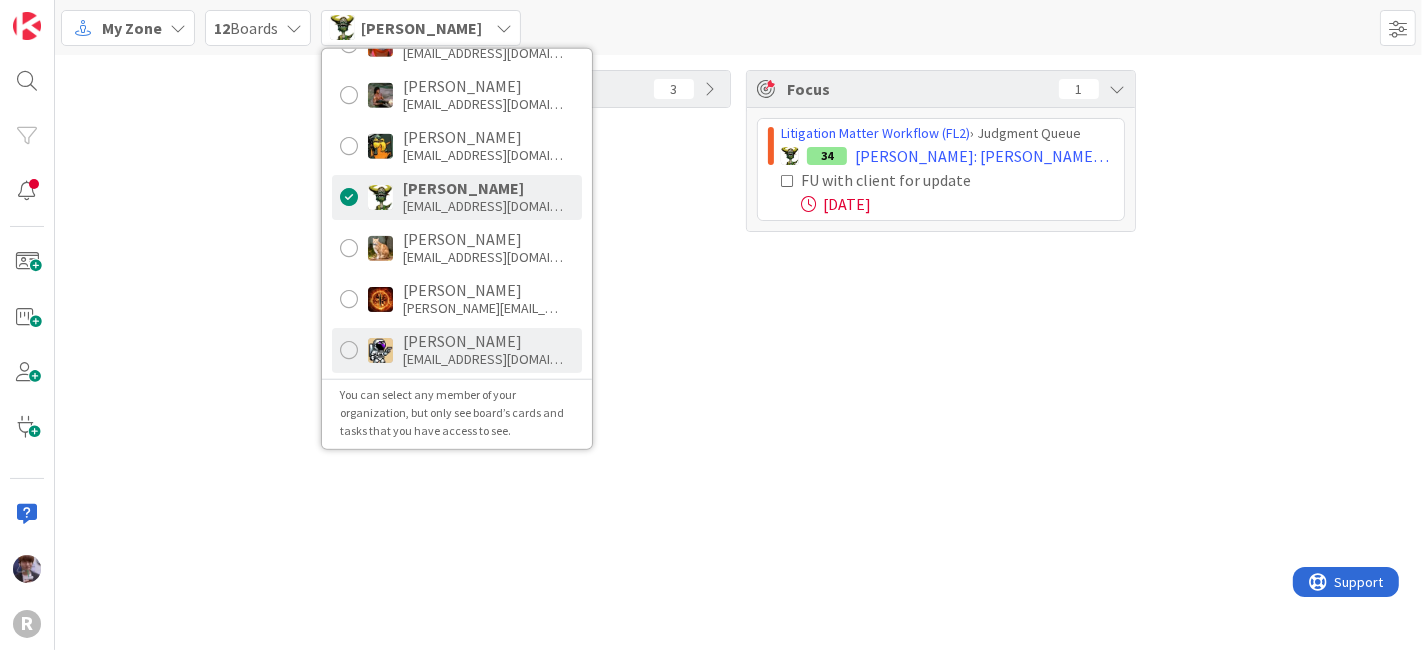 click on "tmcdonald@reutercorbett.com" at bounding box center [483, 359] 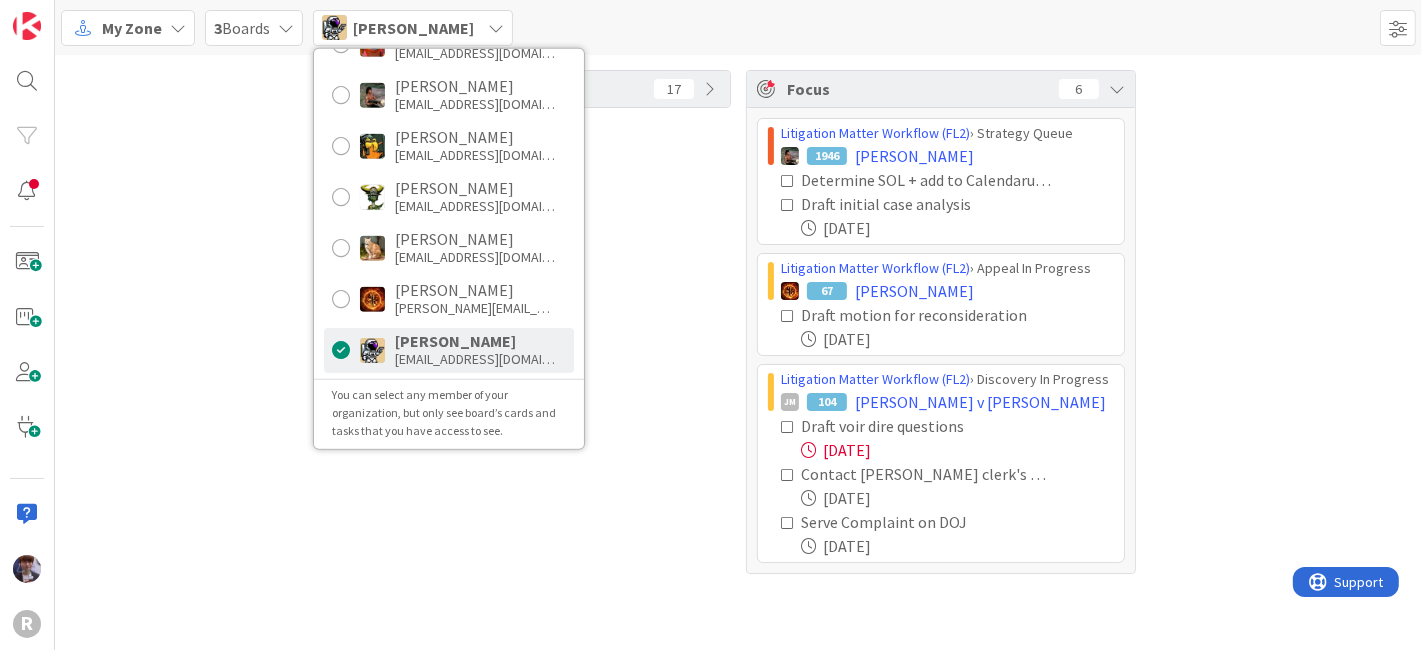drag, startPoint x: 1054, startPoint y: 345, endPoint x: 1016, endPoint y: 387, distance: 56.63921 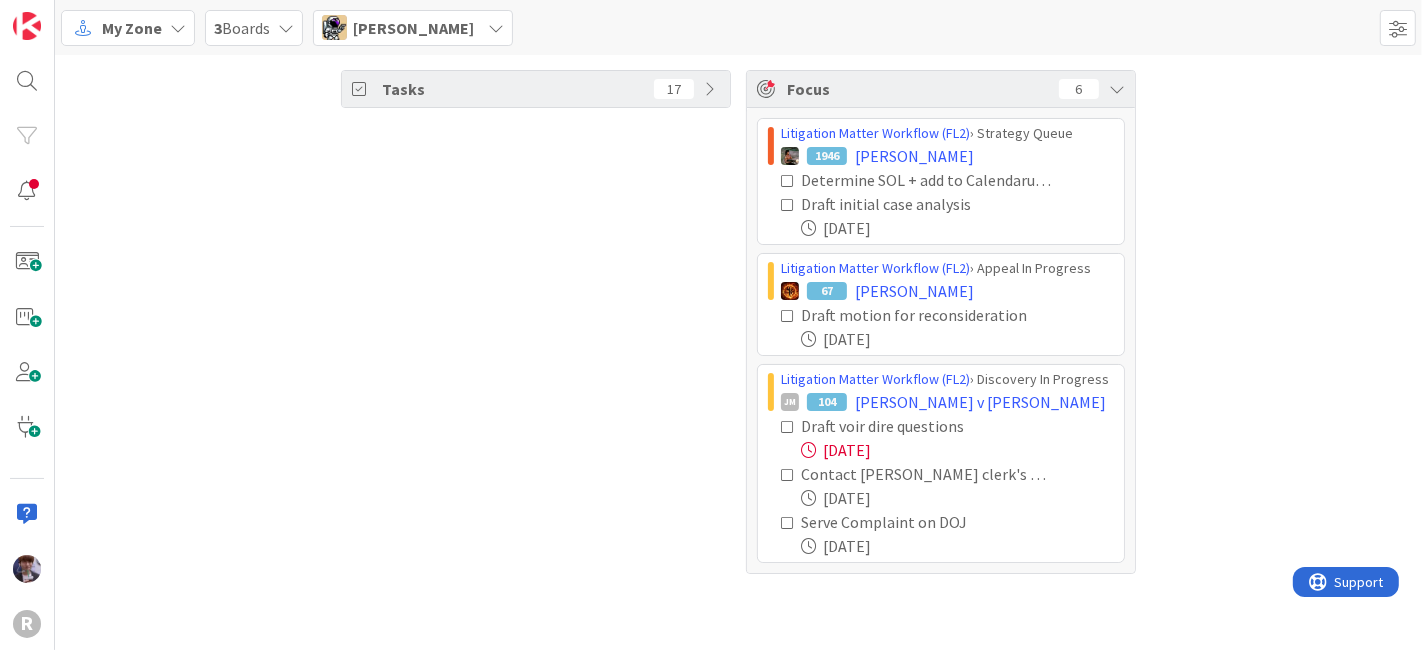 click on "Tasks 17 Focus 6 Litigation Matter Workflow (FL2)  › Strategy Queue 1946 GANNON, Bennett Determine SOL +  add to Calendarupdate card custom field Draft initial case analysis 07/15/2025 Litigation Matter Workflow (FL2)  › Appeal In Progress 67 ASBRIDGE, Chris  Draft motion for reconsideration 07/14/2025 Litigation Matter Workflow (FL2)  › Discovery In Progress JM 104 Alan J Lemke v Herbert Lemke Draft voir dire questions 07/13/2025 Contact Yamhill clerk's office to determine POA recording clerk 07/14/2025 Serve Complaint on DOJ 07/14/2025" at bounding box center (738, 322) 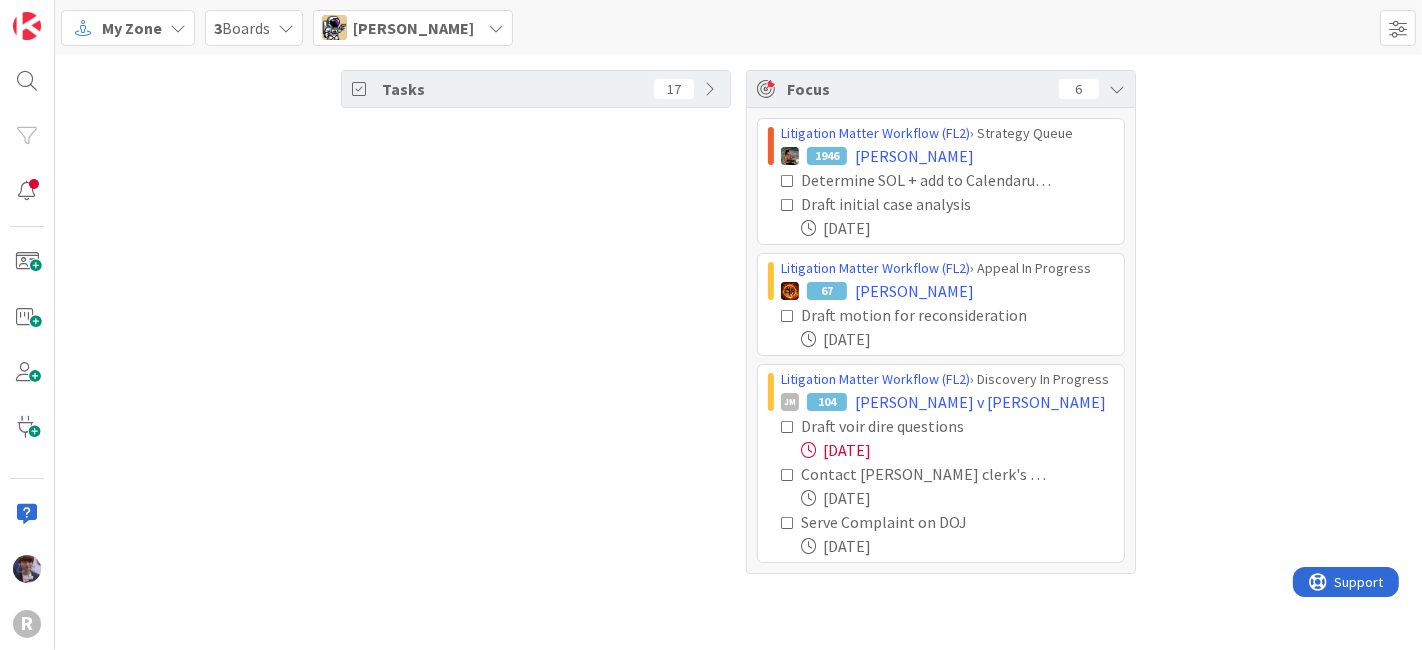 click at bounding box center (788, 427) 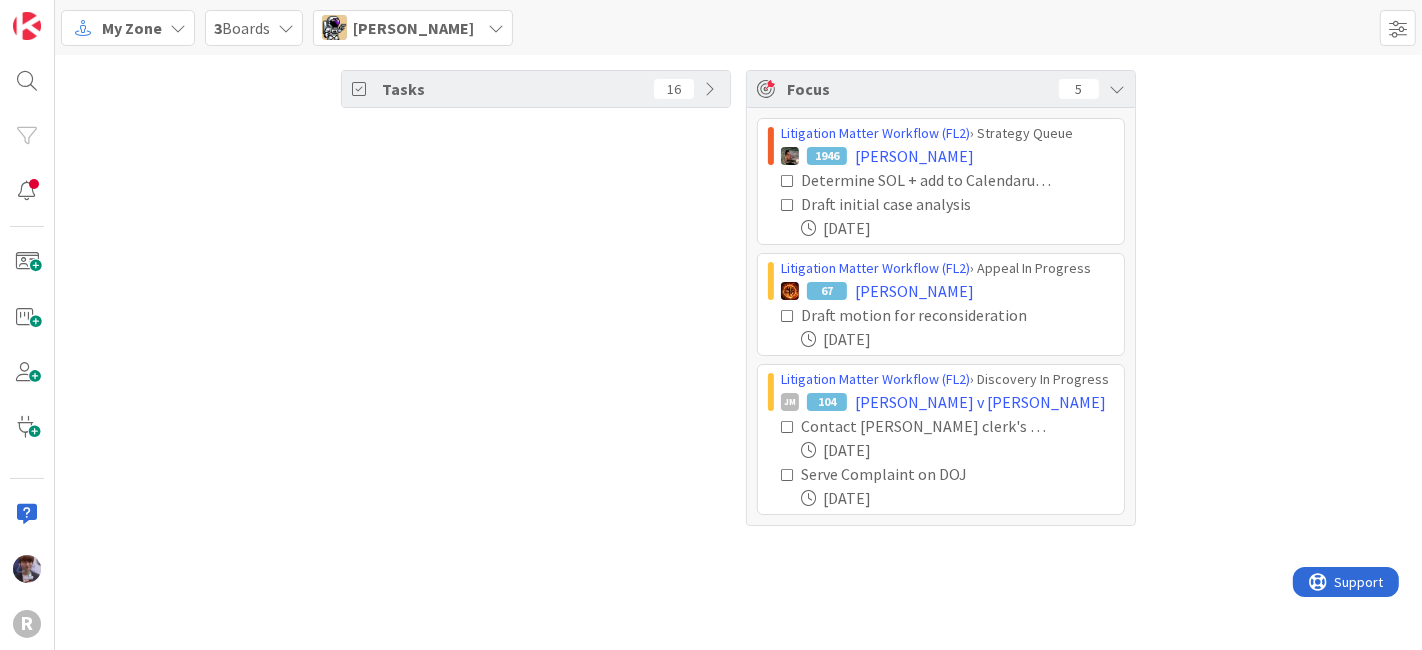 click on "[PERSON_NAME]" at bounding box center [413, 28] 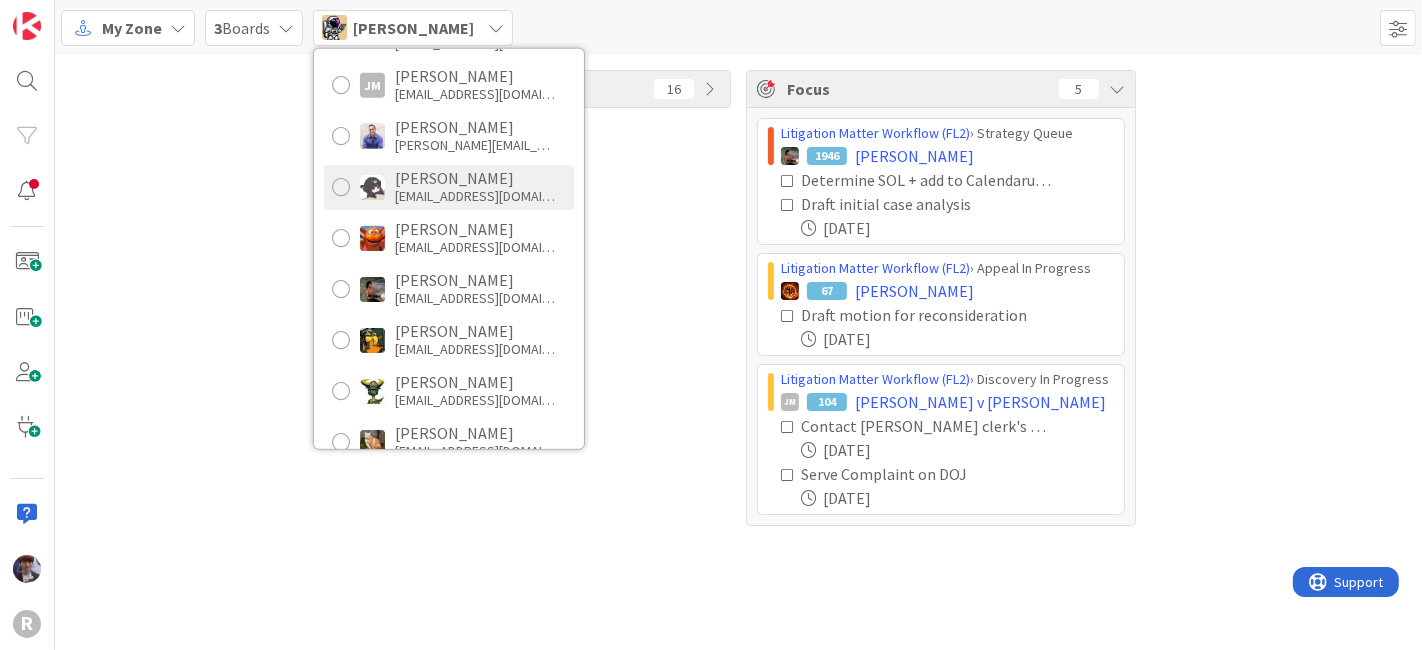 scroll, scrollTop: 121, scrollLeft: 0, axis: vertical 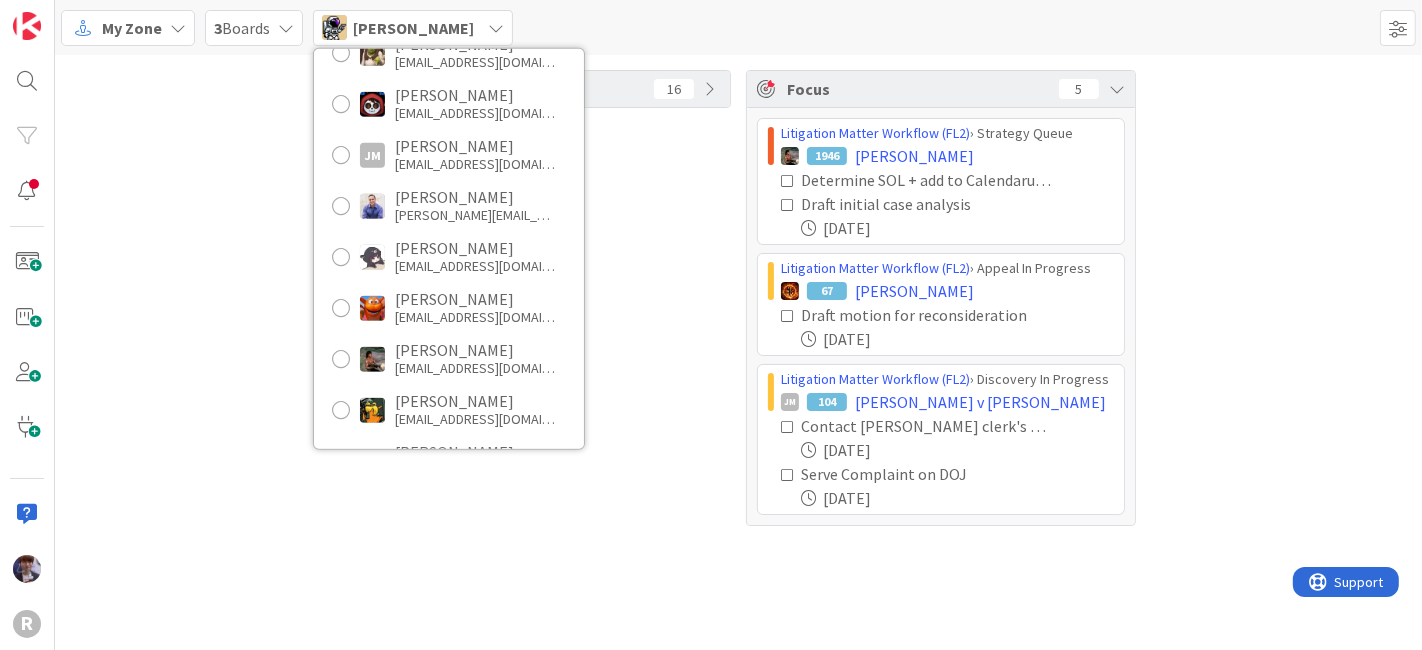 click on "Tasks 16 Focus 5 Litigation Matter Workflow (FL2)  › Strategy Queue 1946 GANNON, Bennett Determine SOL +  add to Calendarupdate card custom field Draft initial case analysis 07/15/2025 Litigation Matter Workflow (FL2)  › Appeal In Progress 67 ASBRIDGE, Chris  Draft motion for reconsideration 07/14/2025 Litigation Matter Workflow (FL2)  › Discovery In Progress JM 104 Alan J Lemke v Herbert Lemke Contact Yamhill clerk's office to determine POA recording clerk 07/14/2025 Serve Complaint on DOJ 07/14/2025" at bounding box center [738, 298] 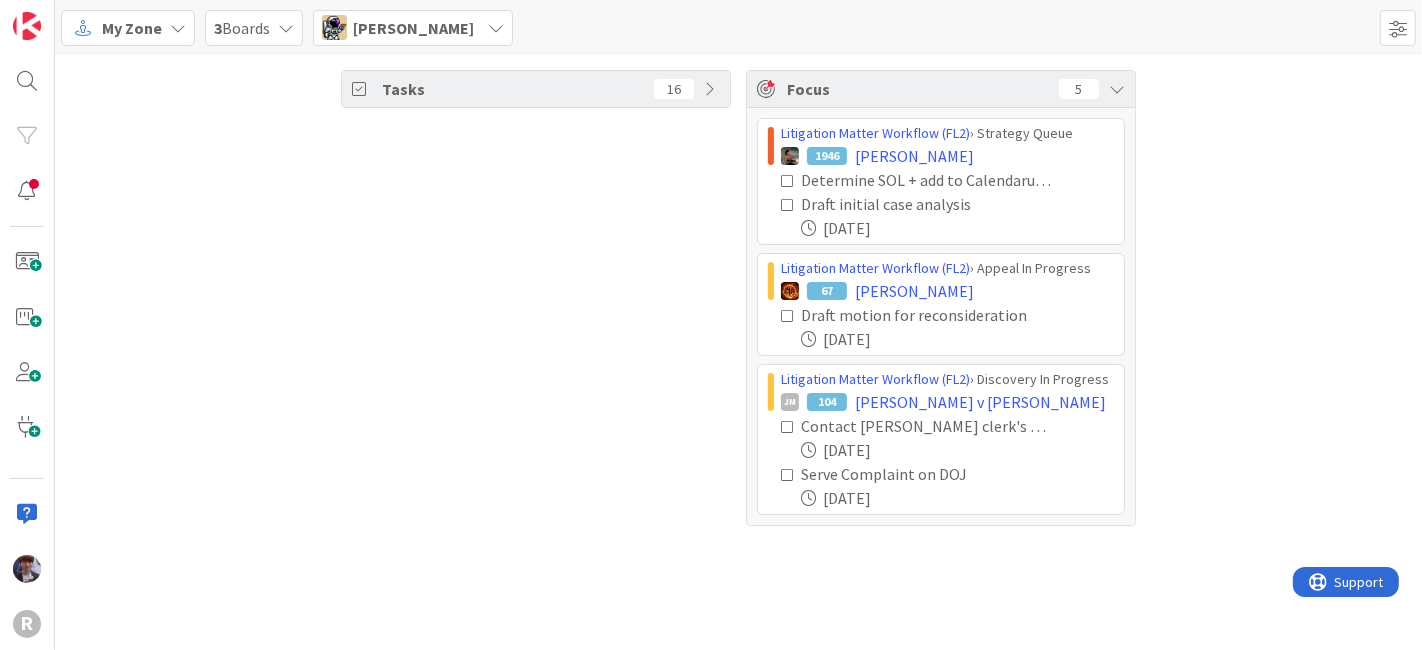 click on "My Zone 3  Boards Tyler McDonald Minka Laine Friesen mfriesen@reutercorbett.com Devine Gines dgines@reutercorbett.com Jasmin Sanchez jsanchez@reutercorbett.com JM Jeff Myers jmyers@reutercorbett.com John Grant john@agileattorney.com Kelly Nguyen knguyen@reutercorbett.com Kiara Adams kadams@reutercorbett.com Max Whittington mwhittington@reutercorbett.com Michael Robb mrobb@reutercorbett.com Nic Corbett ncorbett@reutercorbett.com Stacey Burzota sburzota@reutercorbett.com Ted Reuter treuter@reutercorbett.com Tyler McDonald tmcdonald@reutercorbett.com You can select any member of your organization, but only see board’s cards and tasks that you have access to see." at bounding box center (738, 27) 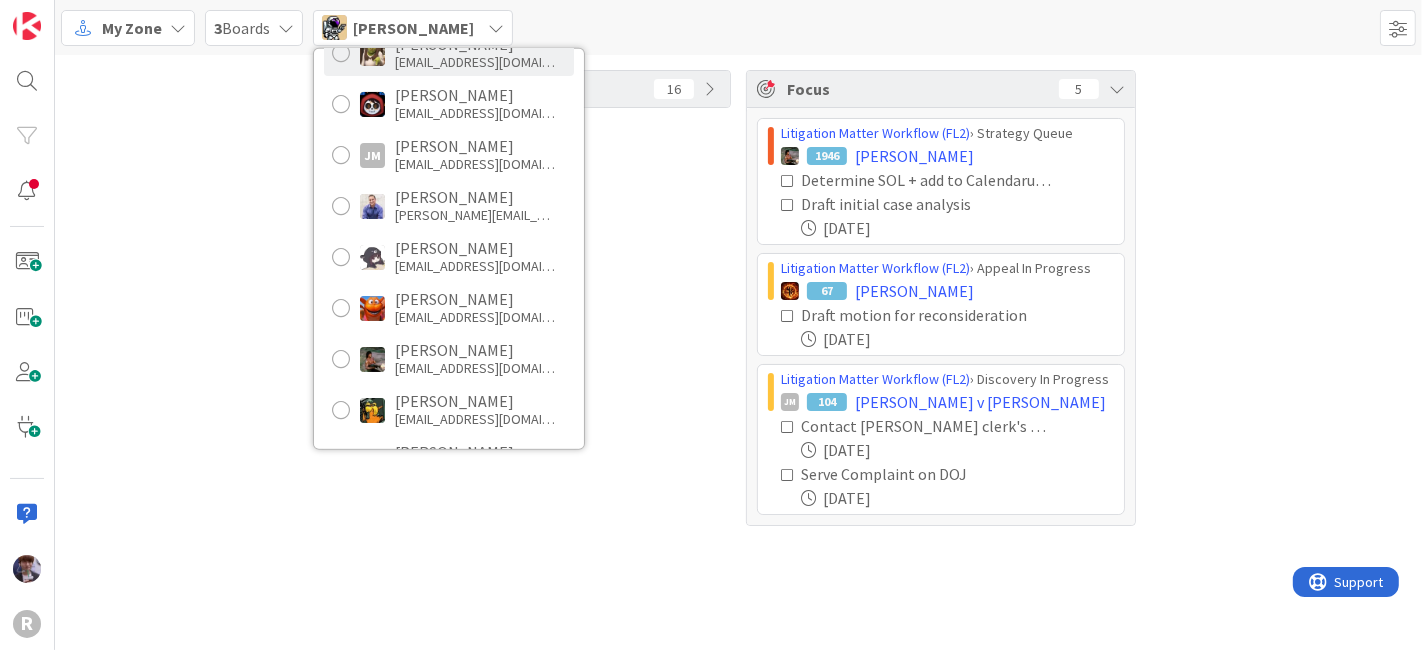 scroll, scrollTop: 0, scrollLeft: 0, axis: both 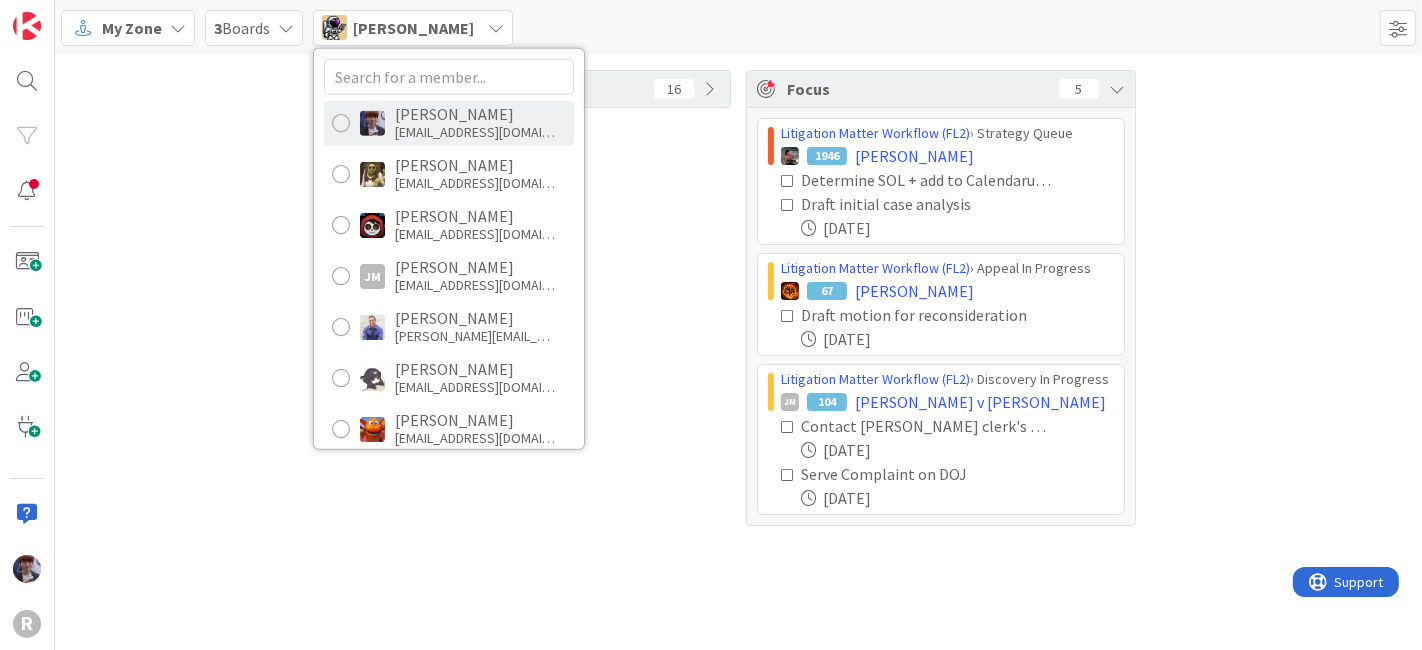 click on "mfriesen@reutercorbett.com" at bounding box center (475, 132) 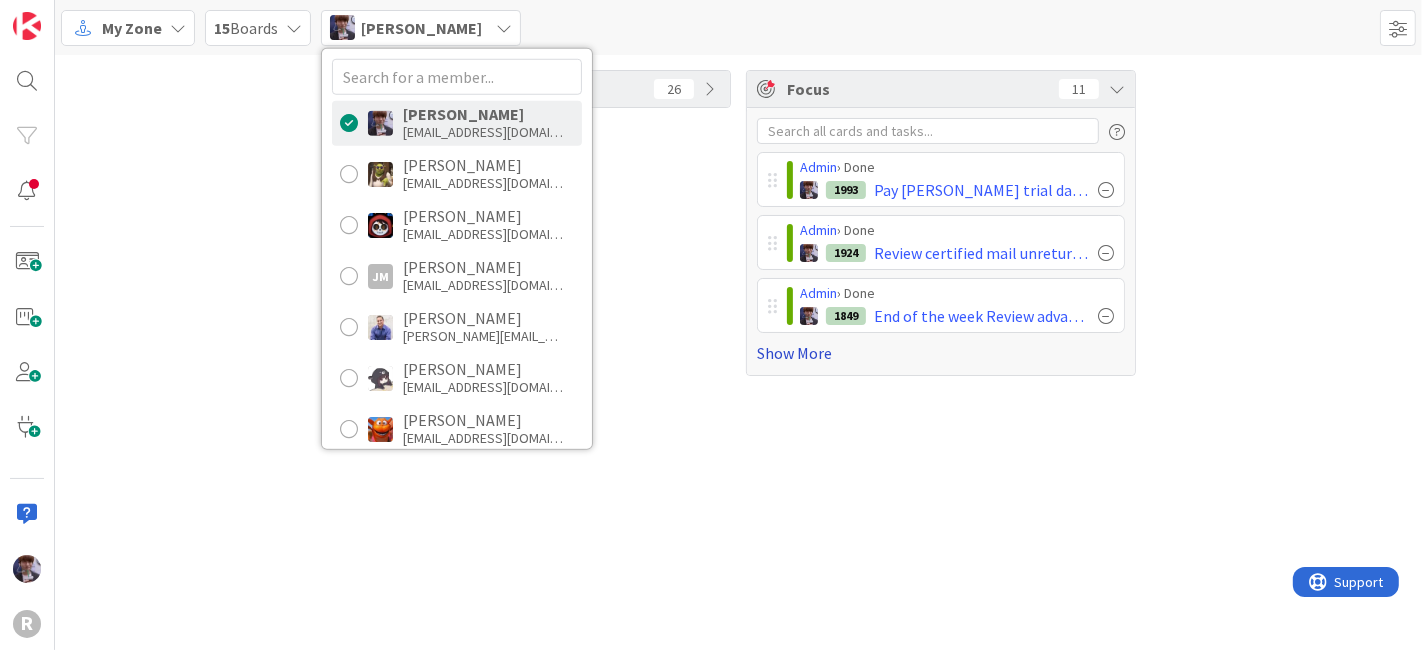 click on "Show More" at bounding box center [941, 353] 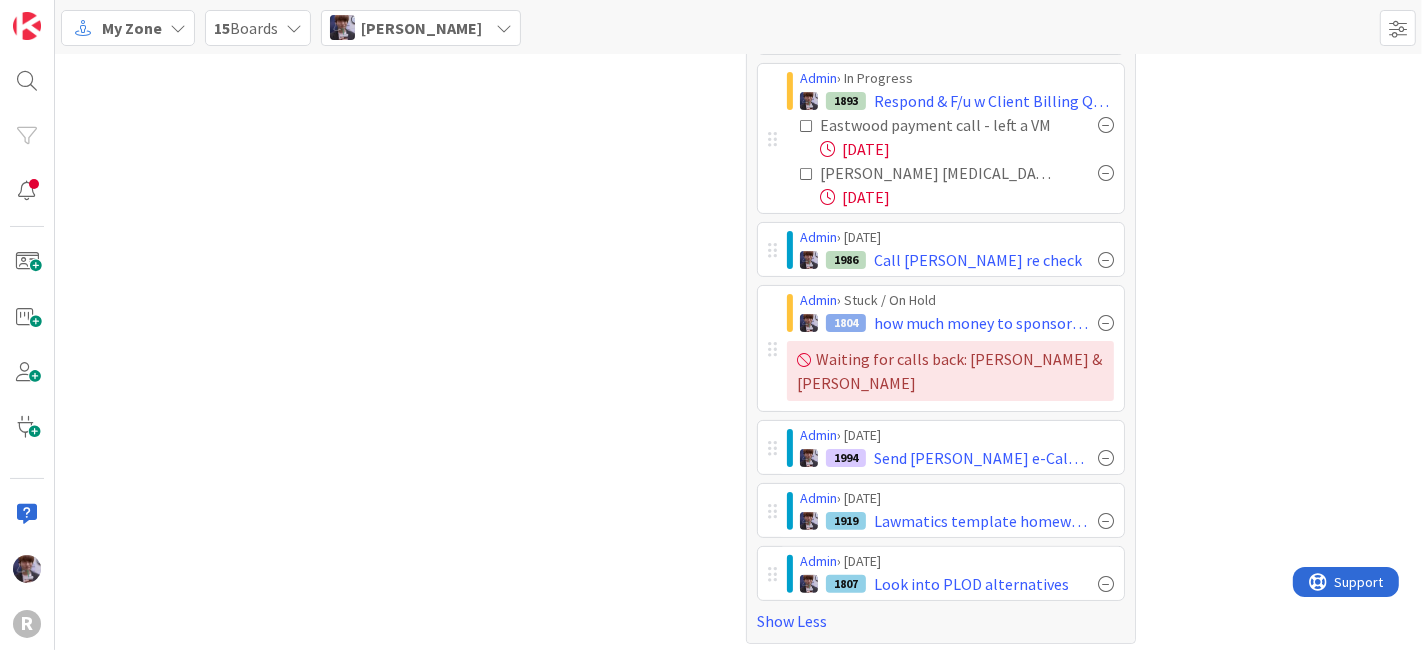 scroll, scrollTop: 342, scrollLeft: 0, axis: vertical 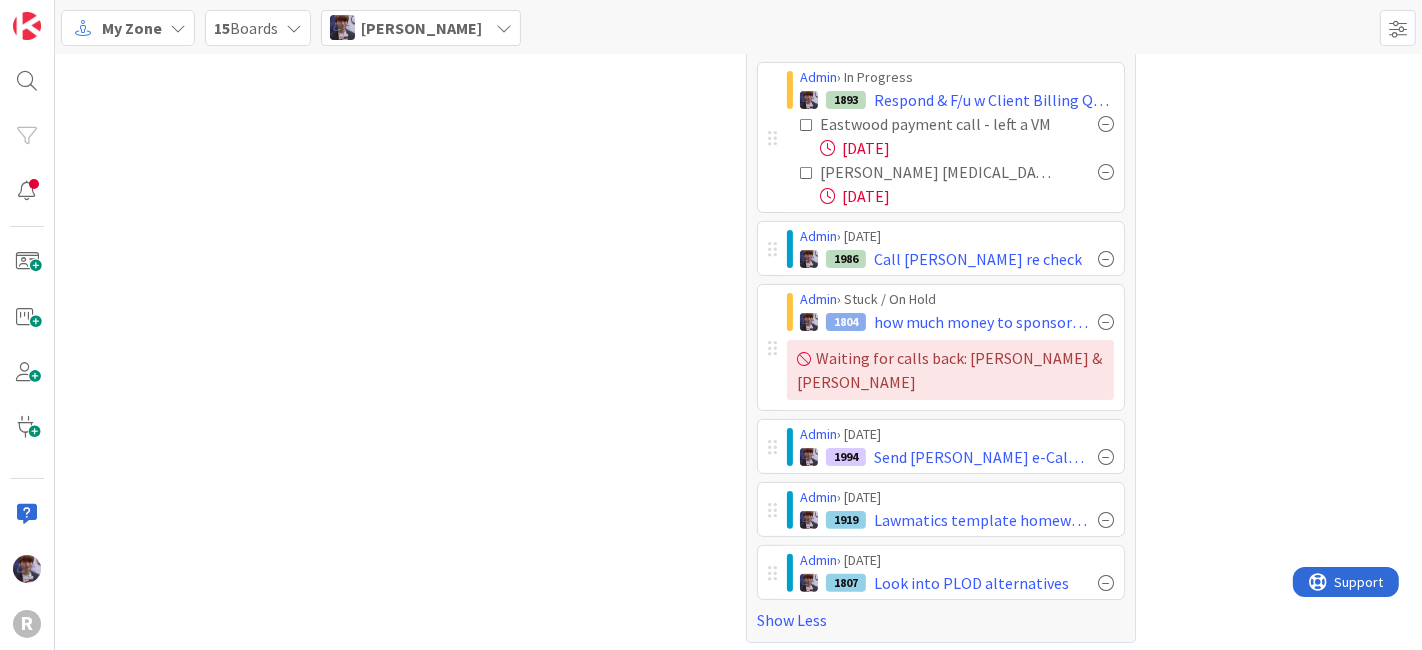 click on "Tasks 26 Focus 11 Admin  › Done 1993 Pay Lemke trial days 1-2 Admin  › Done 1924 Review certified mail unreturned - checks not cashed in the bank Admin  › Done 1849 End of the week Review advanced client costs in the bank &  Admin  › In Progress 1975 Mid-month retainer follow ups Admin  › In Progress 1893 Respond & F/u w Client Billing Questions Eastwood payment call - left a VM 07/09/2025 Sowinski retainer call re bounced Check 07/11/2025 Admin  › Today 1986 Call Bailey re check Admin  › Stuck / On Hold 1804 how much money to sponsor mba/osbar - look up how much it costs for different levels of sponsorships - Try Calling again Waiting for calls back: Cathy Petrecca & JB Kim Admin  › Today 1994 Send Teresa P. e-Calendar invite Admin  › Today 1919 Lawmatics template homework - edit flat fee ltr directly on the platform & add contingency once finished Admin  › Today 1807 Look into PLOD alternatives Show Less" at bounding box center [738, 185] 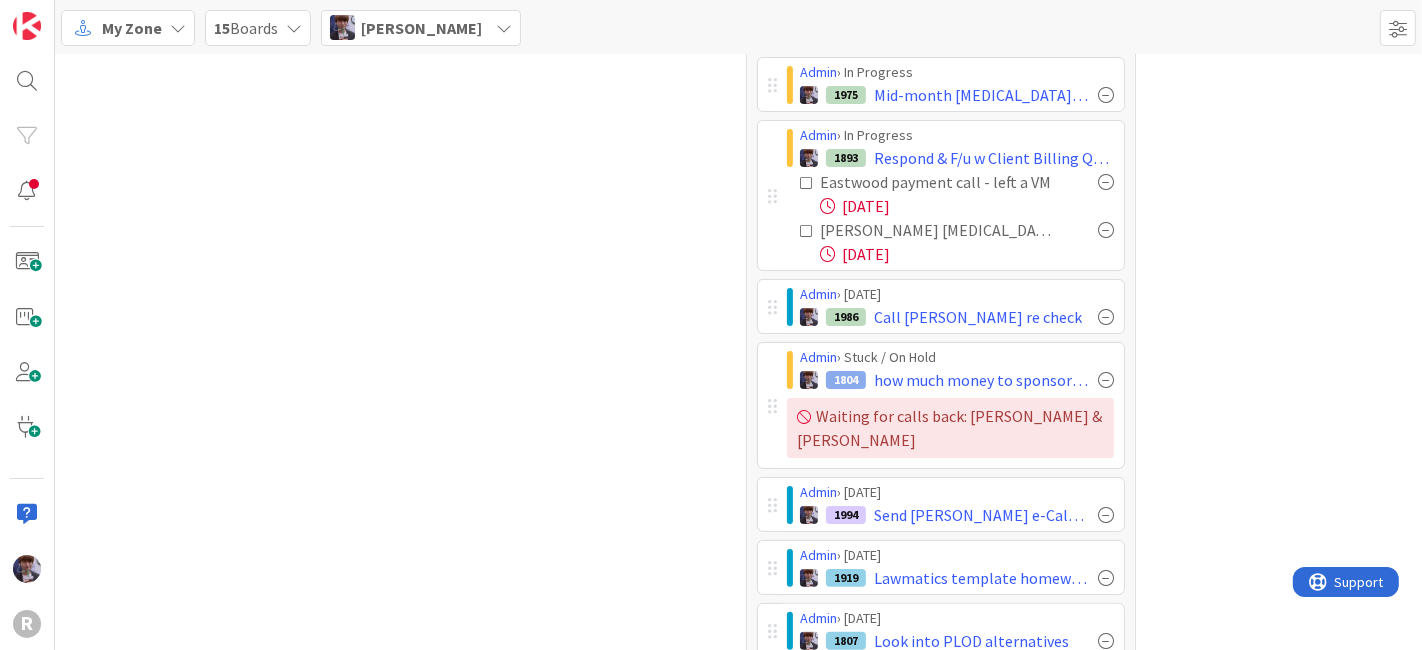 scroll, scrollTop: 0, scrollLeft: 0, axis: both 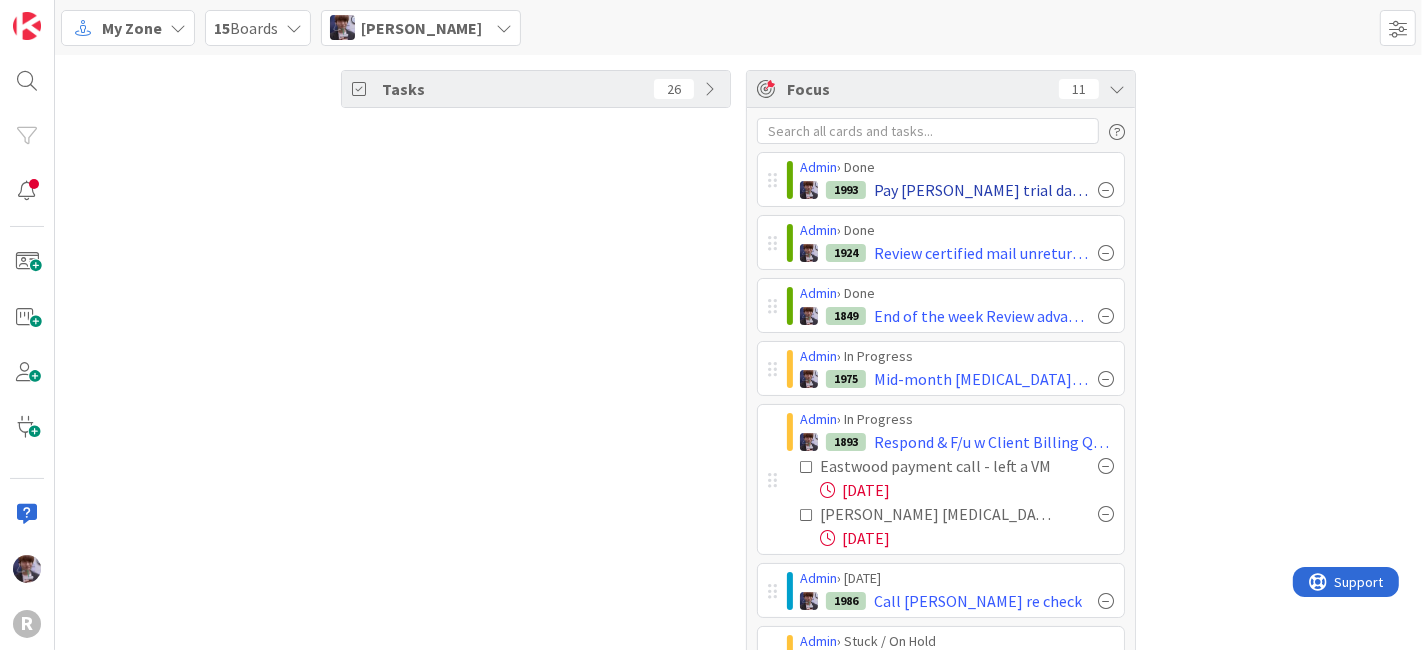 click at bounding box center (1106, 190) 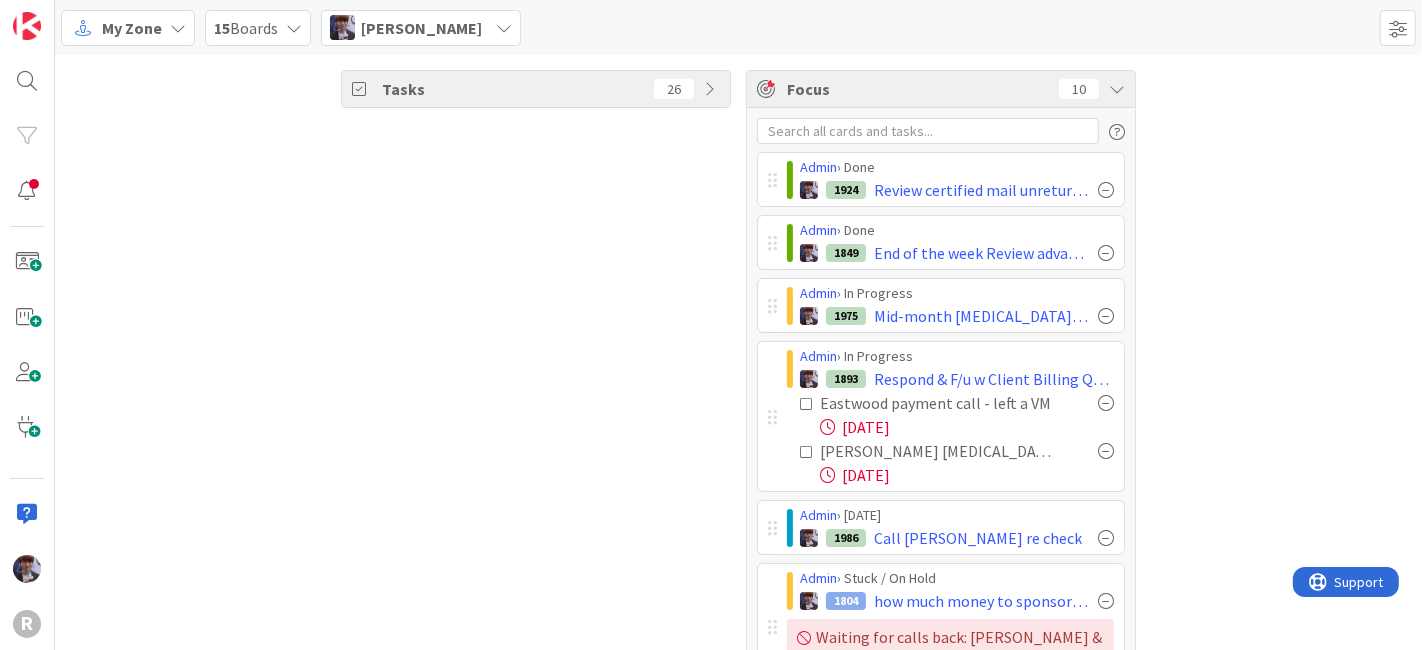 click at bounding box center (1106, 190) 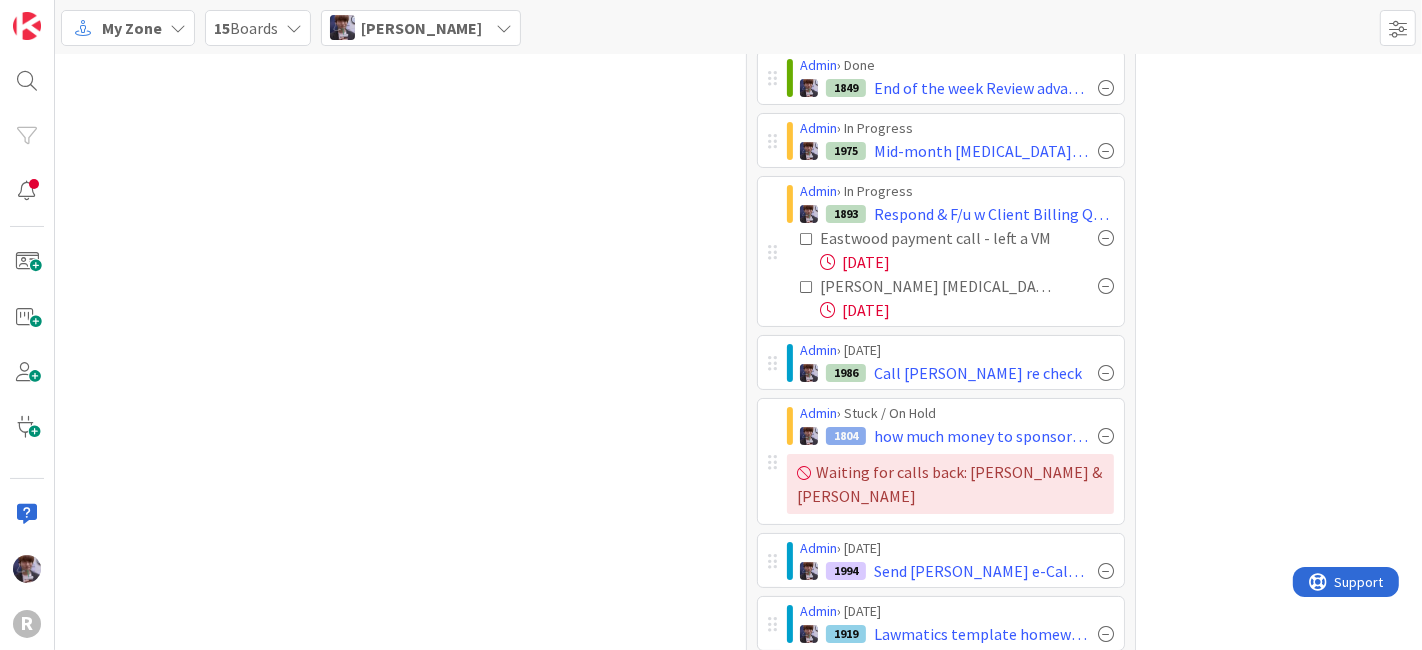 scroll, scrollTop: 218, scrollLeft: 0, axis: vertical 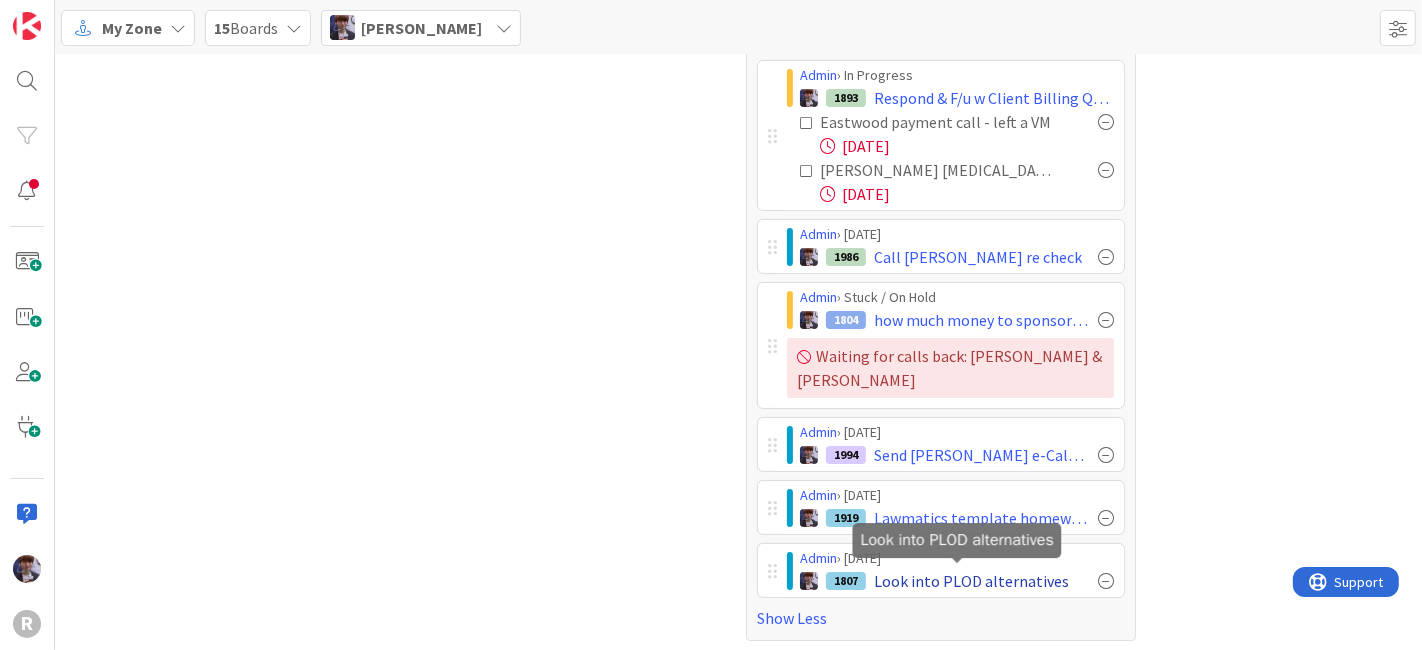 click on "Look into PLOD alternatives" at bounding box center [971, 581] 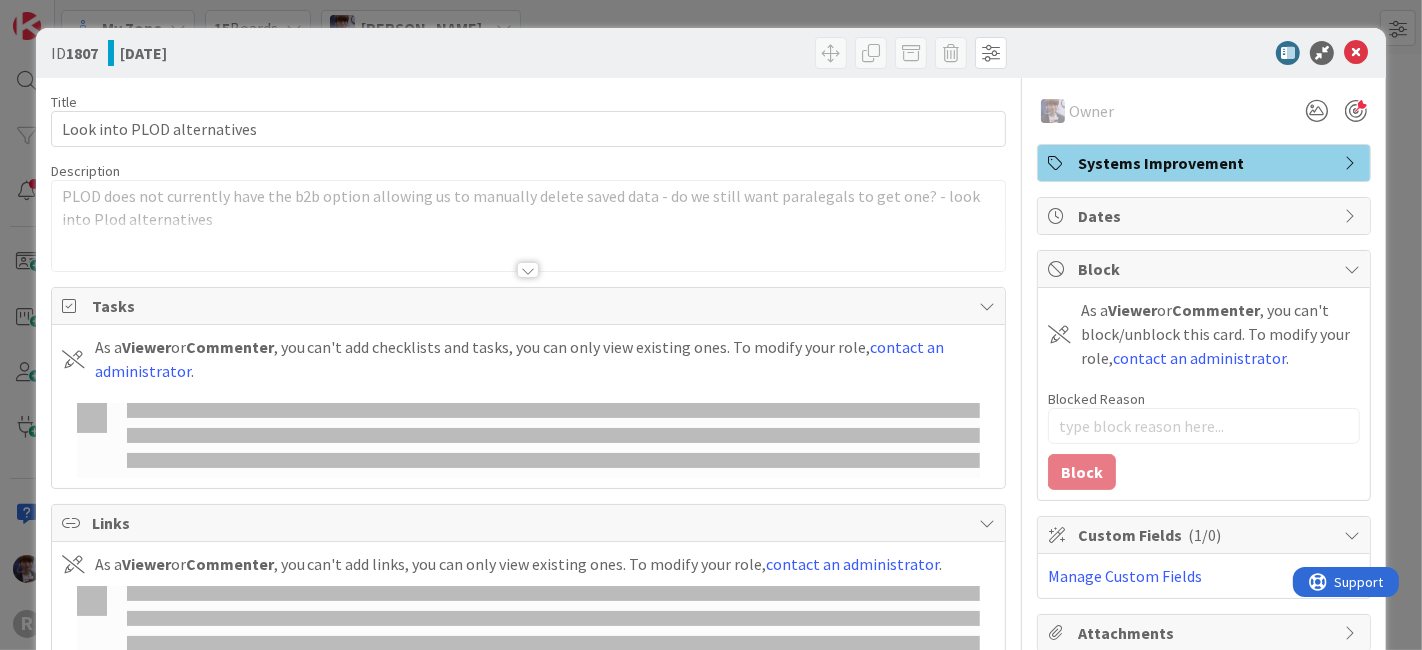 type on "x" 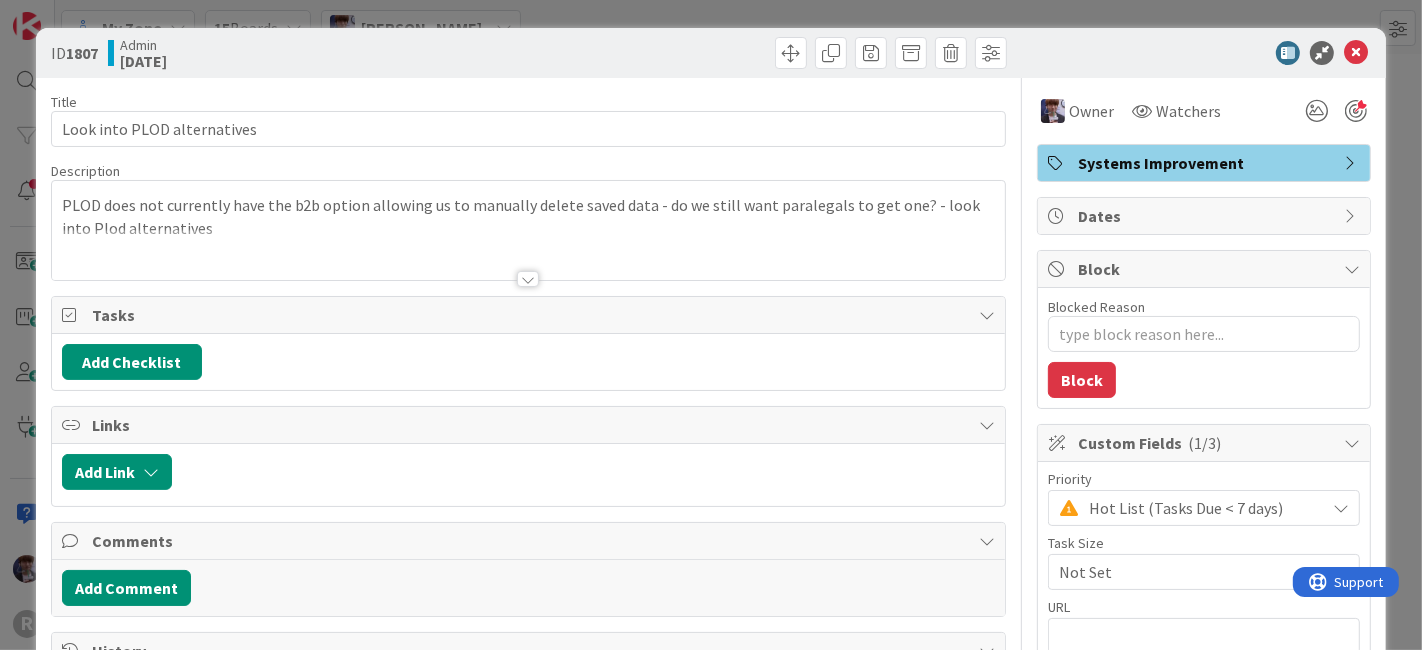 scroll, scrollTop: 0, scrollLeft: 0, axis: both 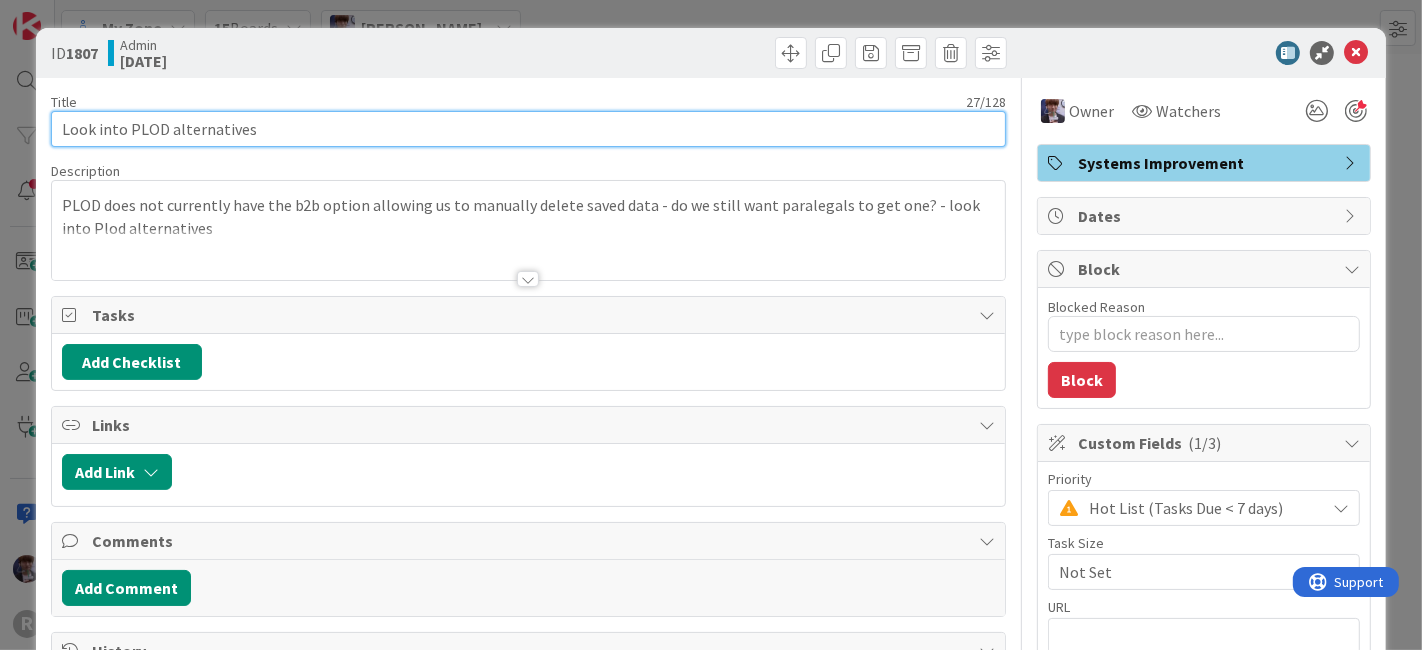 click on "Look into PLOD alternatives" at bounding box center [529, 129] 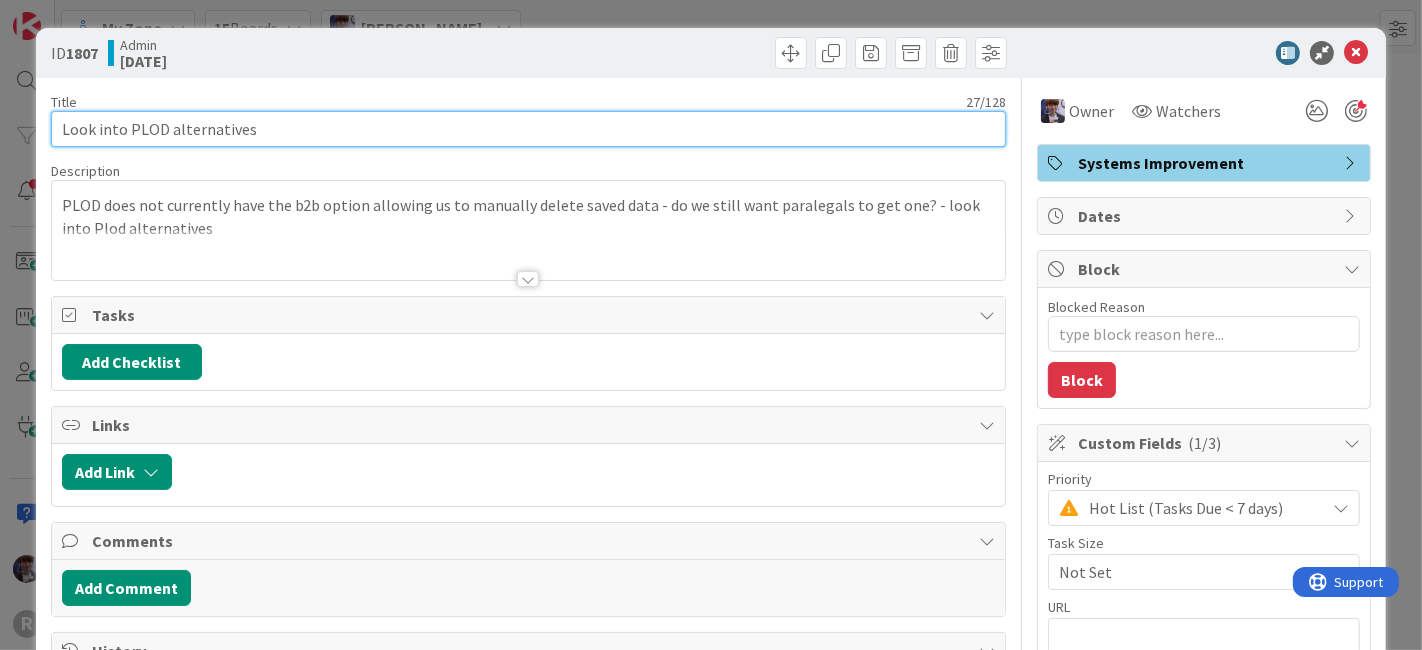 type on "Look into PLAOD alternatives" 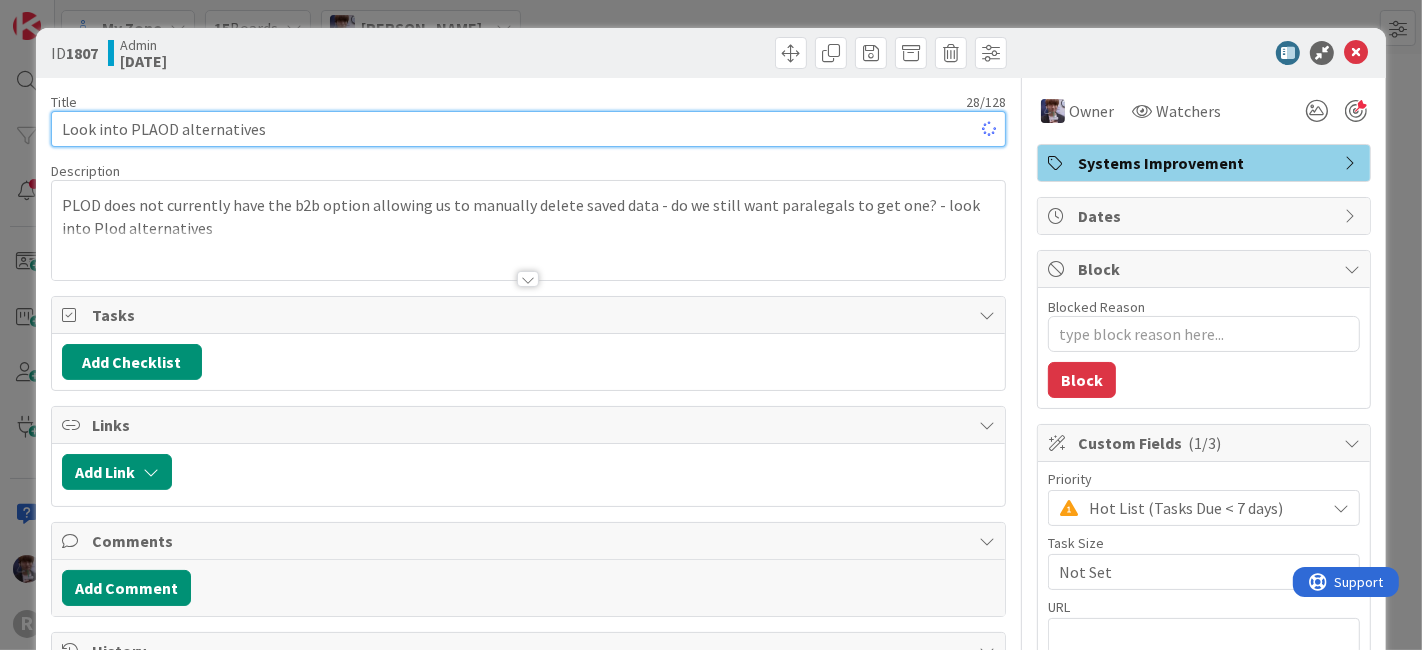 type on "x" 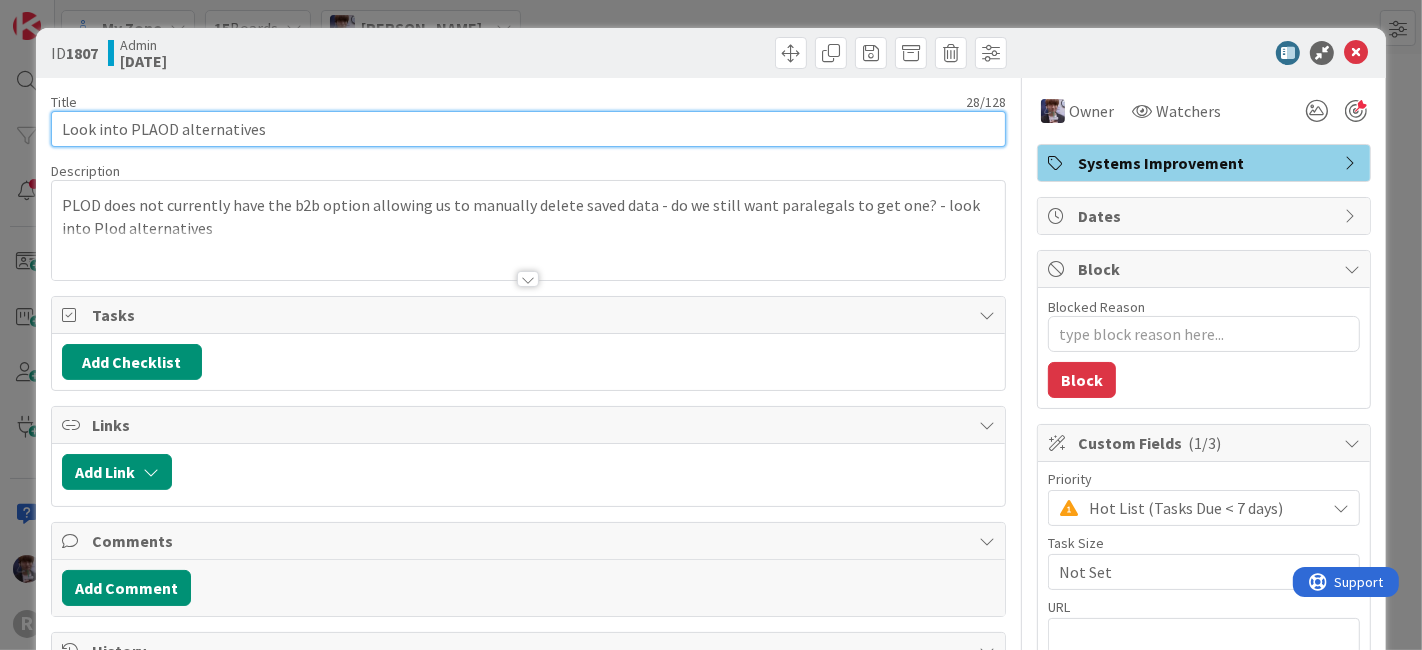 type on "Look into PLAD alternatives" 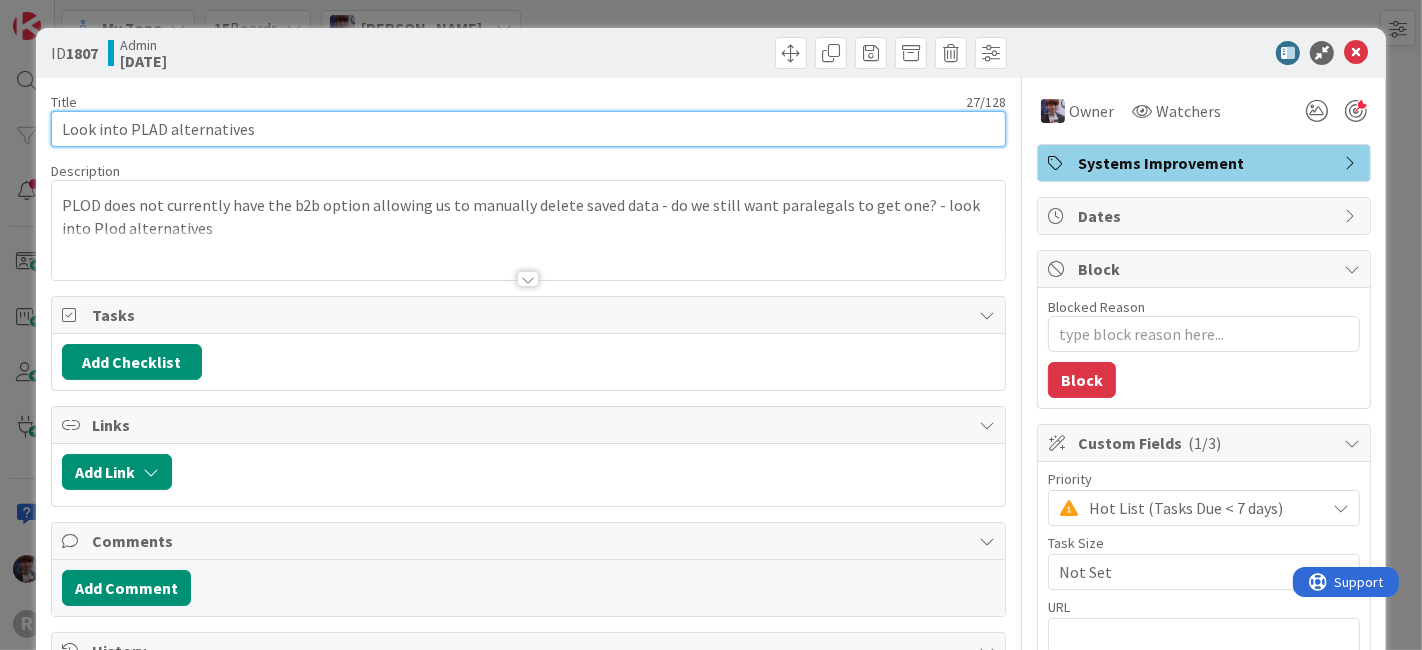 type on "x" 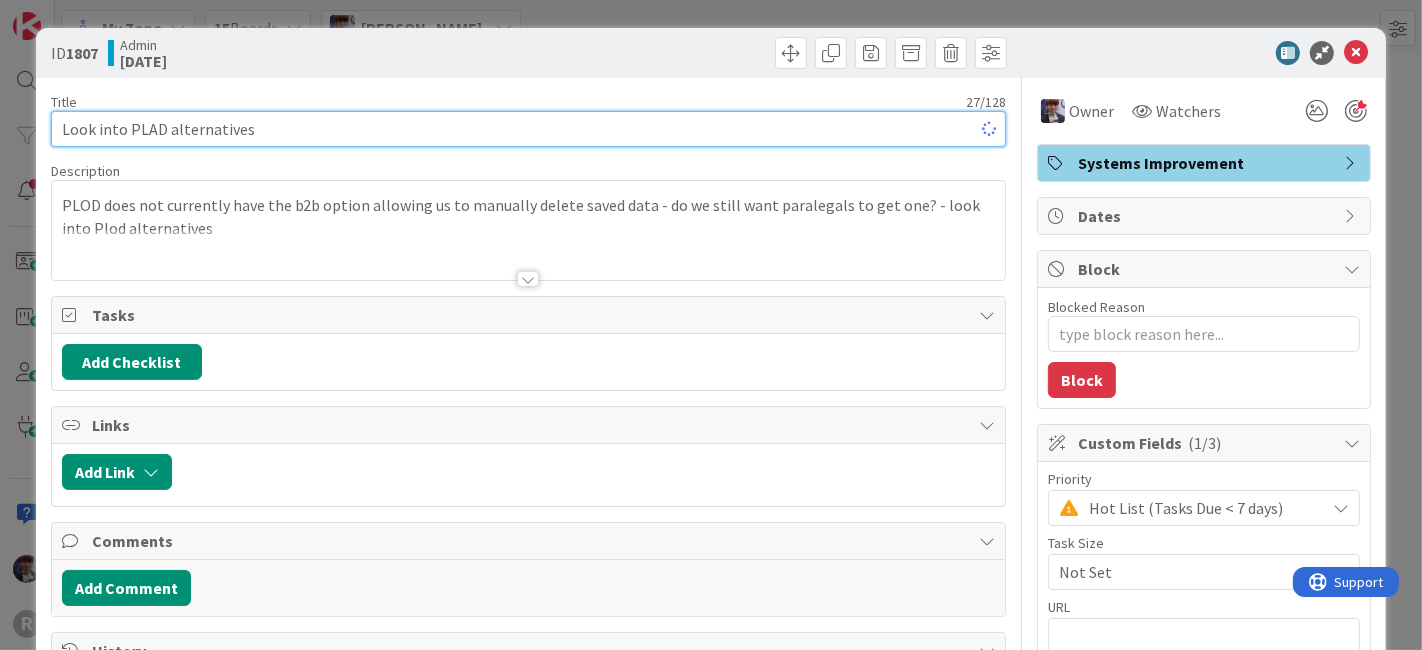 type on "Look into PLAUD alternatives" 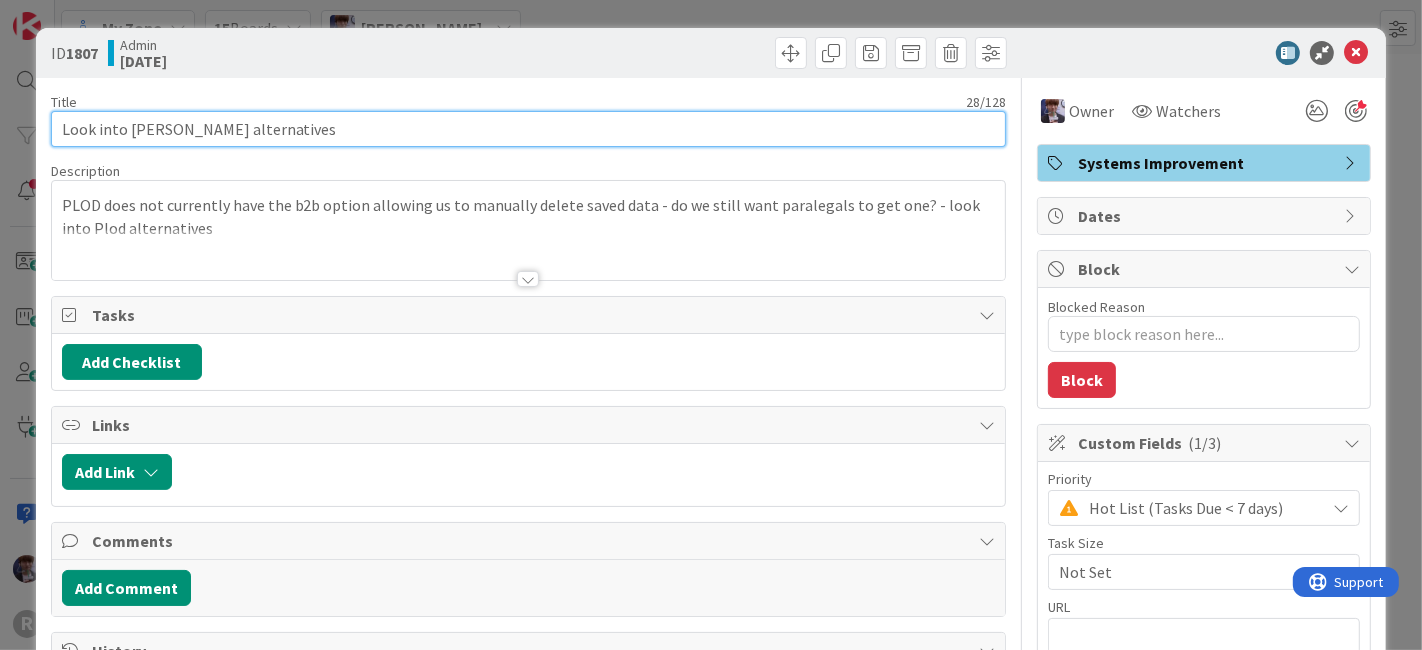 type on "x" 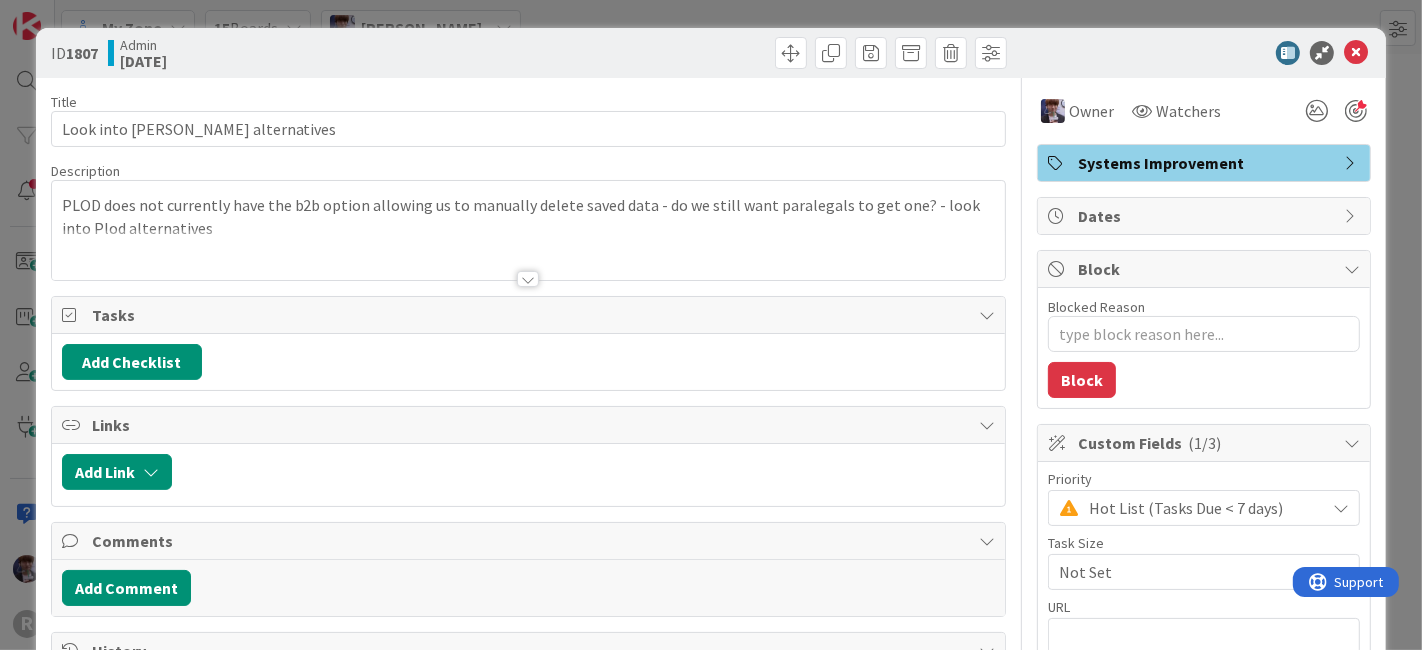 click on "ID  1807 Admin Today Title 28 / 128 Look into PLAUD alternatives Description PLOD does not currently have the b2b option allowing us to manually delete saved data - do we still want paralegals to get one? - look into Plod alternatives Owner Watchers Systems Improvement Tasks Add Checklist Links Add Link Comments Add Comment History All Minka Laine Friesen  moved  this card into this column Today 21 minutes ago July 14 2025 8:50 AM Minka Laine Friesen  updated  custom field Priority from '' to 'Hot List (Tasks Due < 7 days)' 5 days ago July 09 2025 11:19 AM Kelly Nguyen  created  this card last month June 30 2025 4:15 PM Owner Watchers Systems Improvement Dates Block Blocked Reason 0 / 256 Block Custom Fields ( 1/3 ) Priority Hot List (Tasks Due < 7 days) Task Size Not Set URL Attachments Mirrors Metrics" at bounding box center [711, 325] 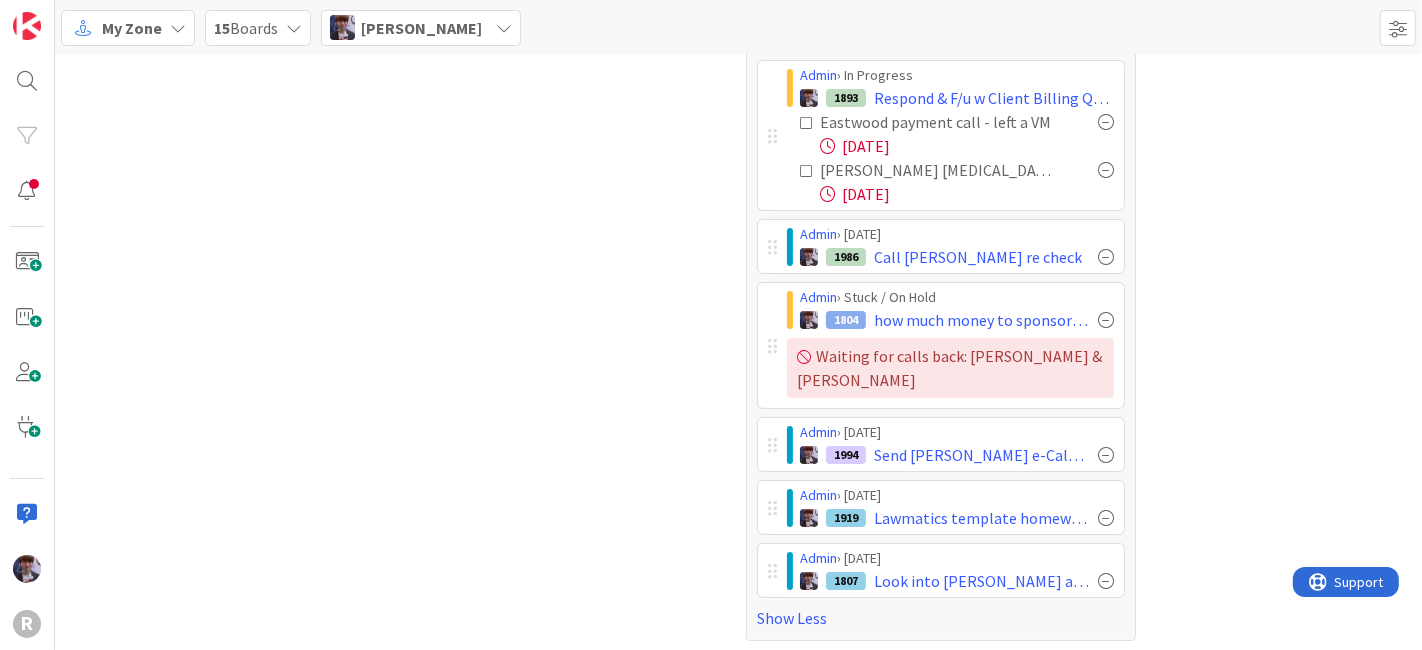 scroll, scrollTop: 0, scrollLeft: 0, axis: both 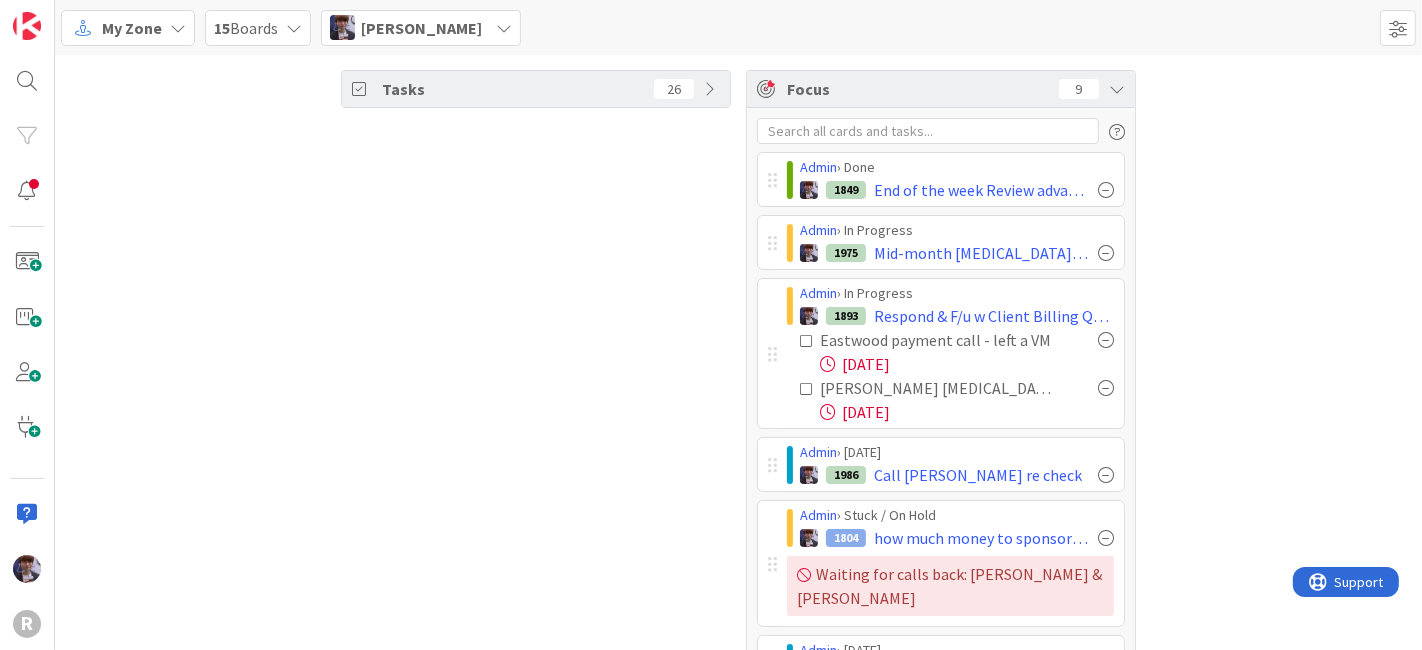click on "Tasks 26" at bounding box center (536, 464) 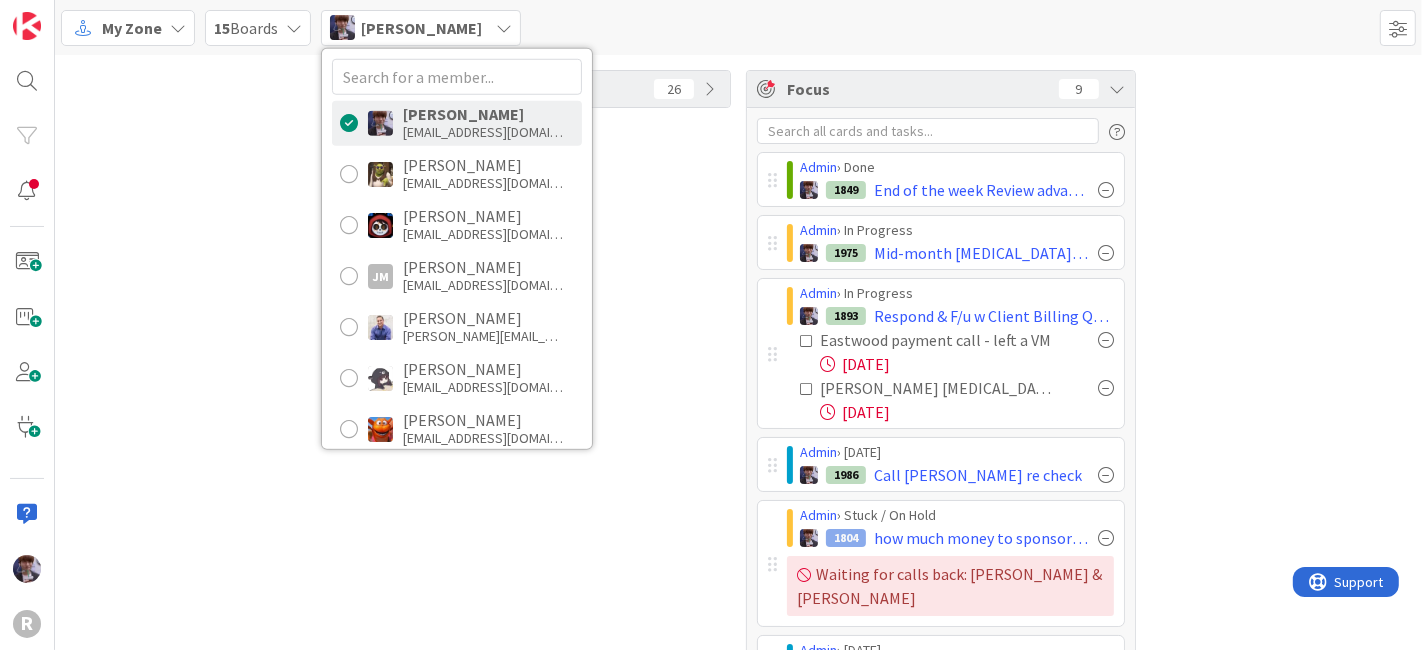 click on "Tasks 26 Focus 9 Admin  › Done 1849 End of the week Review advanced client costs in the bank &  Admin  › In Progress 1975 Mid-month retainer follow ups Admin  › In Progress 1893 Respond & F/u w Client Billing Questions Eastwood payment call - left a VM 07/09/2025 Sowinski retainer call re bounced Check 07/11/2025 Admin  › Today 1986 Call Bailey re check Admin  › Stuck / On Hold 1804 how much money to sponsor mba/osbar - look up how much it costs for different levels of sponsorships - Try Calling again Waiting for calls back: Cathy Petrecca & JB Kim Admin  › Today 1994 Send Teresa P. e-Calendar invite Admin  › Today 1919 Lawmatics template homework - edit flat fee ltr directly on the platform & add contingency once finished Admin  › Today 1807 Look into PLAUD alternatives Show Less" at bounding box center [738, 464] 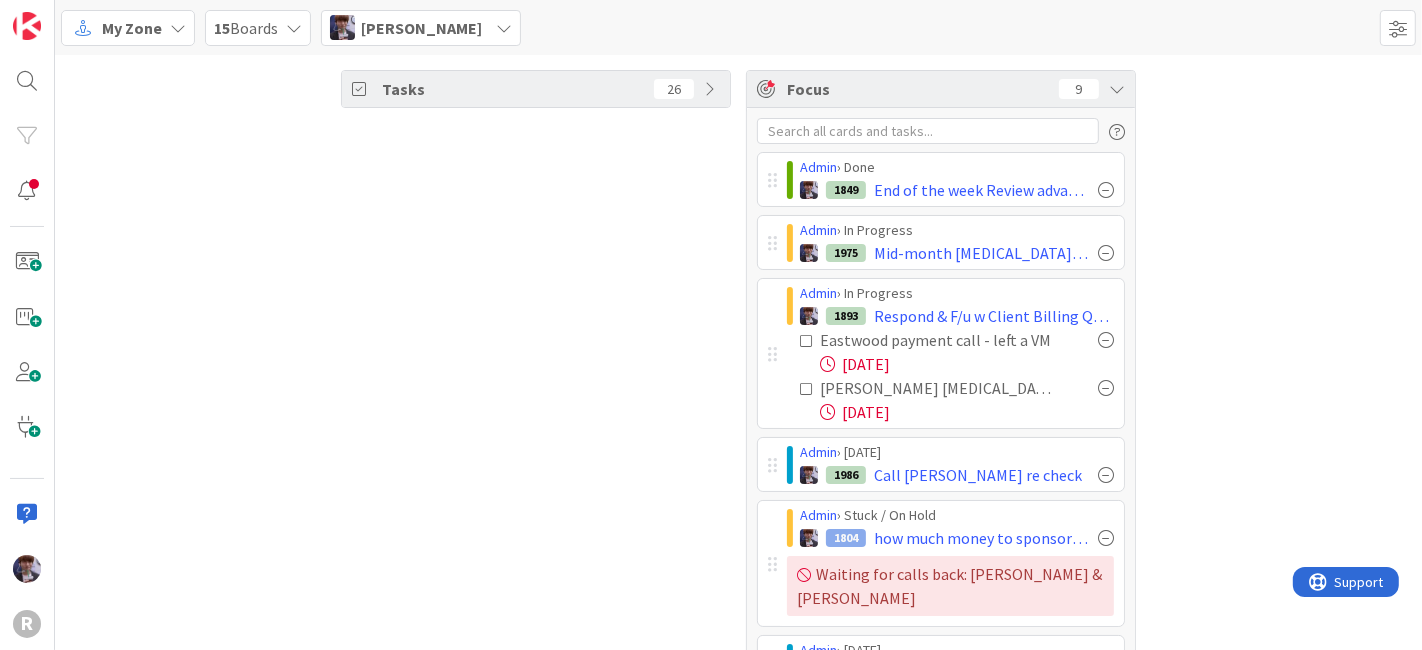 click on "Tasks 26" at bounding box center [536, 464] 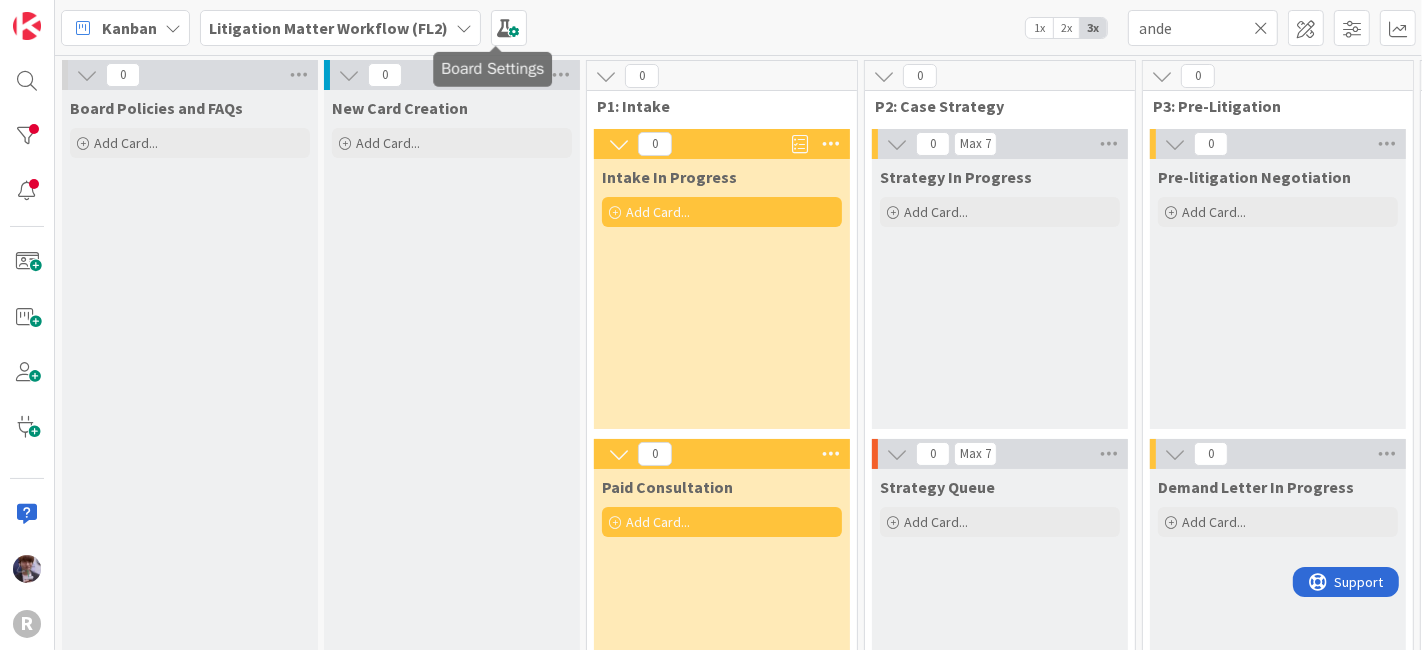 scroll, scrollTop: 0, scrollLeft: 0, axis: both 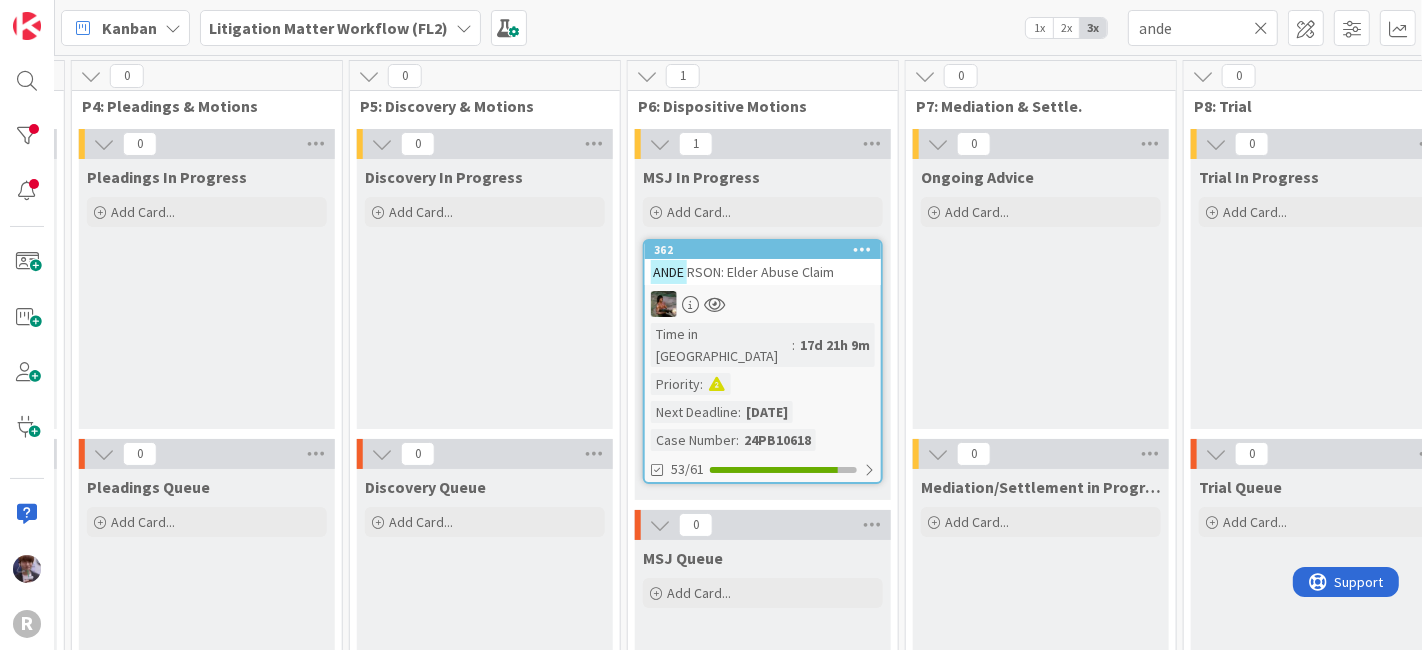drag, startPoint x: 1181, startPoint y: 29, endPoint x: 1075, endPoint y: 39, distance: 106.47065 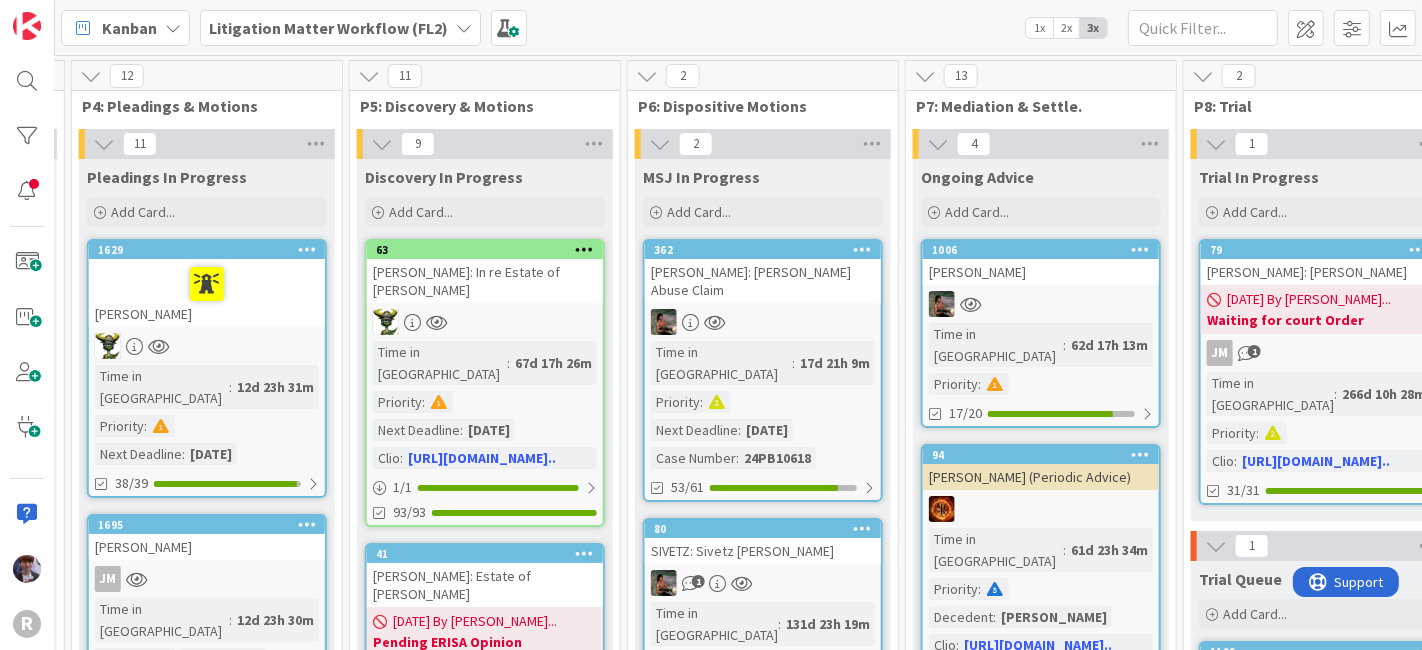 type 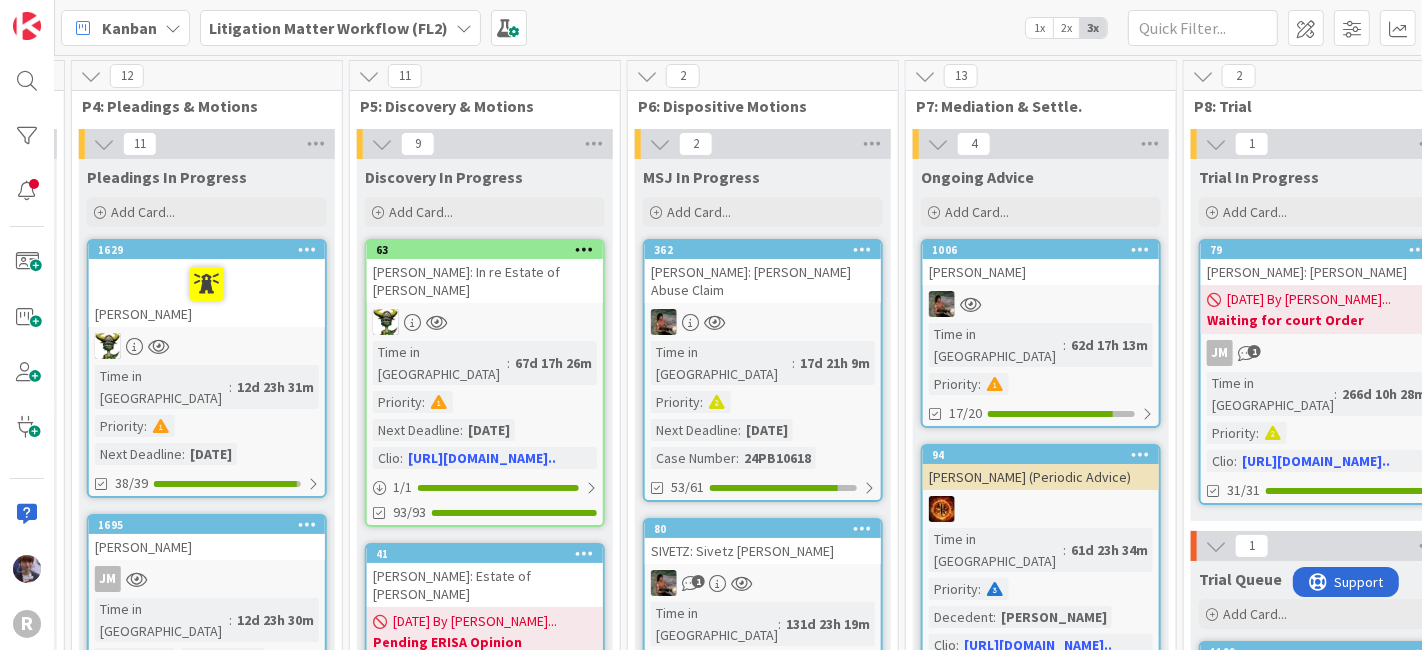 drag, startPoint x: 968, startPoint y: 1, endPoint x: 351, endPoint y: 32, distance: 617.77826 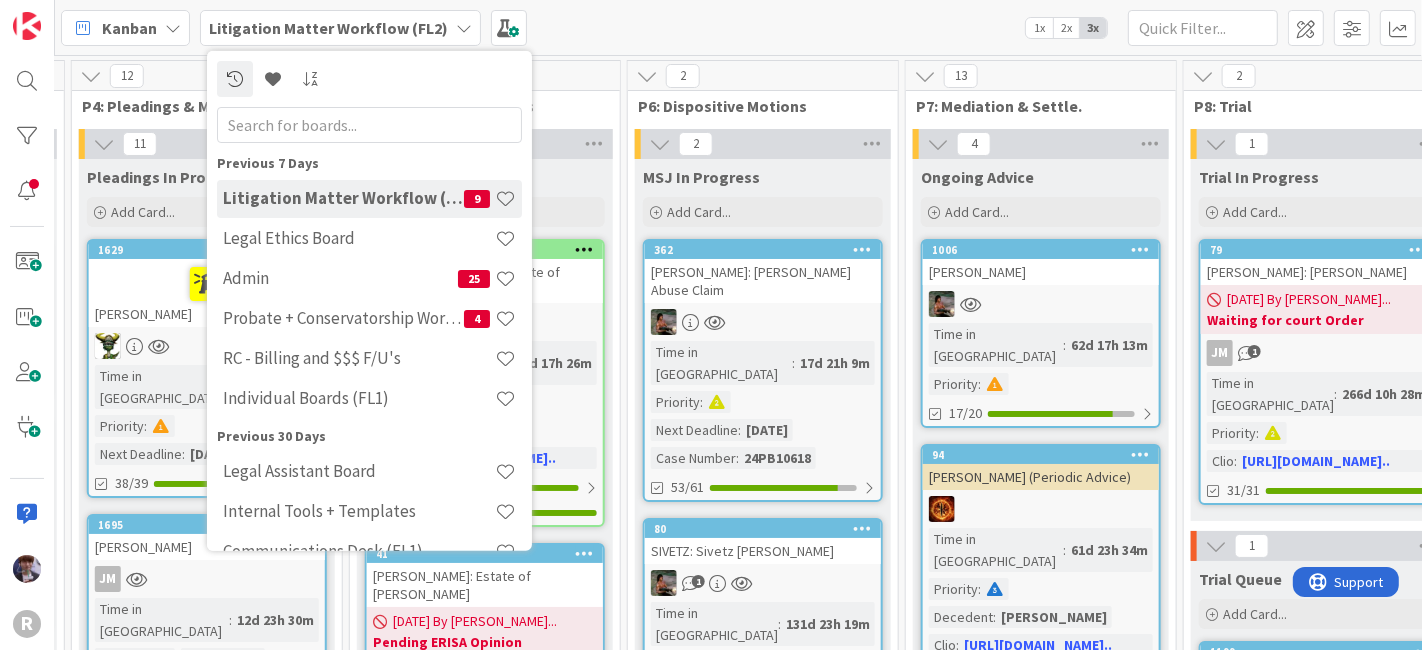 click on "Kanban Litigation Matter Workflow (FL2) Previous 7 Days Litigation Matter Workflow (FL2) 9 Legal Ethics Board Admin 25 Probate + Conservatorship Workflow (FL2) 4 RC - Billing and $$$ F/U's Individual Boards (FL1) Previous 30 Days Legal Assistant Board Internal Tools + Templates Communications Desk ([GEOGRAPHIC_DATA]) Deliverables Desk ([GEOGRAPHIC_DATA]) Legal Ethics Committee Projects Over 30 days Sales - Pre-Nonengagement Follow Ups Discovery Desk (FL1) HR - Employee Onboarding Weekly Planning 1x 2x 3x" at bounding box center (738, 27) 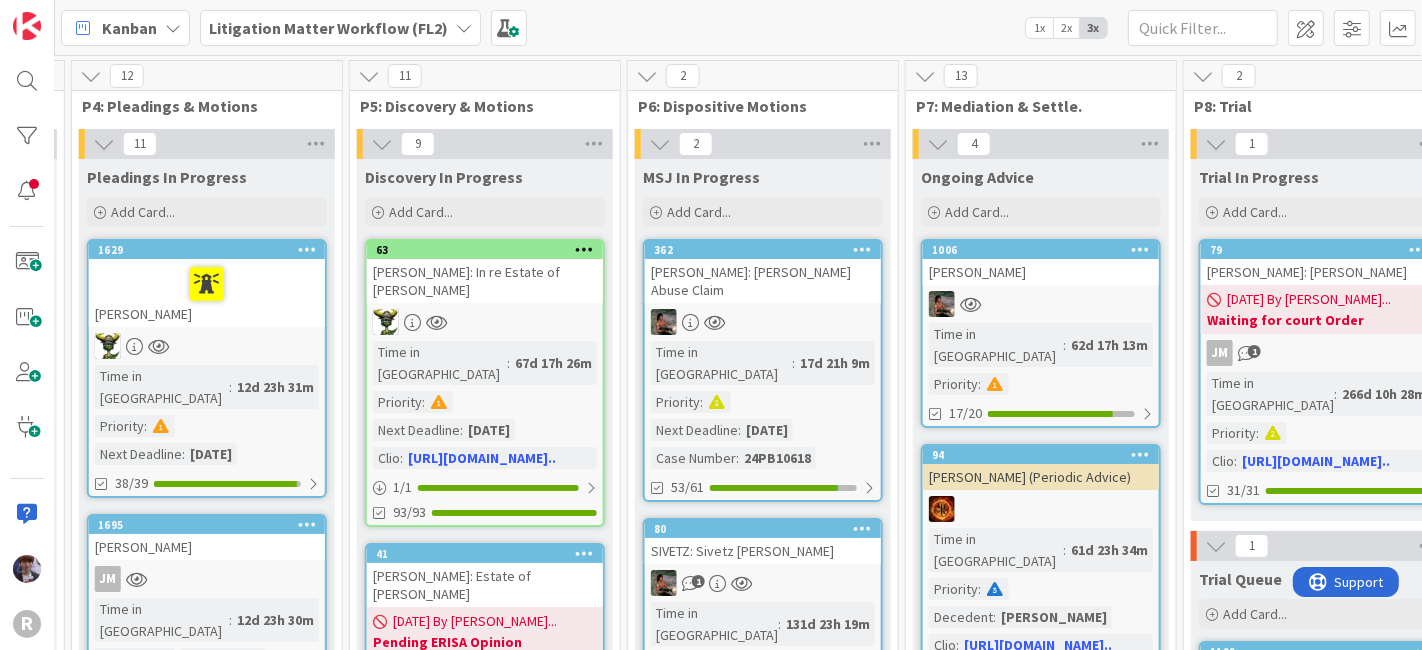 click on "Kanban Litigation Matter Workflow (FL2) 1x 2x 3x" at bounding box center (738, 27) 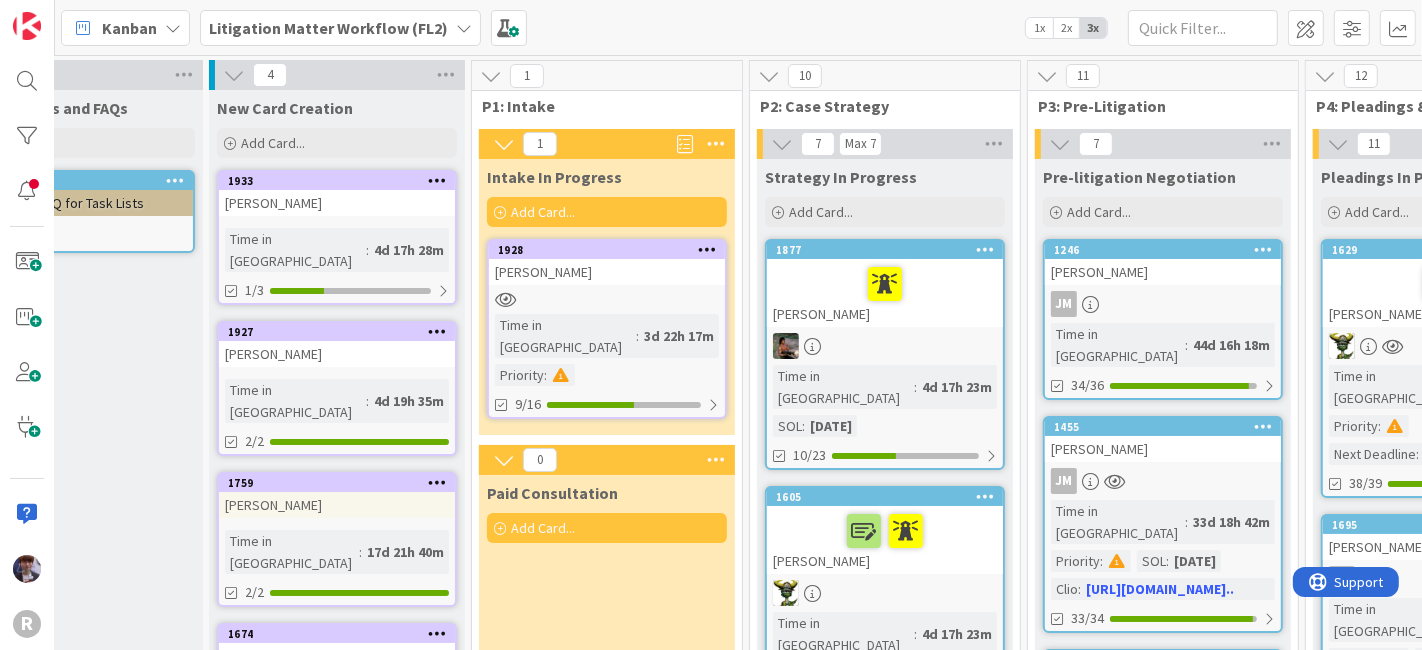 scroll, scrollTop: 0, scrollLeft: 91, axis: horizontal 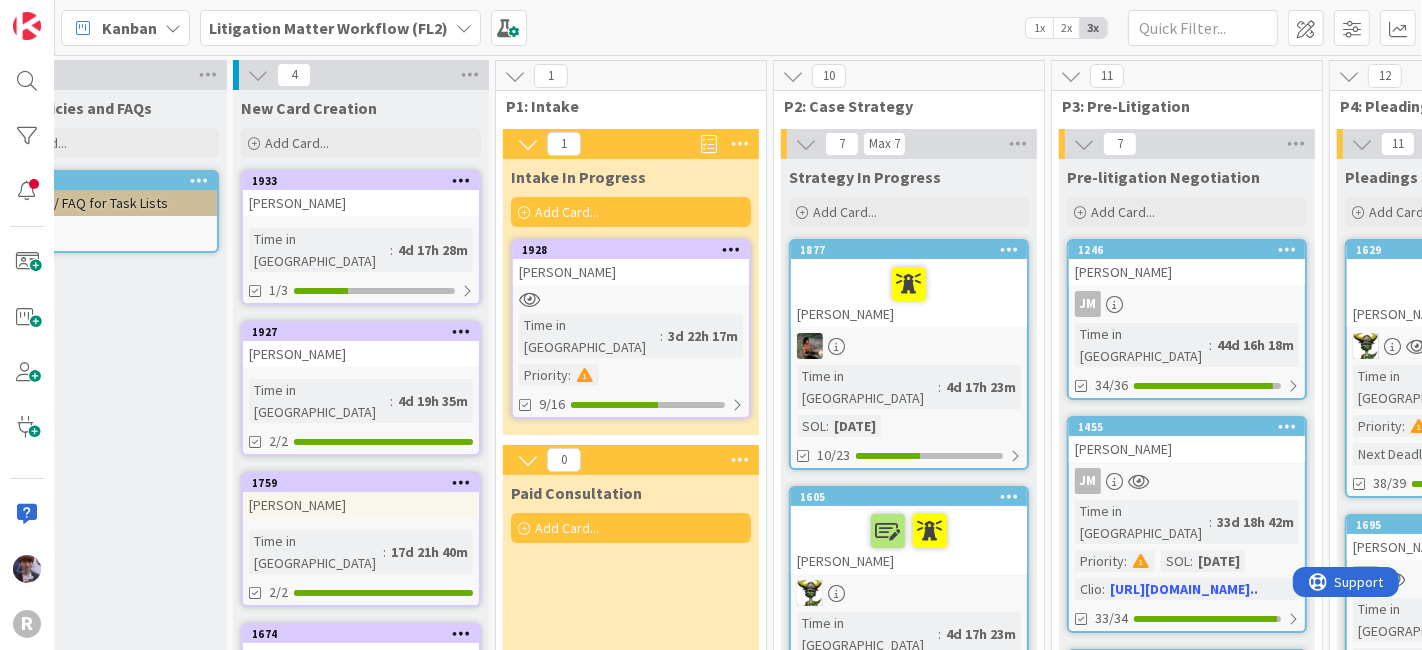 click on "[PERSON_NAME]" at bounding box center (361, 203) 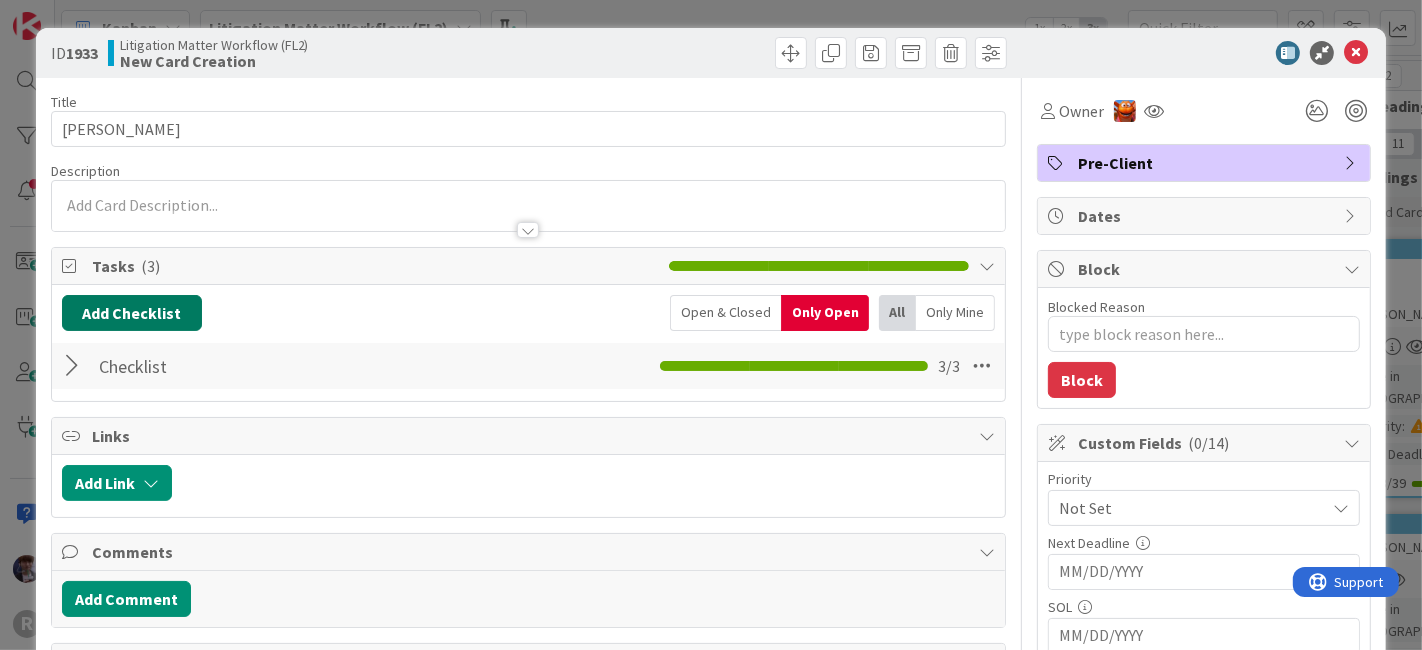 scroll, scrollTop: 0, scrollLeft: 0, axis: both 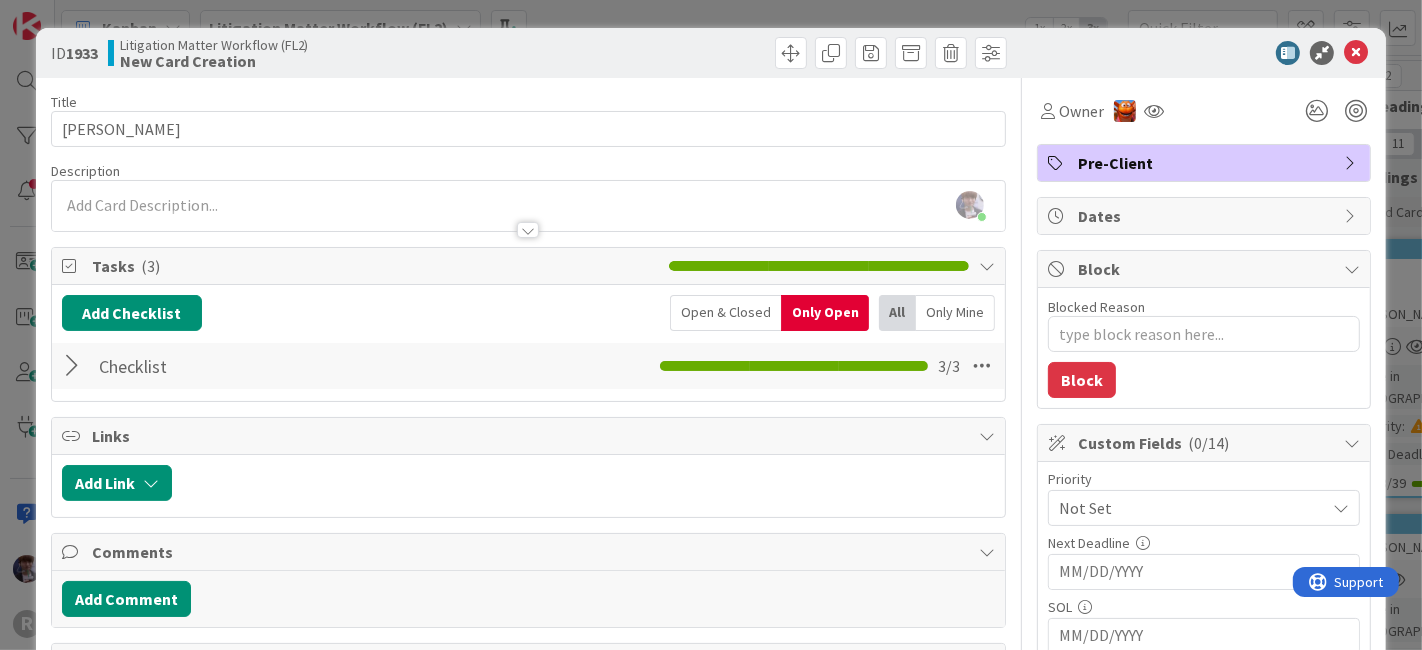 click on "ID  1933 Litigation Matter Workflow (FL2) New Card Creation Title 16 / 128 [PERSON_NAME] Description [PERSON_NAME] just joined Owner Pre-Client Tasks ( 3 ) Add Checklist Open & Closed Only Open All Only Mine Checklist Checklist Name 9 / 64 Checklist 3 / 3 Links Add Link Comments Add Comment History All [PERSON_NAME]  updated  this task Draft engagement letter 9 minutes ago [DATE] 9:04 AM [PERSON_NAME]  updated  this task Pull pleadings from court docket 9 minutes ago [DATE] 9:04 AM [PERSON_NAME]  assigned  '[PERSON_NAME]' as the owner of this task Draft engagement letter [DATE] [DATE] 2:58 PM [PERSON_NAME]  assigned  '[PERSON_NAME]' as the owner of this task Pull pleadings from court docket [DATE] [DATE] 2:58 PM [PERSON_NAME]  created  this task Draft engagement letter [DATE] [DATE] 2:58 PM Show More... Exit Criteria Owner Pre-Client Dates Block Blocked Reason 0 / 256 Block Custom Fields ( 0/14 ) Priority Not Set Next Deadline SOL Case Number 0 / 32 0 / 32" at bounding box center [711, 325] 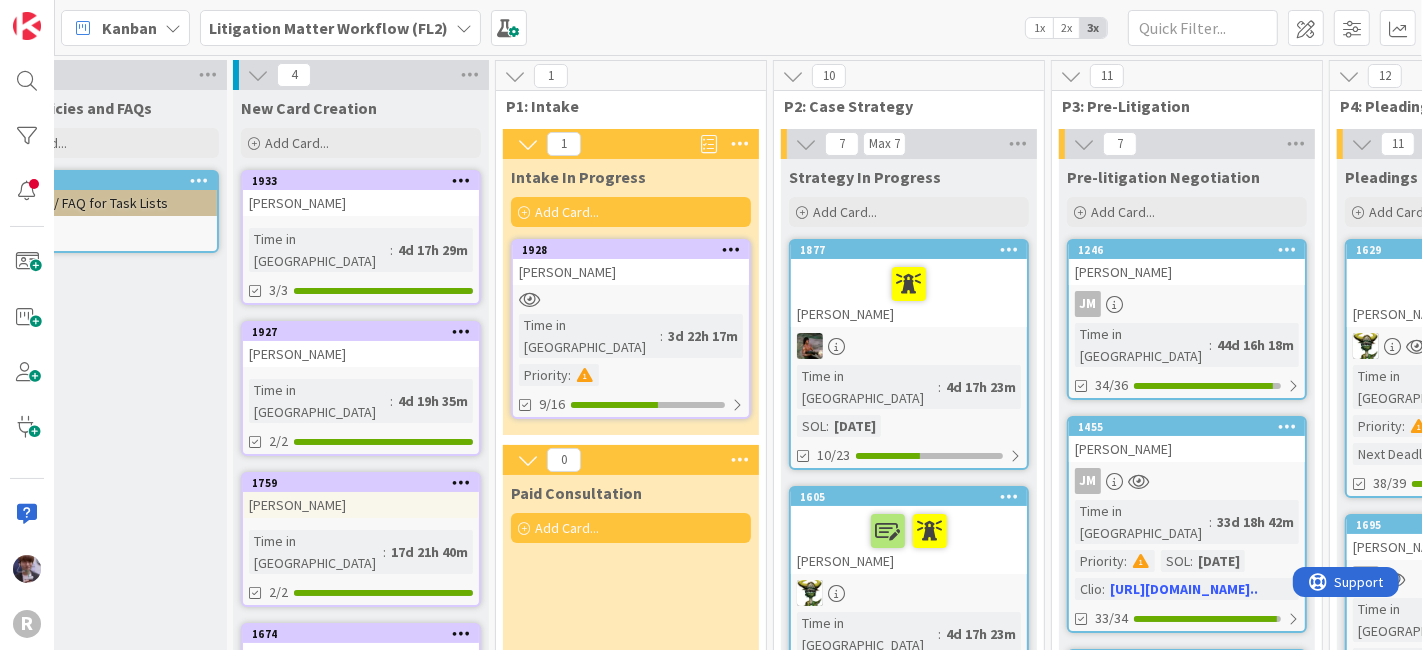 click on "[PERSON_NAME]" at bounding box center (631, 272) 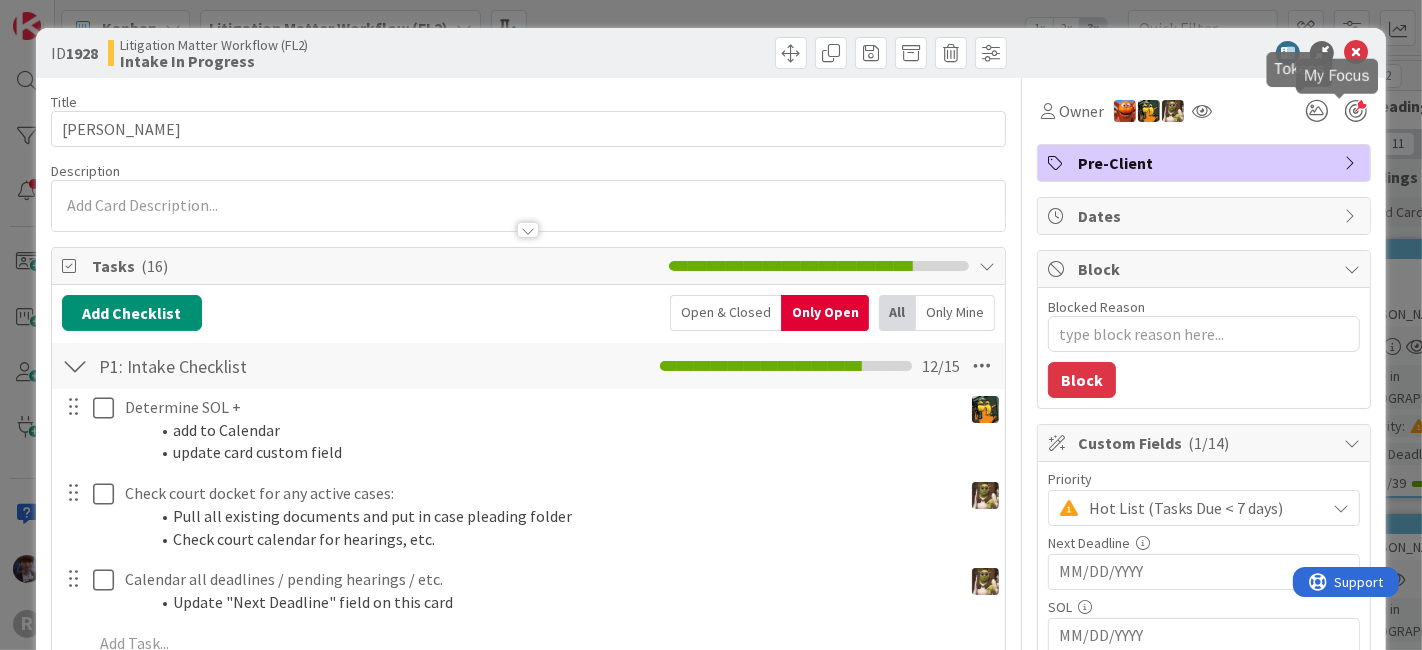 scroll, scrollTop: 0, scrollLeft: 0, axis: both 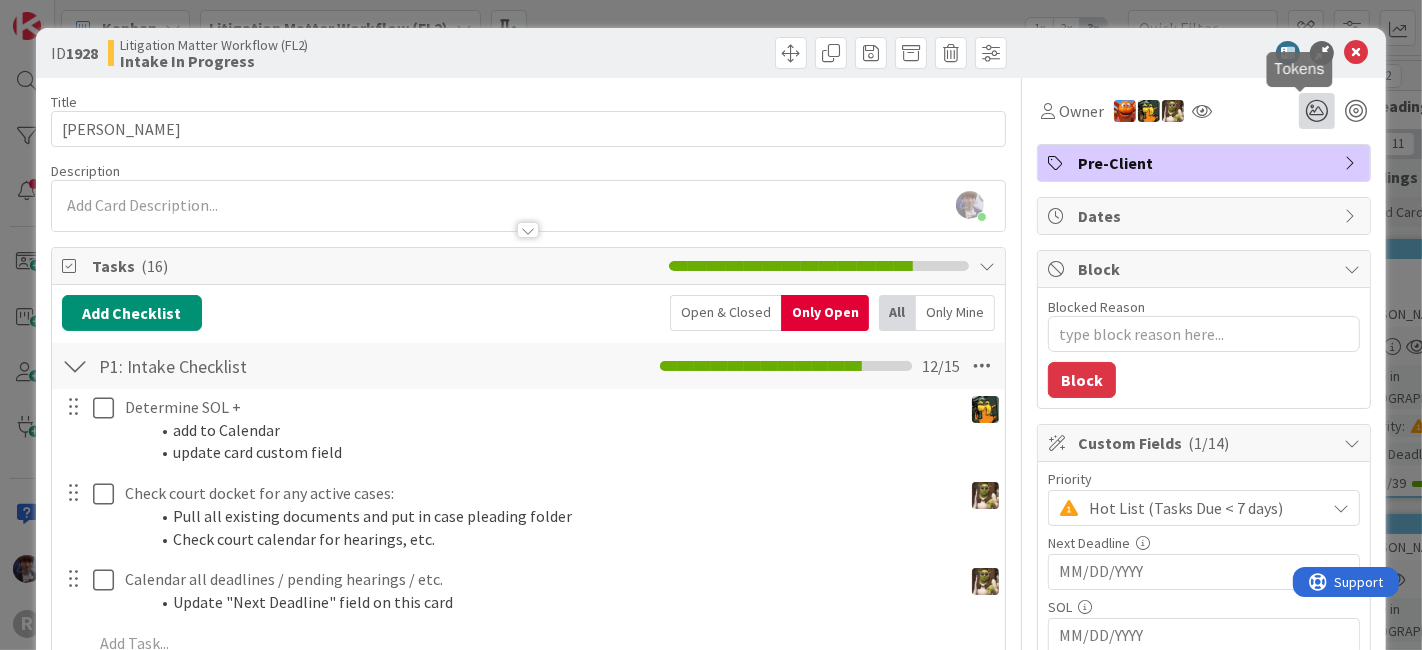 click at bounding box center (1317, 111) 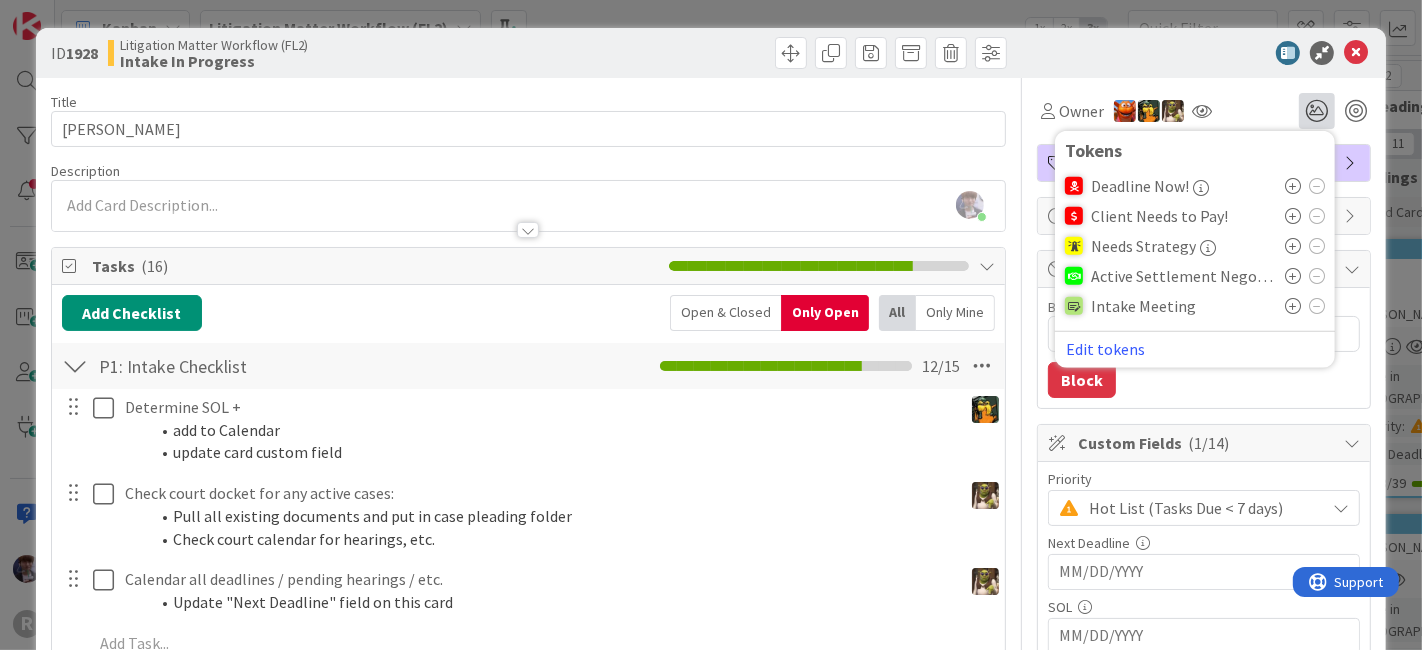 click at bounding box center (1293, 306) 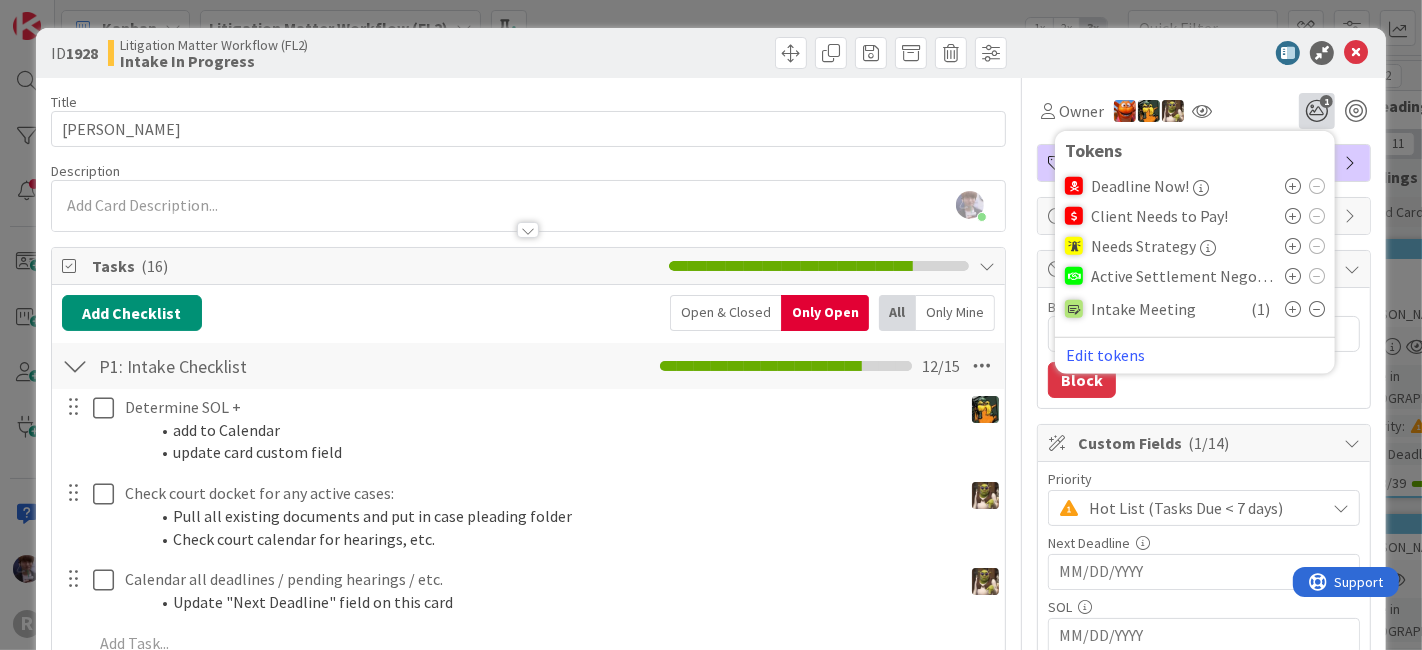 click on "ID  1928 Litigation Matter Workflow (FL2) Intake In Progress Title 13 / 128 [PERSON_NAME] Description [PERSON_NAME] just joined Owner 1 Pre-Client Tasks ( 16 ) Add Checklist Open & Closed Only Open All Only Mine P1: Intake Checklist Checklist Name 20 / 64 P1: Intake Checklist 12 / 15 Determine SOL + add to Calendar update card custom field Navigate forward to interact with the calendar and select a date. Press the question mark key to get the keyboard shortcuts for changing dates. Update Cancel Check court docket for any active cases: Pull all existing documents and put in case pleading folder Check court calendar for hearings, etc. Navigate forward to interact with the calendar and select a date. Press the question mark key to get the keyboard shortcuts for changing dates. Update Cancel Calendar all deadlines / pending hearings / etc. Update "Next Deadline" field on this card Update Cancel Add Add Multiple Cancel Checklist Checklist Name 9 / 64 Checklist 1 / 1 Links Add Link Comments Add Comment All 1" at bounding box center (711, 325) 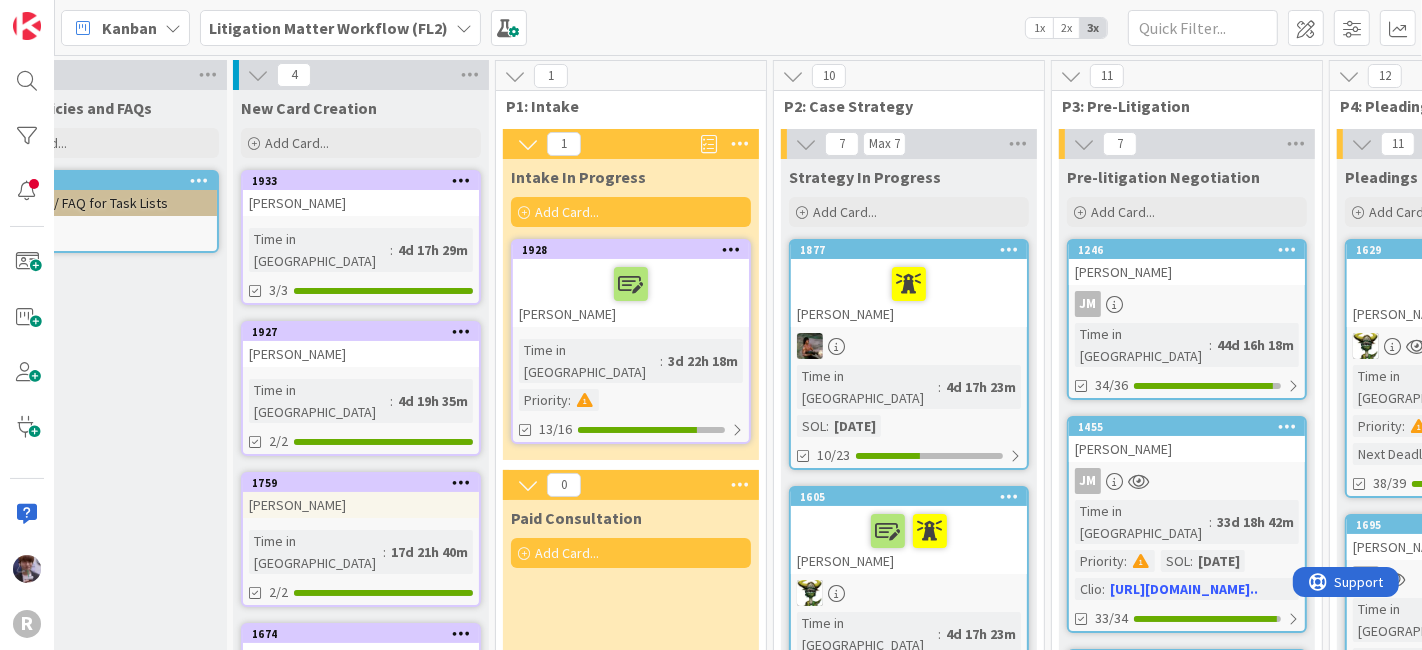 scroll, scrollTop: 0, scrollLeft: 0, axis: both 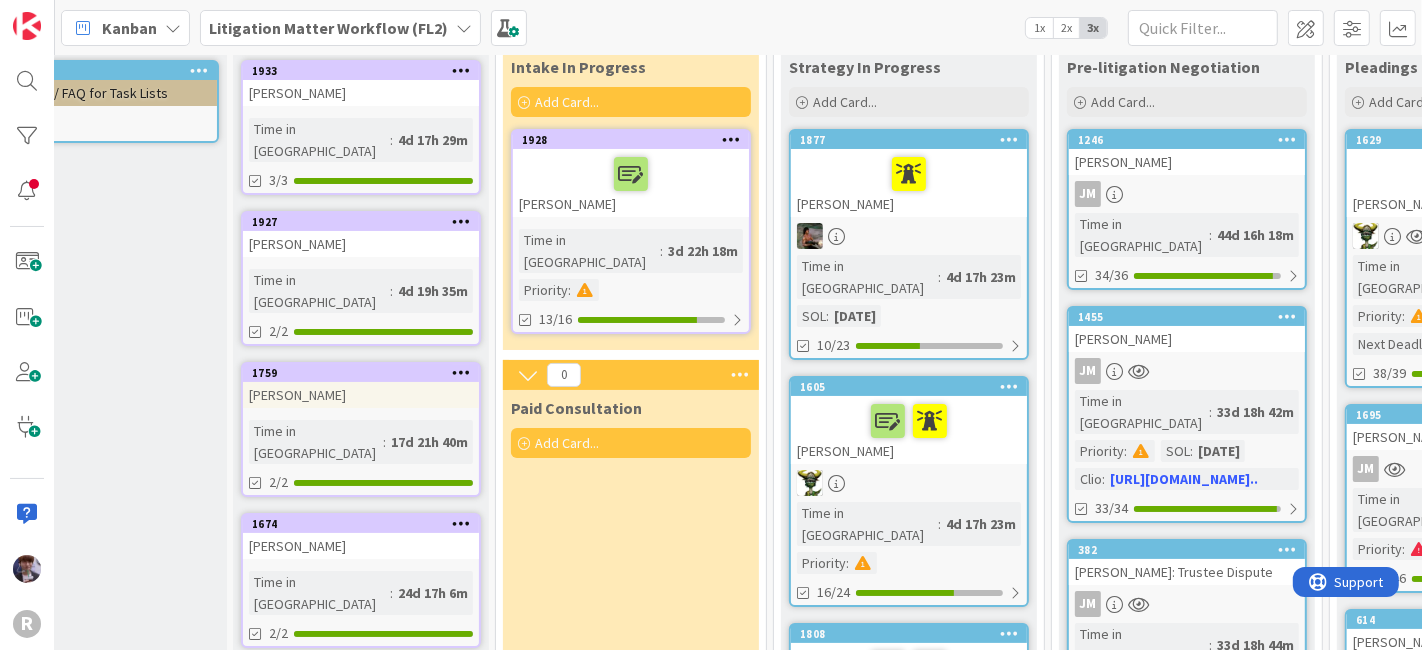 click at bounding box center [909, 421] 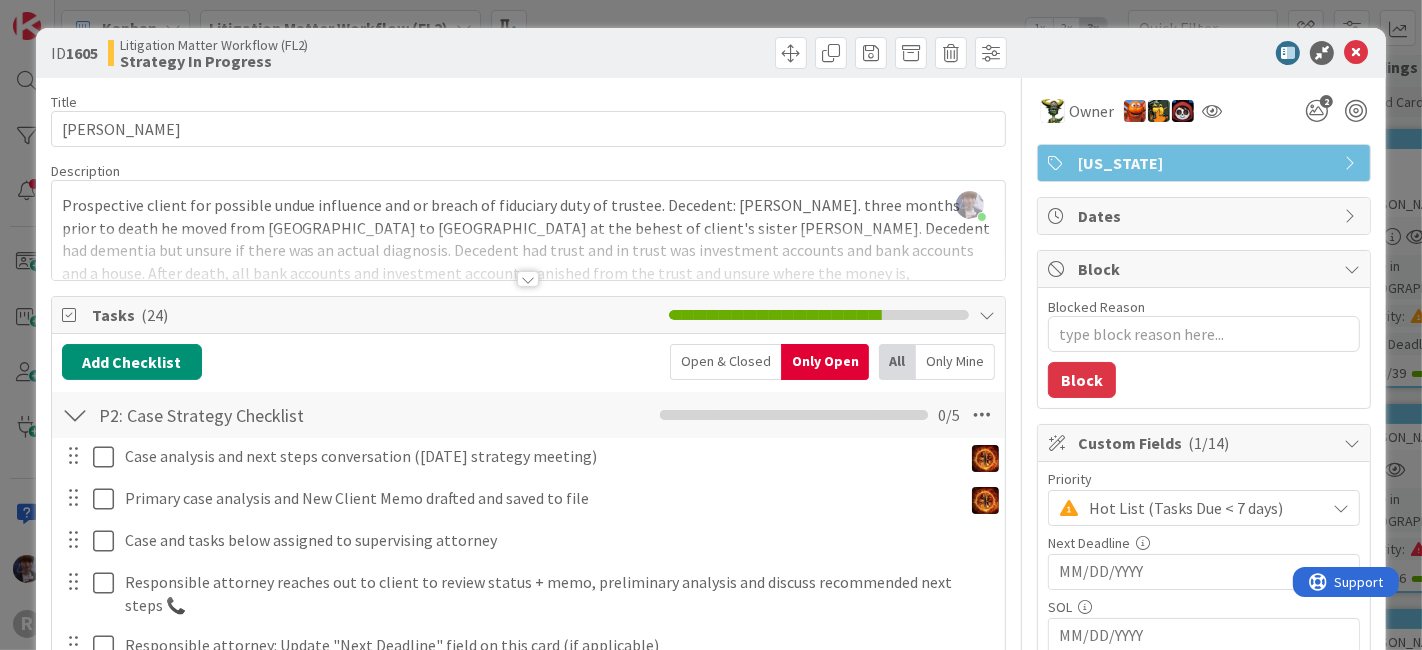 scroll, scrollTop: 0, scrollLeft: 0, axis: both 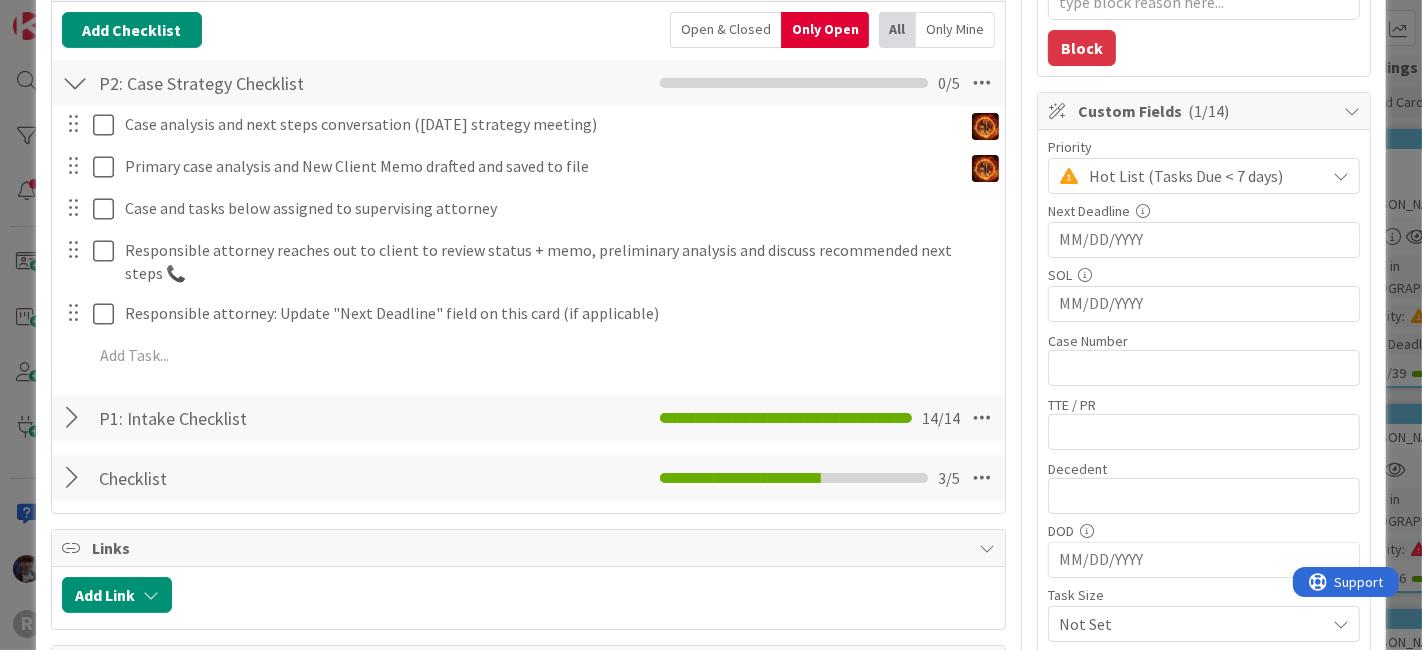 click at bounding box center (75, 418) 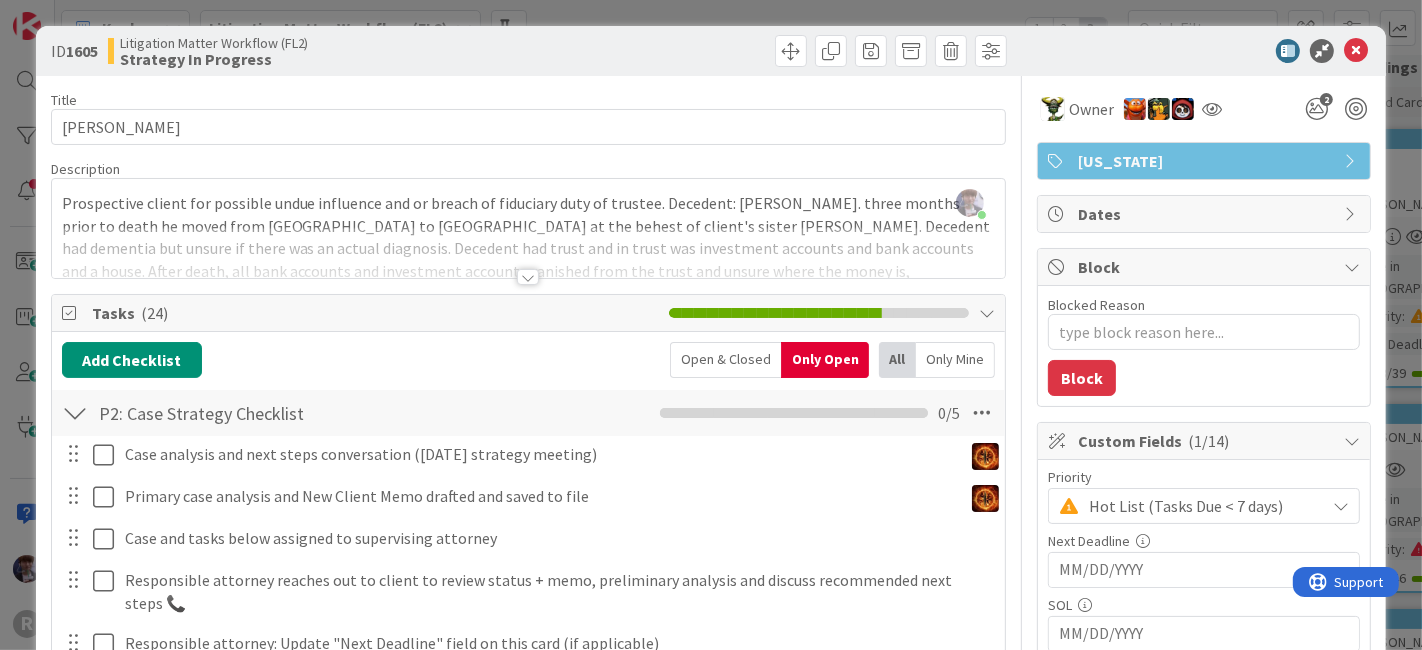 scroll, scrollTop: 0, scrollLeft: 0, axis: both 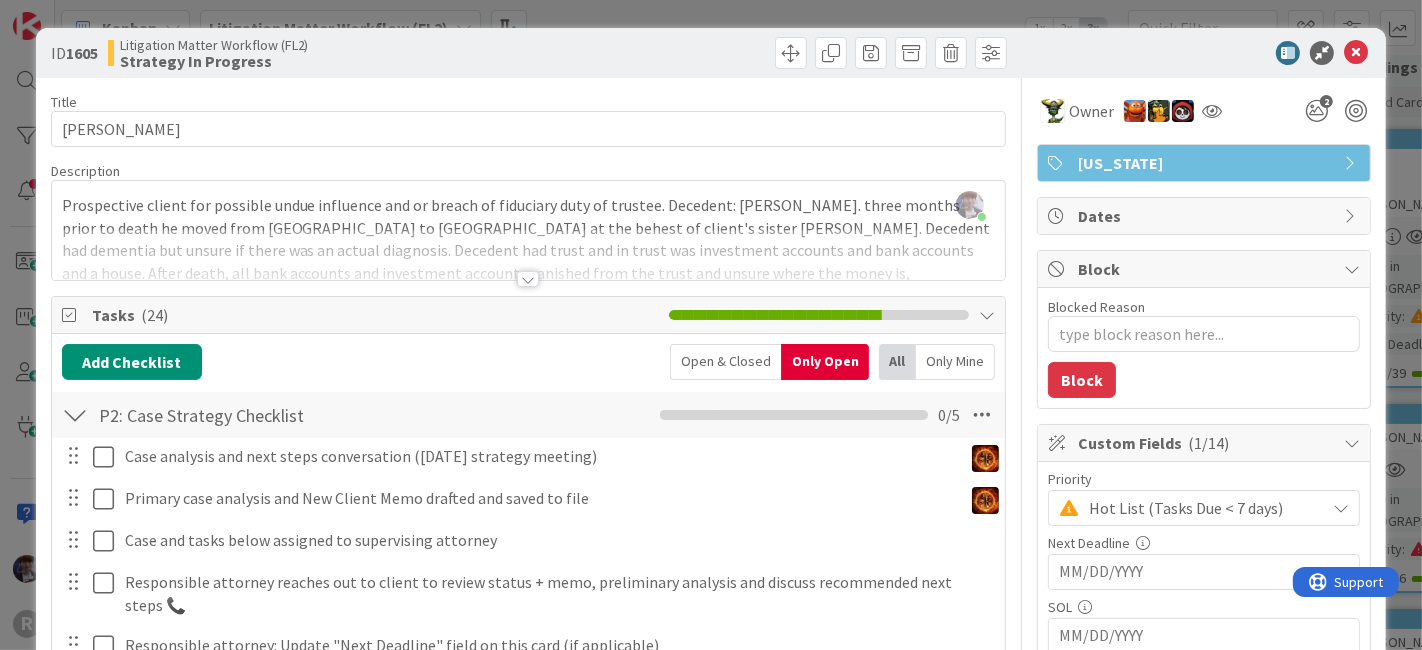 click on "ID  1605 Litigation Matter Workflow (FL2) Strategy In Progress Title 15 / 128 [PERSON_NAME] Description [PERSON_NAME] just joined Prospective client for possible undue influence and or breach of fiduciary duty of trustee. Decedent: [PERSON_NAME]. three months prior to death he moved from [GEOGRAPHIC_DATA] to [GEOGRAPHIC_DATA] at the behest of client's sister [PERSON_NAME]. Decedent had dementia but unsure if there was an actual diagnosis. Decedent had trust and in trust was investment accounts and bank accounts and a house. After death, all bank accounts and investment accounts vanished from the trust and unsure where the money is, approximately $500,000.00. The house was sold and client received half of the proceeds from the sale. Trustee is refusing to release info on assets of the trust. Client lives in [GEOGRAPHIC_DATA] and is disabled. Owner 2 [US_STATE] Tasks ( 24 ) Add Checklist Open & Closed Only Open All Only Mine P2: Case Strategy Checklist Checklist Name 27 / 64 P2: Case Strategy Checklist 0 / 5 Update Cancel 20" at bounding box center [711, 325] 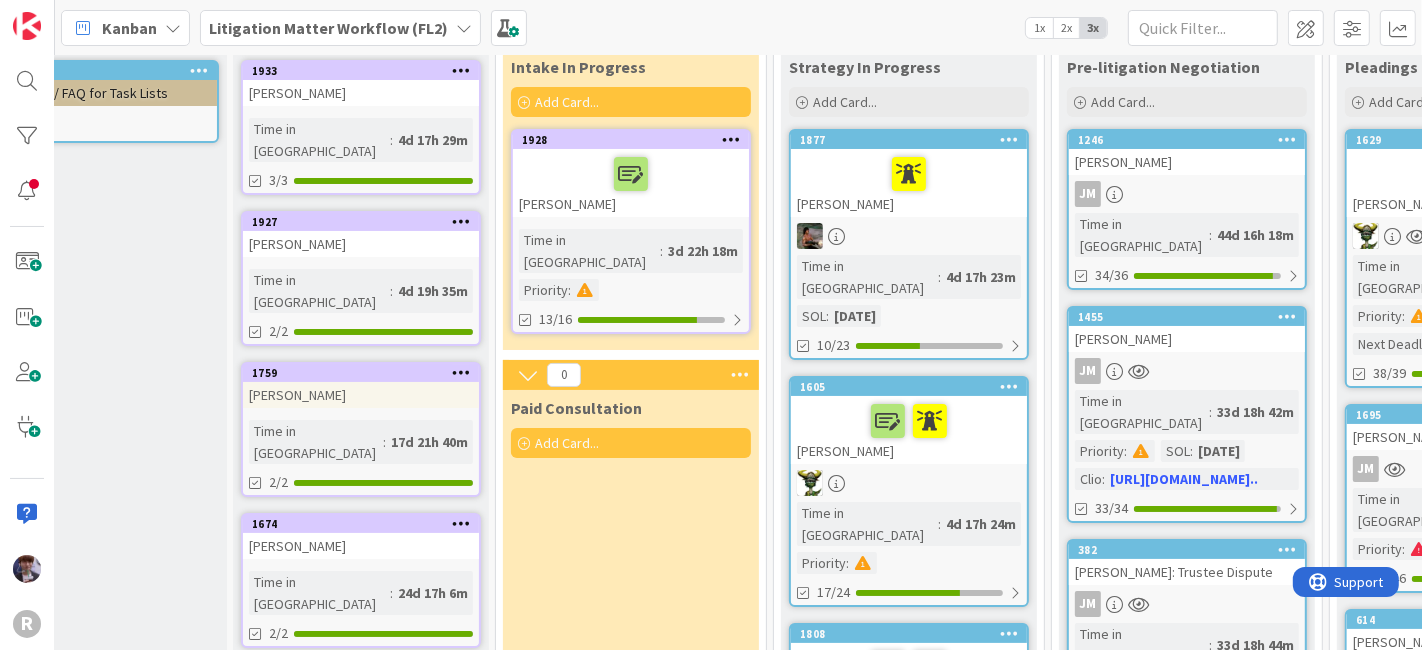 scroll, scrollTop: 248, scrollLeft: 91, axis: both 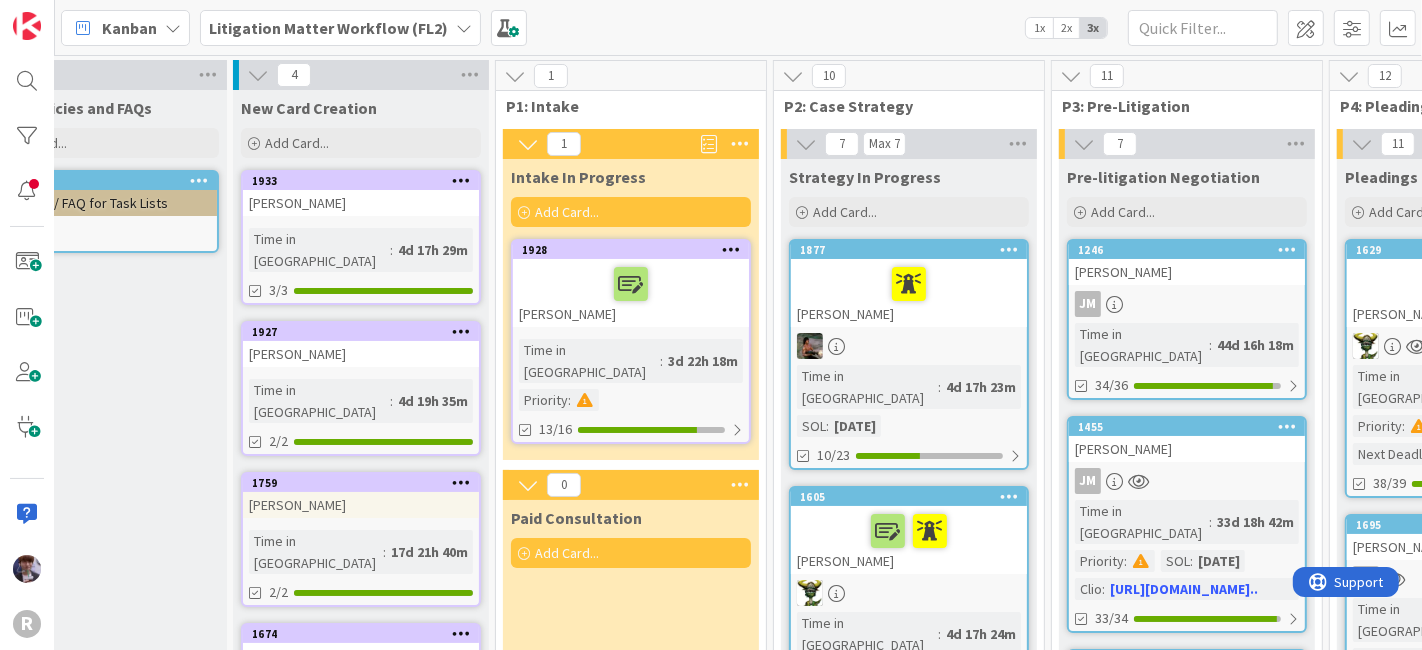 click at bounding box center (909, 284) 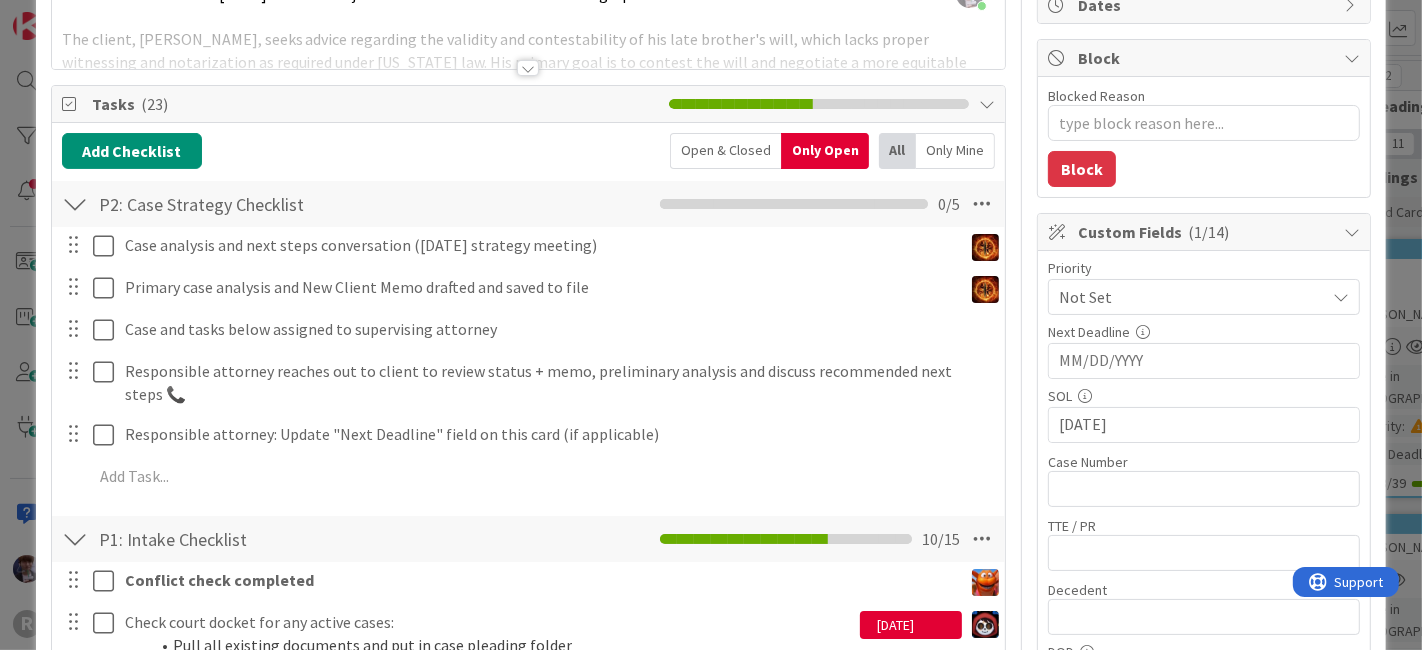 scroll, scrollTop: 216, scrollLeft: 0, axis: vertical 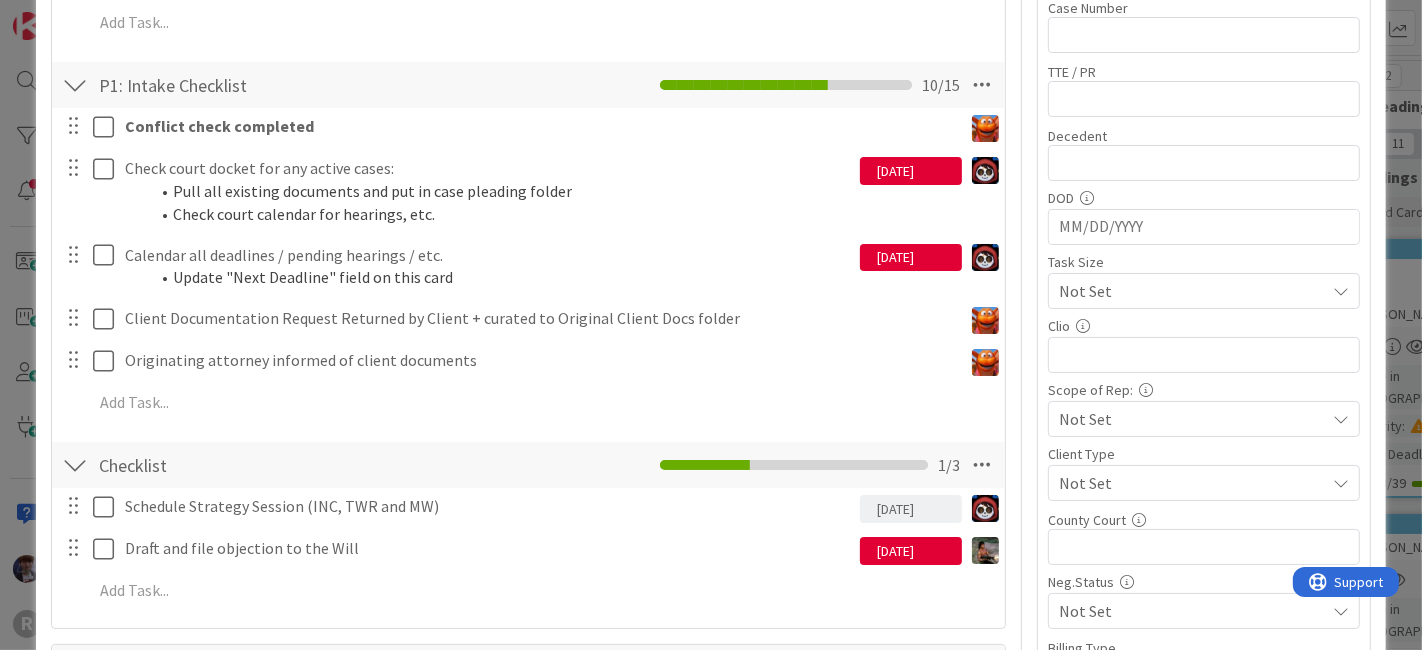 click on "ID  1877 Litigation Matter Workflow (FL2) Strategy In Progress Title 16 / 128 [PERSON_NAME] Description [PERSON_NAME] just joined SOL check -  deadline of [DATE] to file an objection to the admission of the holographic will of the decedent The client, [PERSON_NAME], seeks advice regarding the validity and contestability of his late brother's will, which lacks proper witnessing and notarization as required under [US_STATE] law. His primary goal is to contest the will and negotiate a more equitable distribution of the estate, proposing a four-way split among the three siblings and the ex-wife, rather than allowing the current will (favoring the sister and her son) to stand. [PERSON_NAME] is also motivated by a sense of vindictiveness due to being excluded from information about his brother's death and perceived attempts to "ramrod" the probate process. Representation is likely if [PERSON_NAME] decides to proceed, with next steps including filing an objection to the will and initiating mediation. Owner + 2 1 [US_STATE] Tasks (" at bounding box center (711, 325) 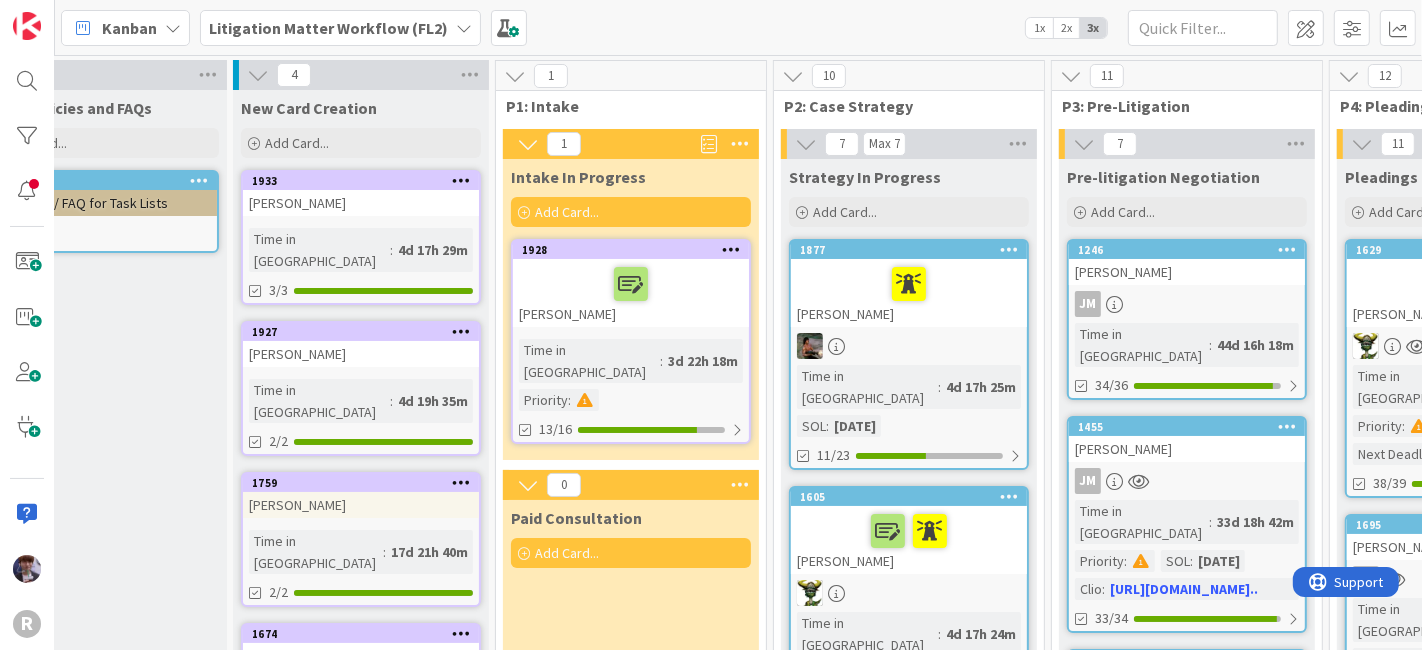 scroll, scrollTop: 0, scrollLeft: 0, axis: both 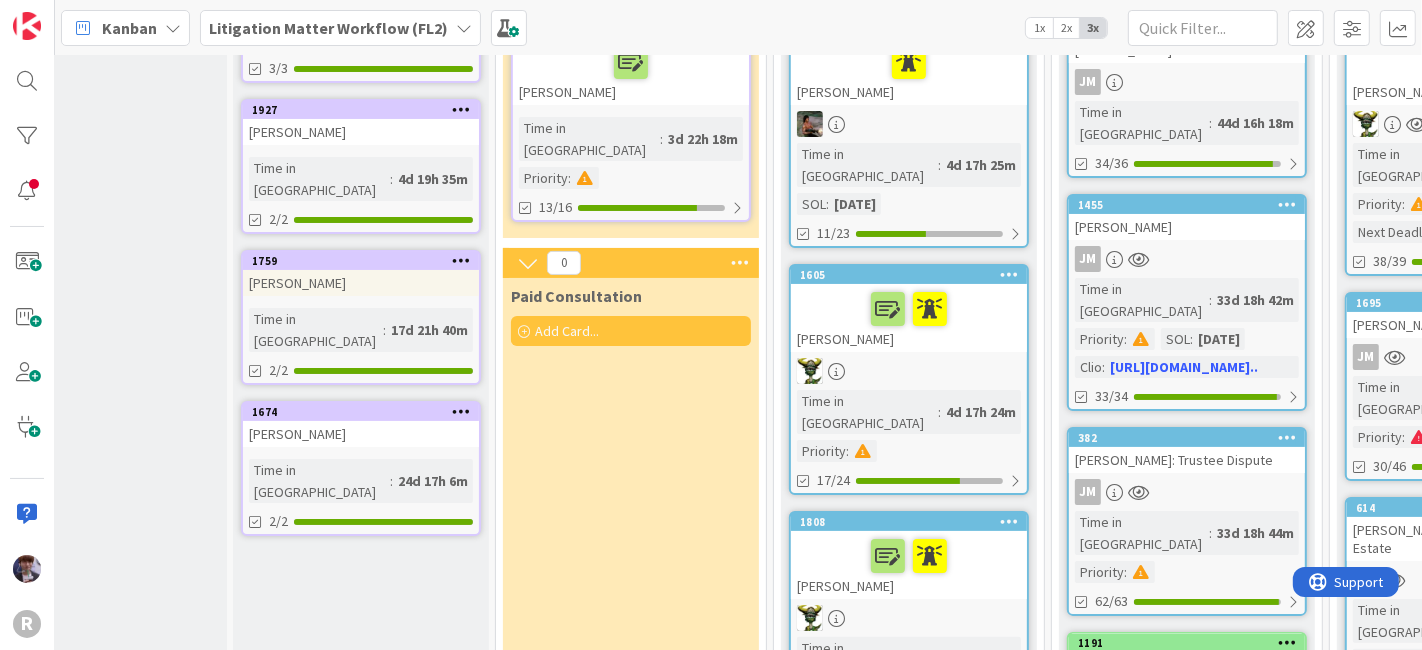 click at bounding box center (909, 556) 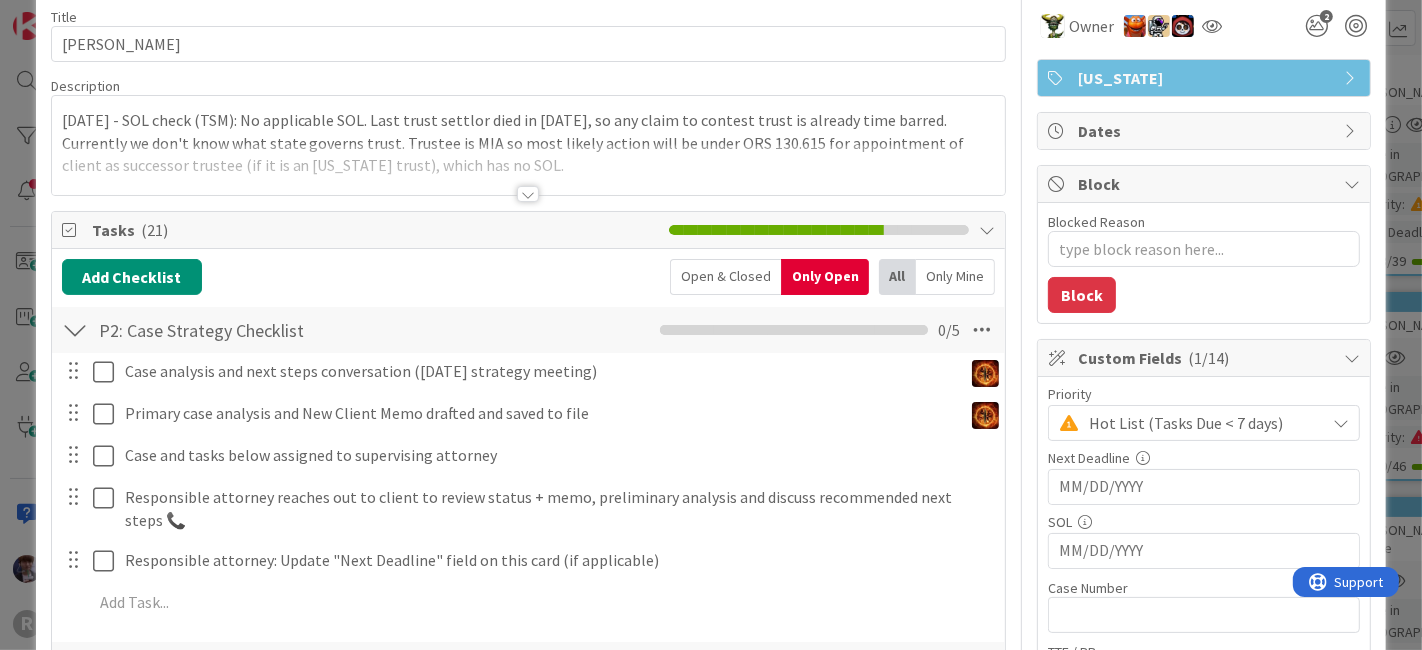 scroll, scrollTop: 0, scrollLeft: 0, axis: both 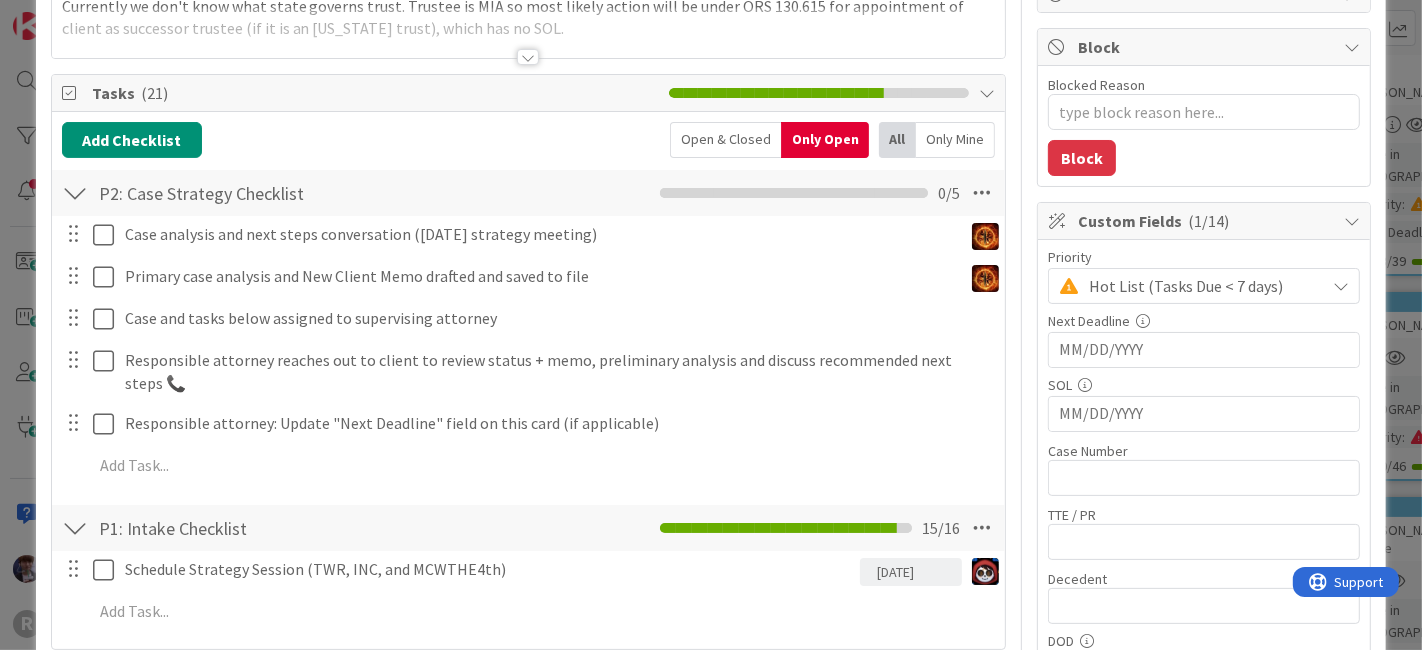 click on "ID  1808 Litigation Matter Workflow (FL2) Strategy In Progress Title 16 / 128 [PERSON_NAME] Description [PERSON_NAME] just joined [DATE] - SOL check (TSM): No applicable SOL. Last trust settlor died in [DATE], so any claim to contest trust is already time barred. Currently we don't know what state governs trust. Trustee is MIA so most likely action will be under ORS 130.615 for appointment of client as successor trustee (if it is an [US_STATE] trust), which has no SOL. Owner 2 [US_STATE] Tasks ( 21 ) Add Checklist Open & Closed Only Open All Only Mine P2: Case Strategy Checklist Checklist Name 27 / 64 P2: Case Strategy Checklist 0 / 5 Case analysis and next steps conversation ([DATE] strategy meeting) Navigate forward to interact with the calendar and select a date. Press the question mark key to get the keyboard shortcuts for changing dates. Update Cancel Primary case analysis and New Client Memo drafted and saved to file Update Cancel Case and tasks below assigned to supervising attorney Update Cancel Update" at bounding box center (711, 325) 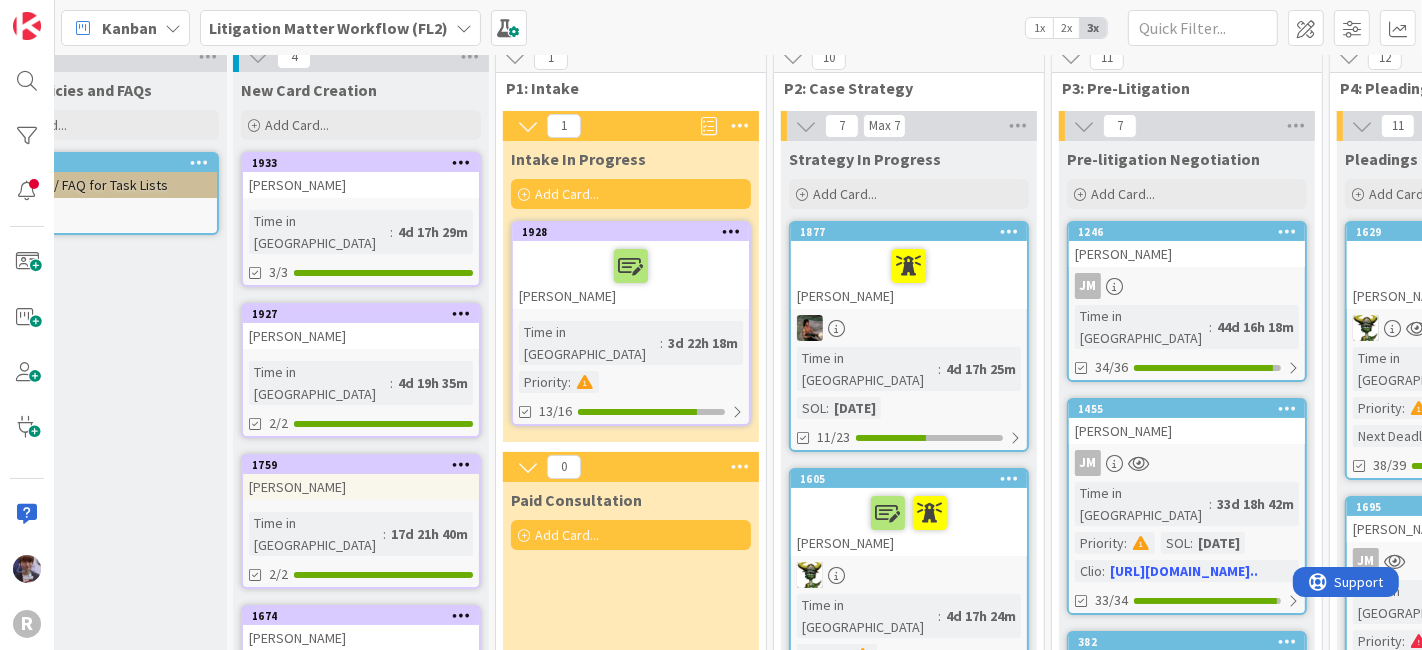 scroll, scrollTop: 0, scrollLeft: 91, axis: horizontal 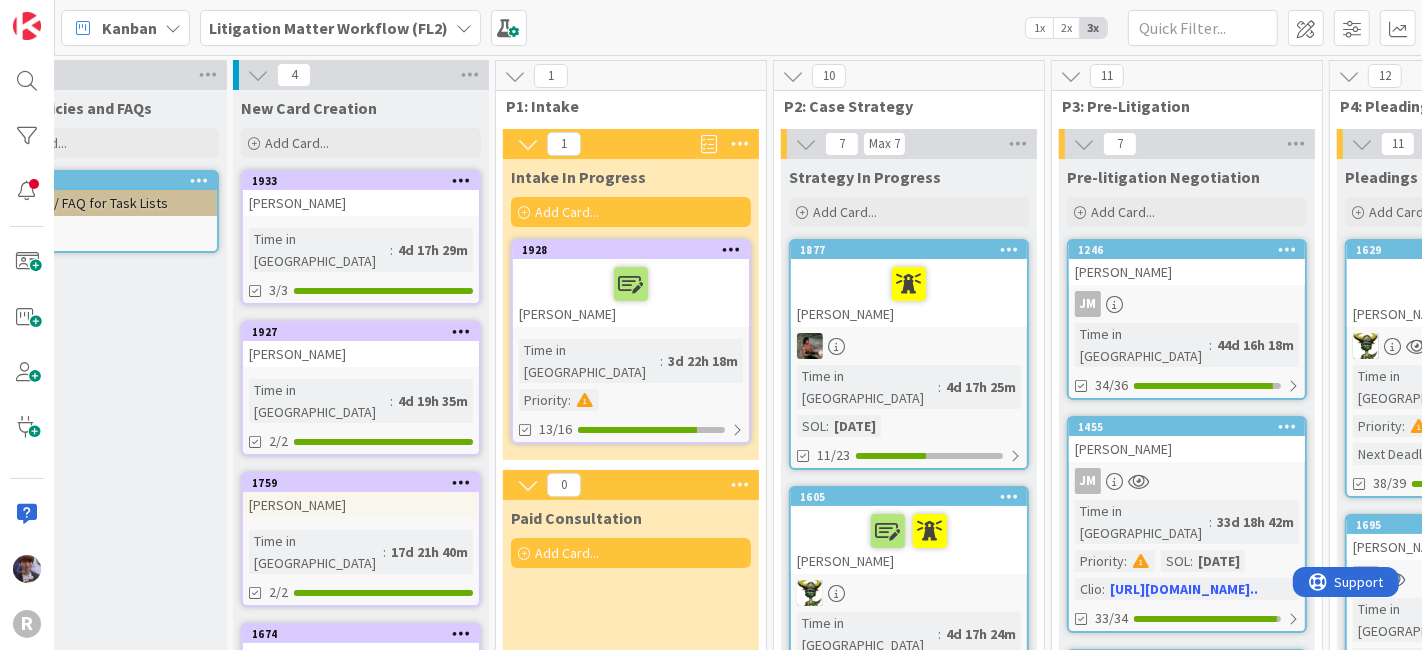 click at bounding box center [909, 284] 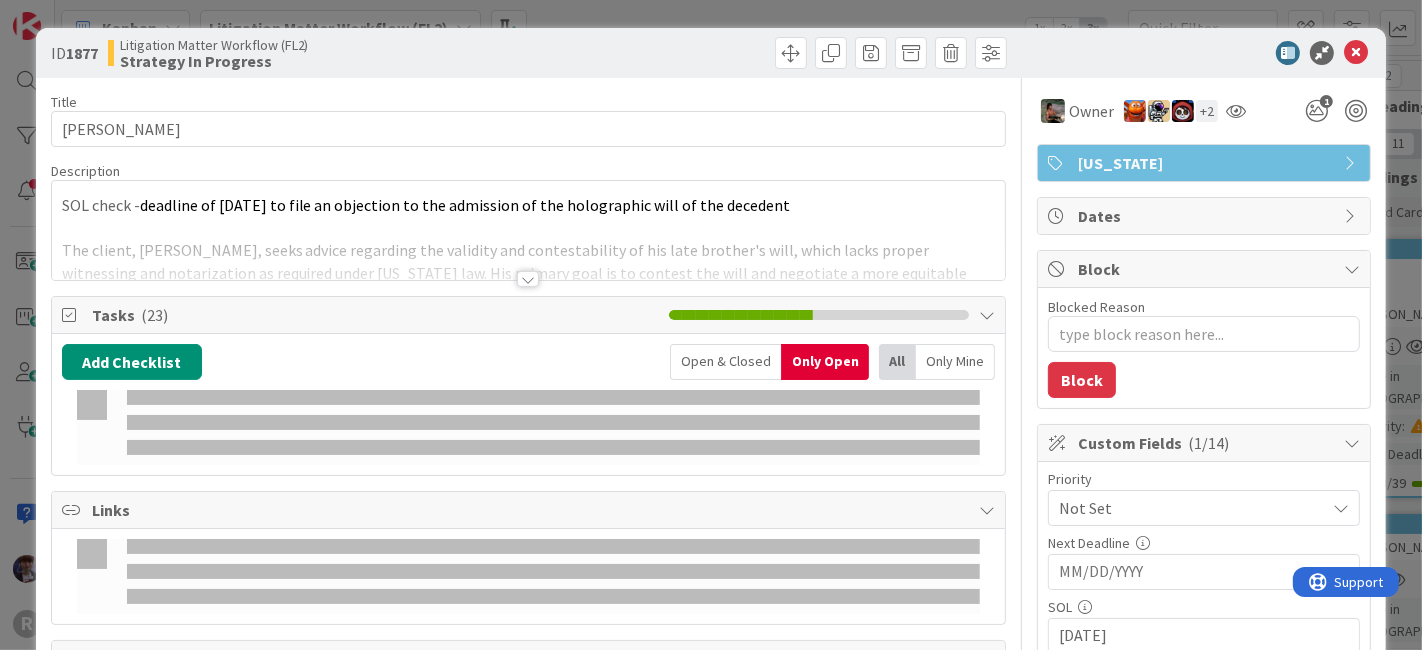 type on "x" 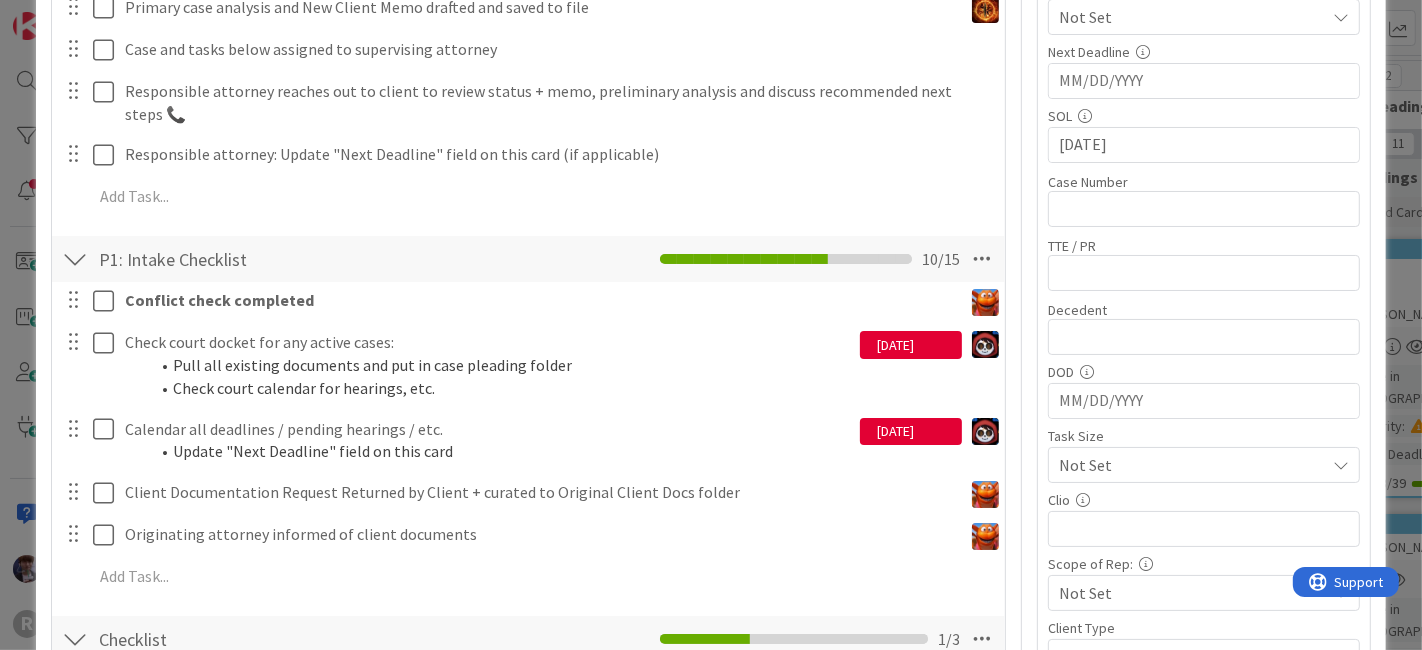 scroll, scrollTop: 0, scrollLeft: 0, axis: both 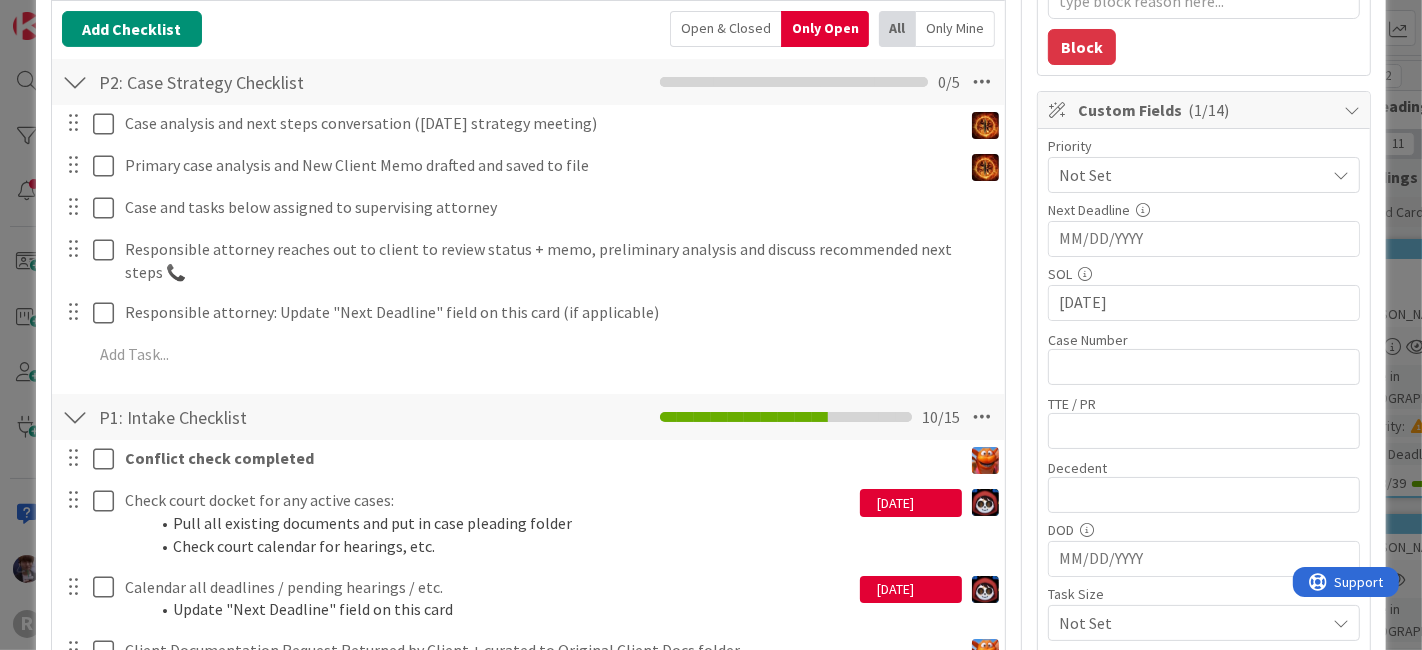 click on "ID  1877 Litigation Matter Workflow (FL2) Strategy In Progress Title 16 / 128 [PERSON_NAME] Description [PERSON_NAME] just joined SOL check -  deadline of [DATE] to file an objection to the admission of the holographic will of the decedent The client, [PERSON_NAME], seeks advice regarding the validity and contestability of his late brother's will, which lacks proper witnessing and notarization as required under [US_STATE] law. His primary goal is to contest the will and negotiate a more equitable distribution of the estate, proposing a four-way split among the three siblings and the ex-wife, rather than allowing the current will (favoring the sister and her son) to stand. [PERSON_NAME] is also motivated by a sense of vindictiveness due to being excluded from information about his brother's death and perceived attempts to "ramrod" the probate process. Representation is likely if [PERSON_NAME] decides to proceed, with next steps including filing an objection to the will and initiating mediation. Owner + 2 1 [US_STATE] Tasks (" at bounding box center (711, 325) 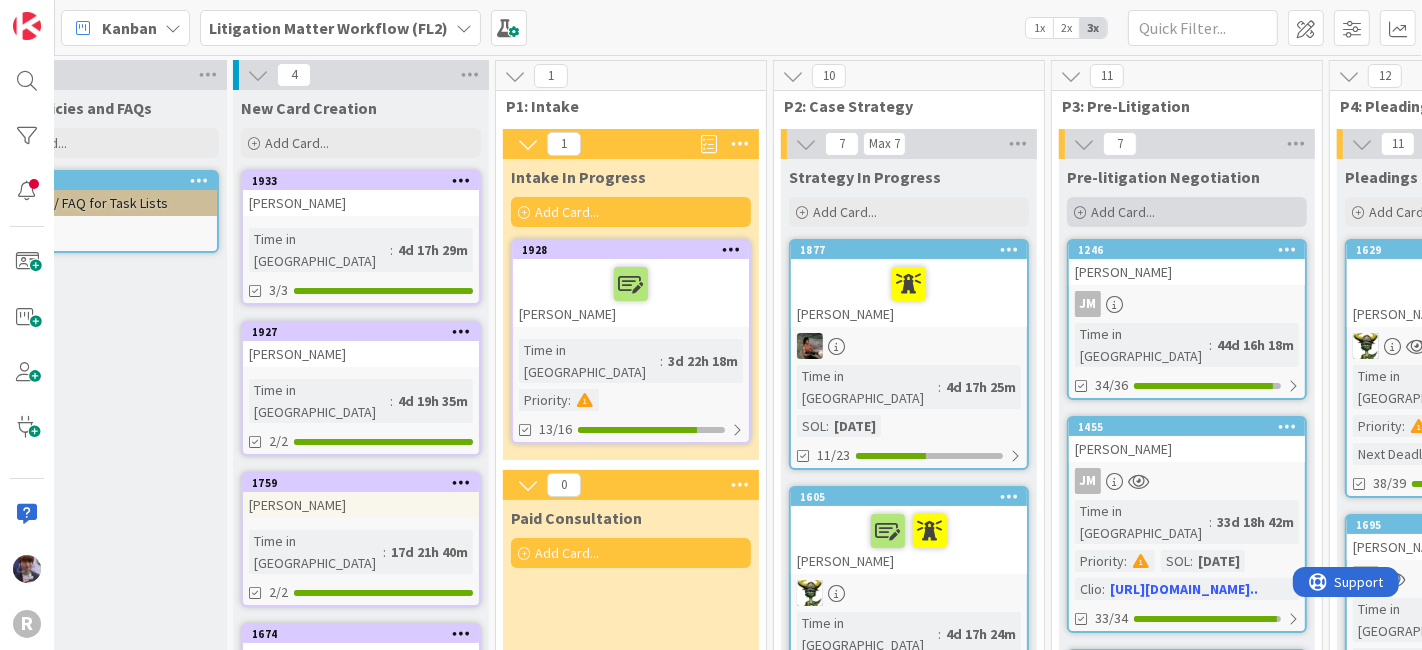 scroll, scrollTop: 0, scrollLeft: 0, axis: both 